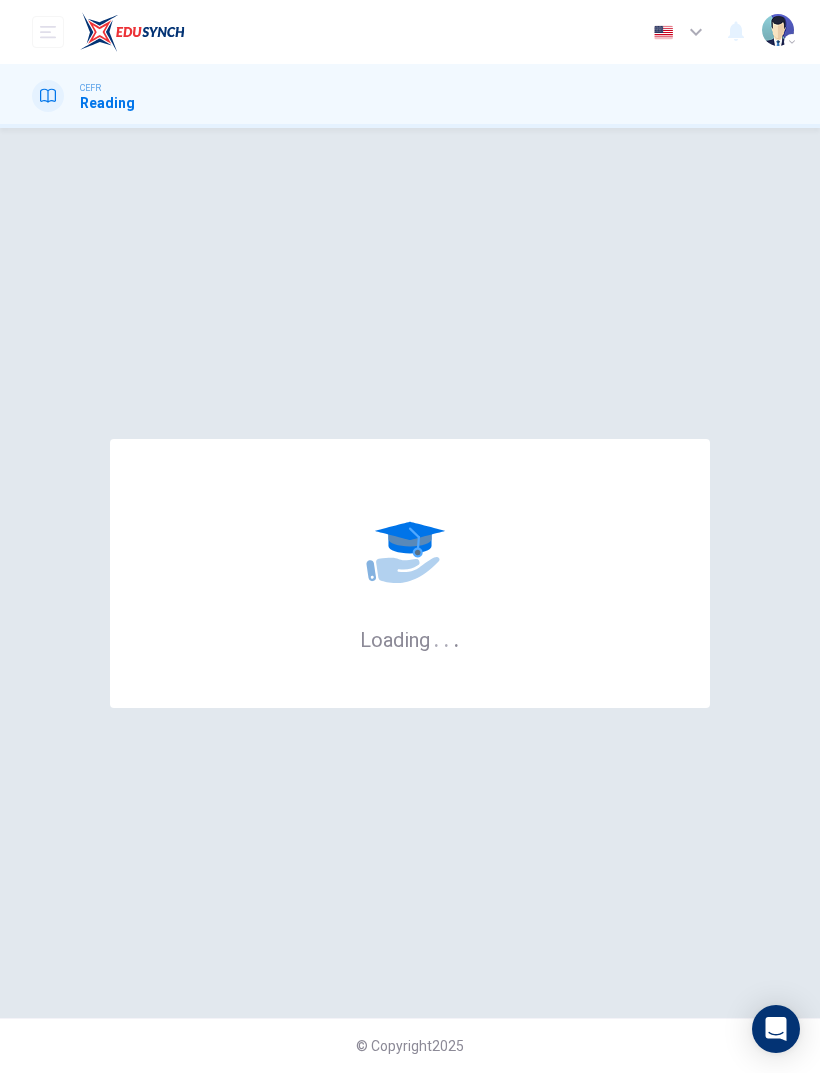 scroll, scrollTop: 0, scrollLeft: 0, axis: both 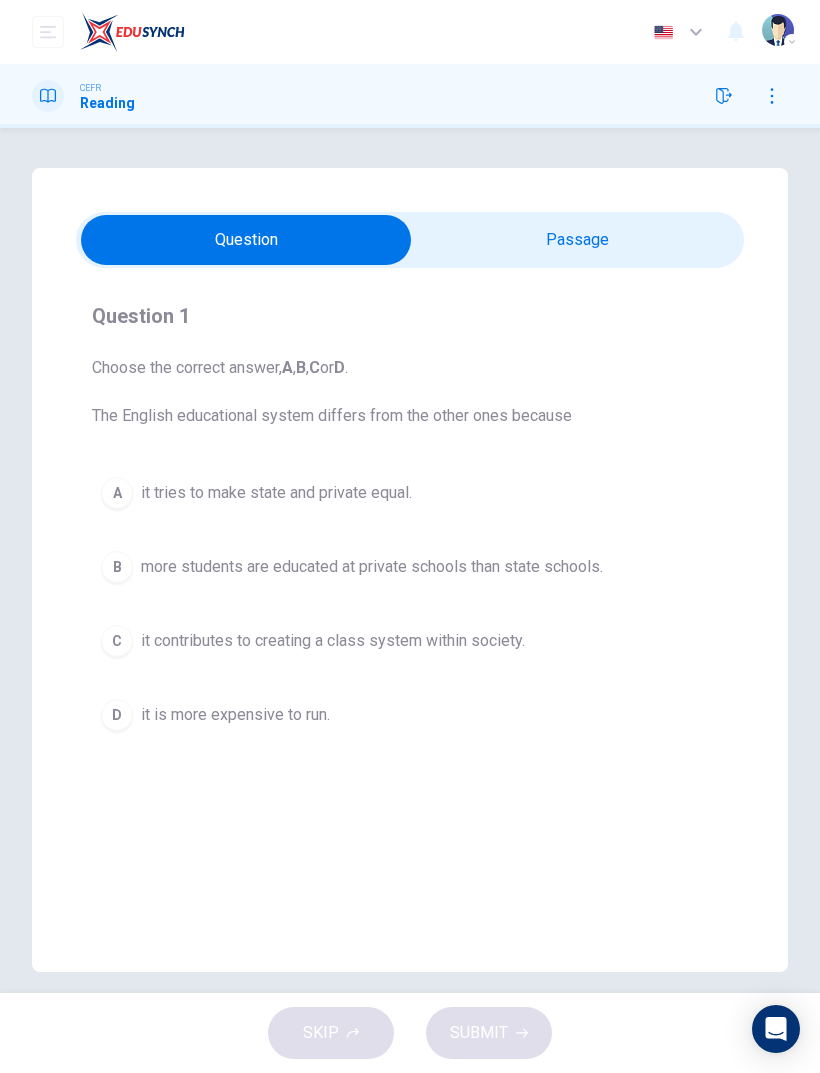 click at bounding box center [132, 32] 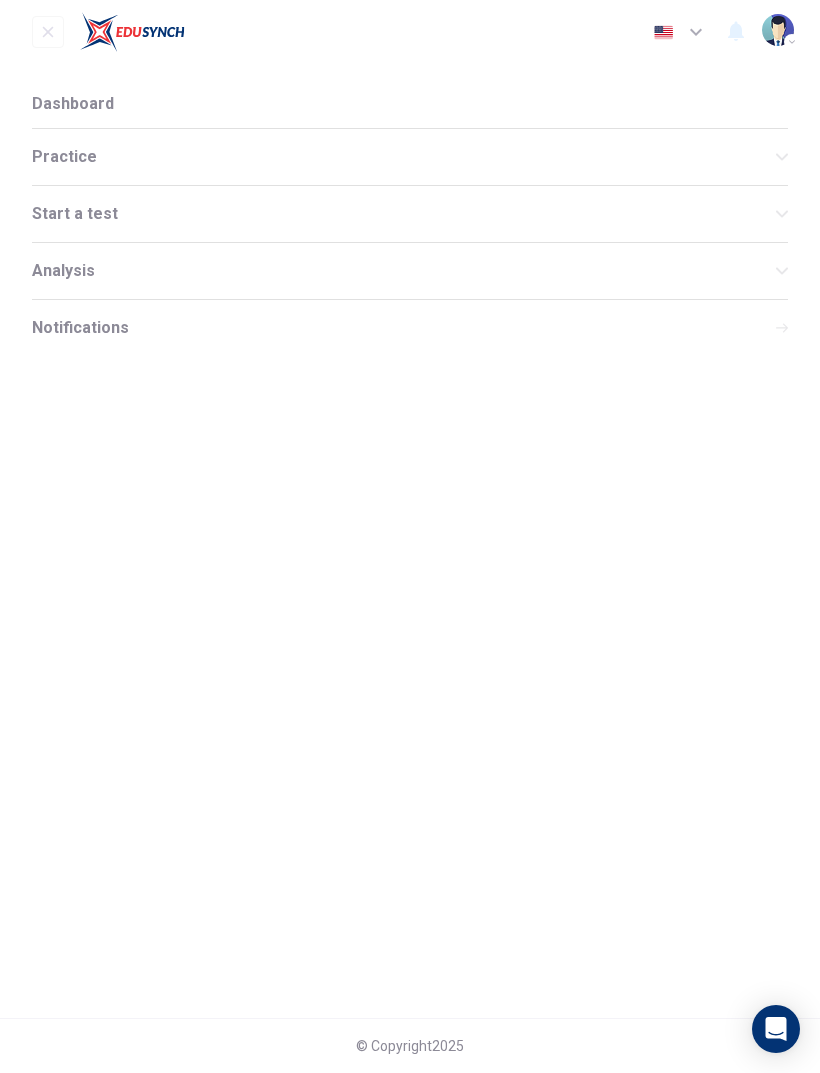 click on "Dashboard" at bounding box center [410, 104] 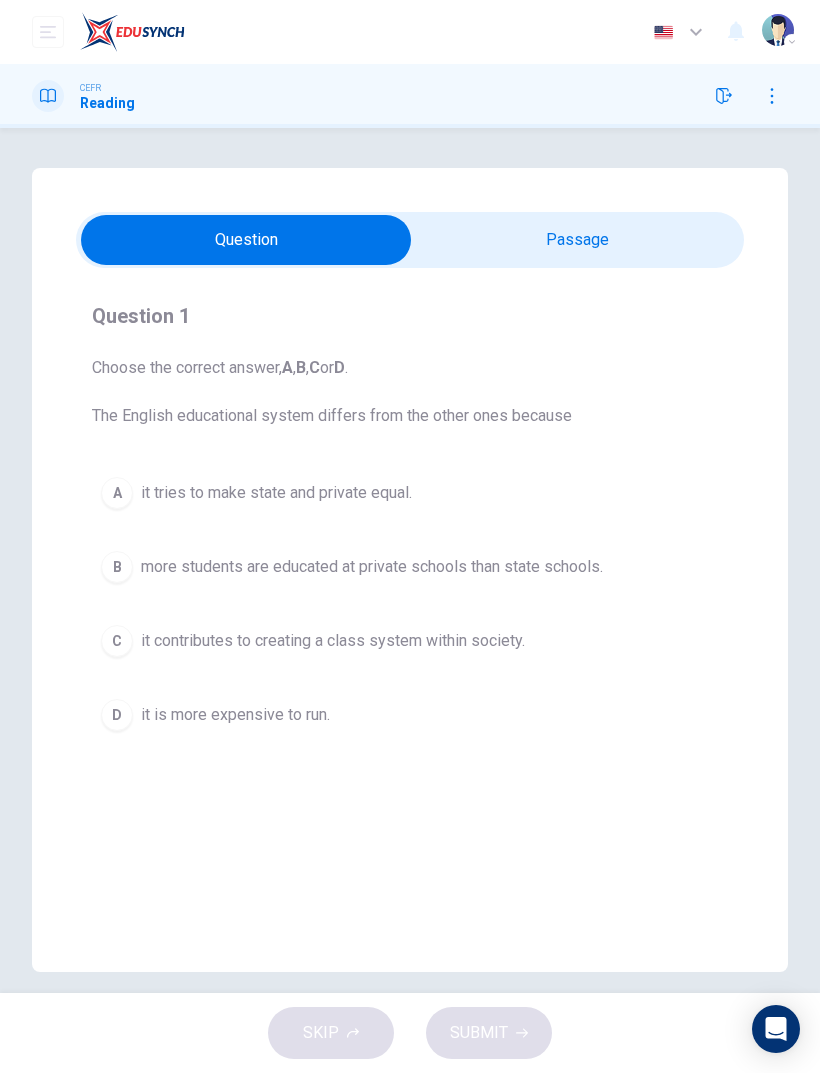 scroll, scrollTop: 0, scrollLeft: 0, axis: both 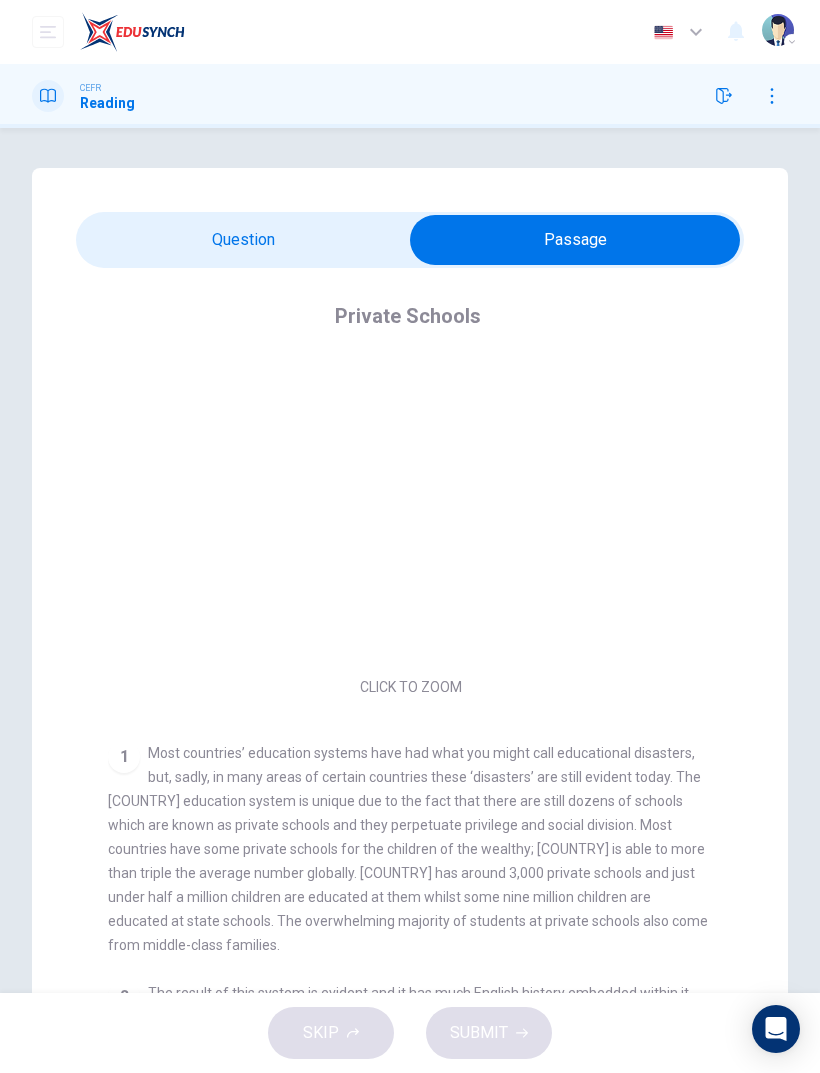 click at bounding box center [575, 240] 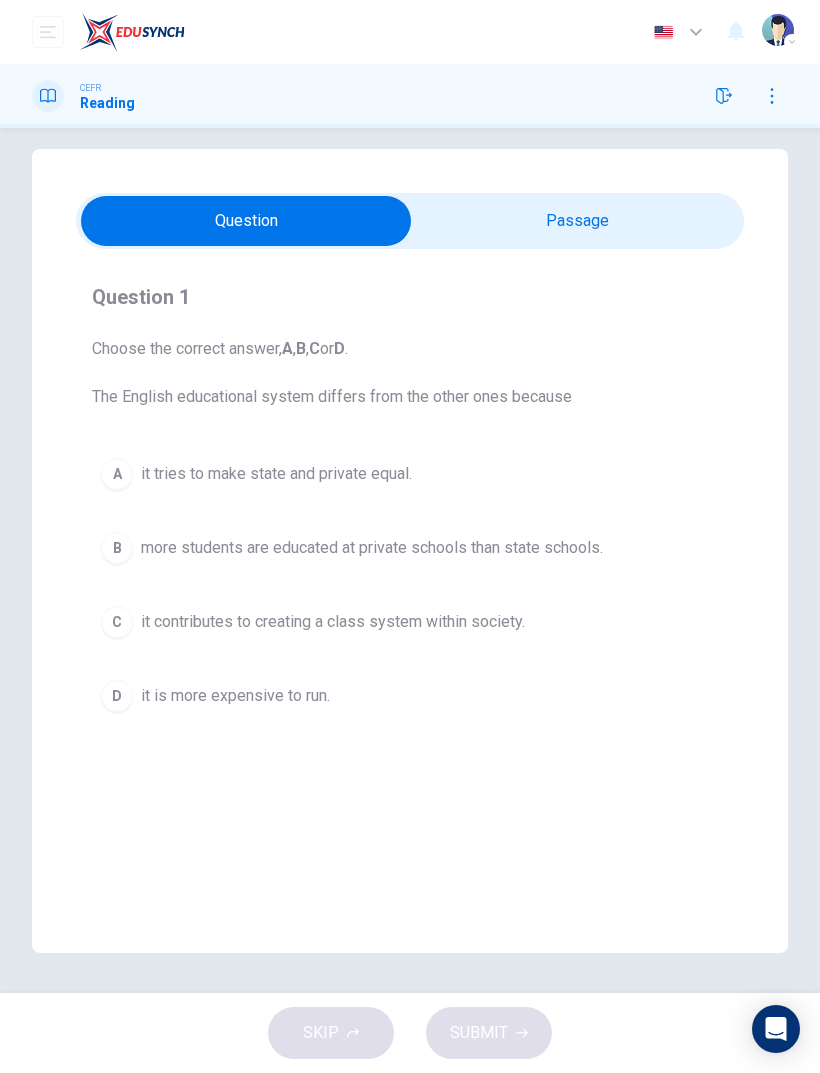 scroll, scrollTop: 19, scrollLeft: 0, axis: vertical 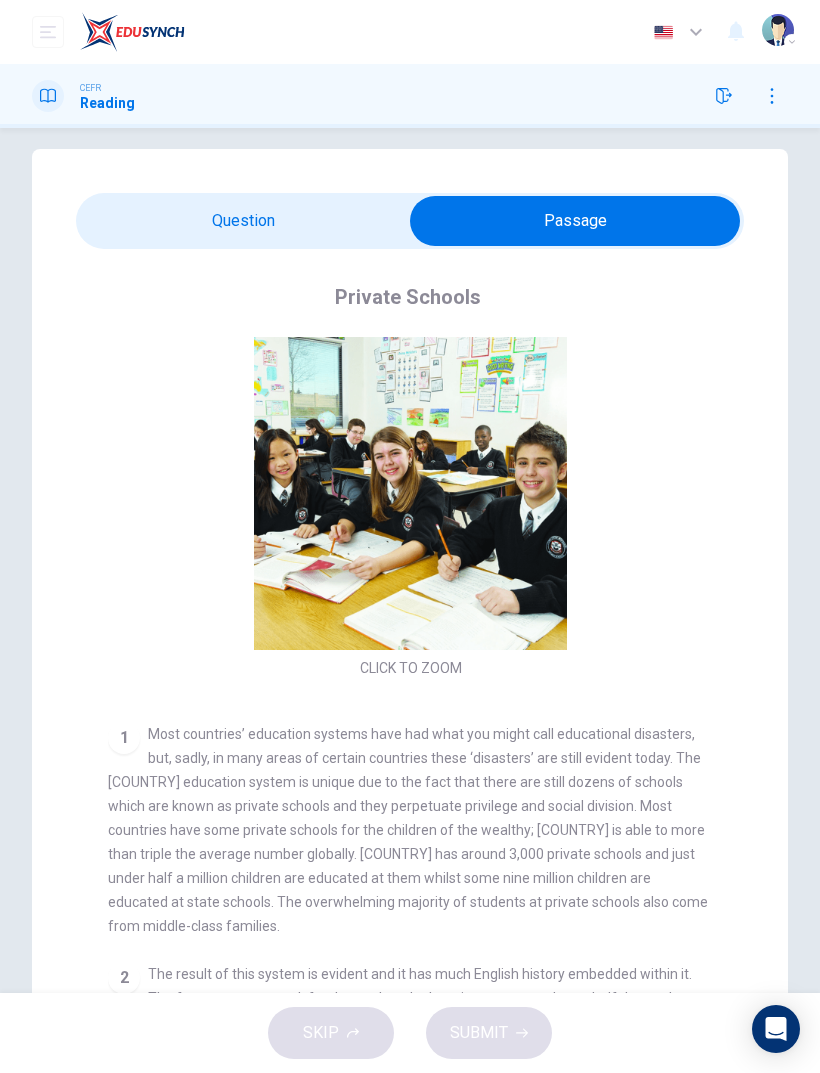 click at bounding box center [575, 221] 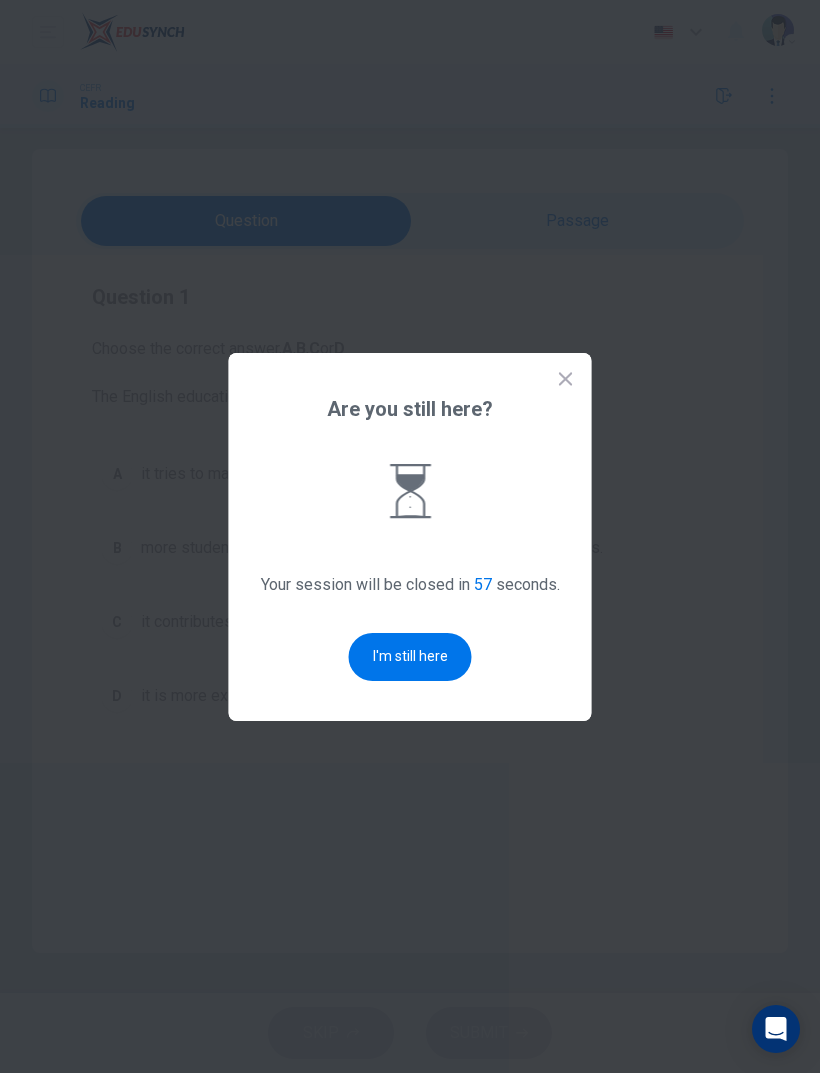 click on "I'm still here" at bounding box center [410, 657] 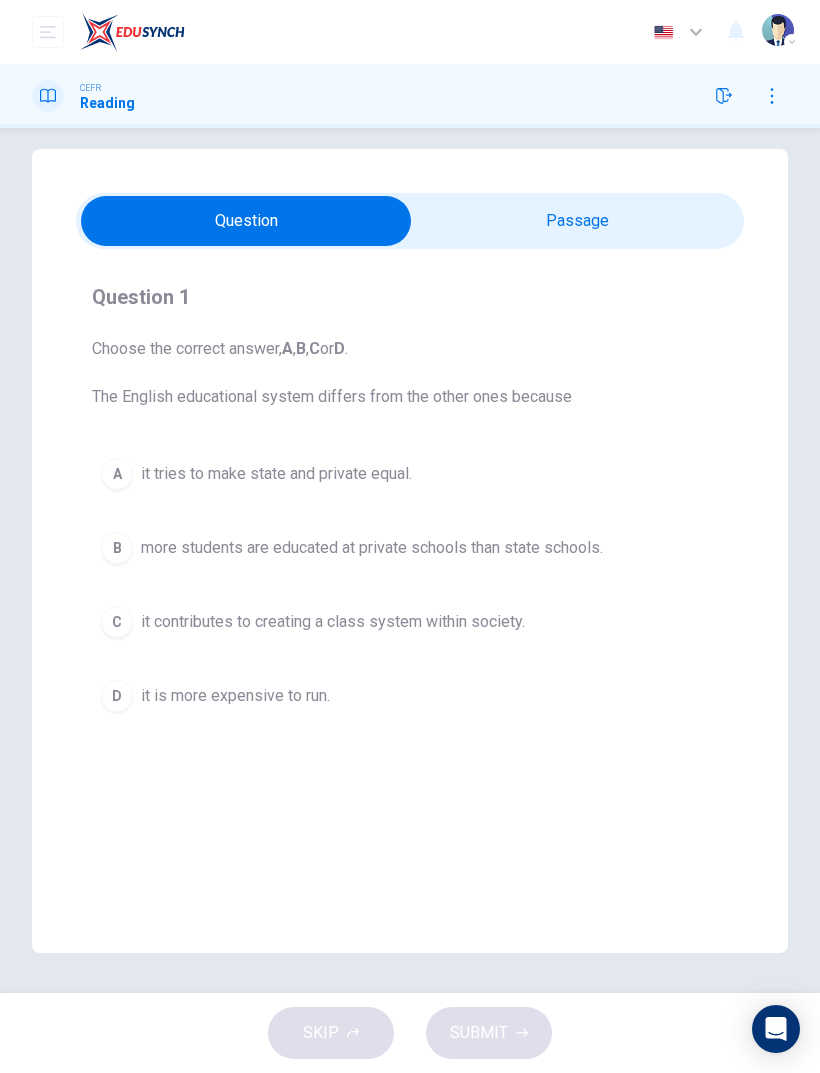 click at bounding box center [246, 221] 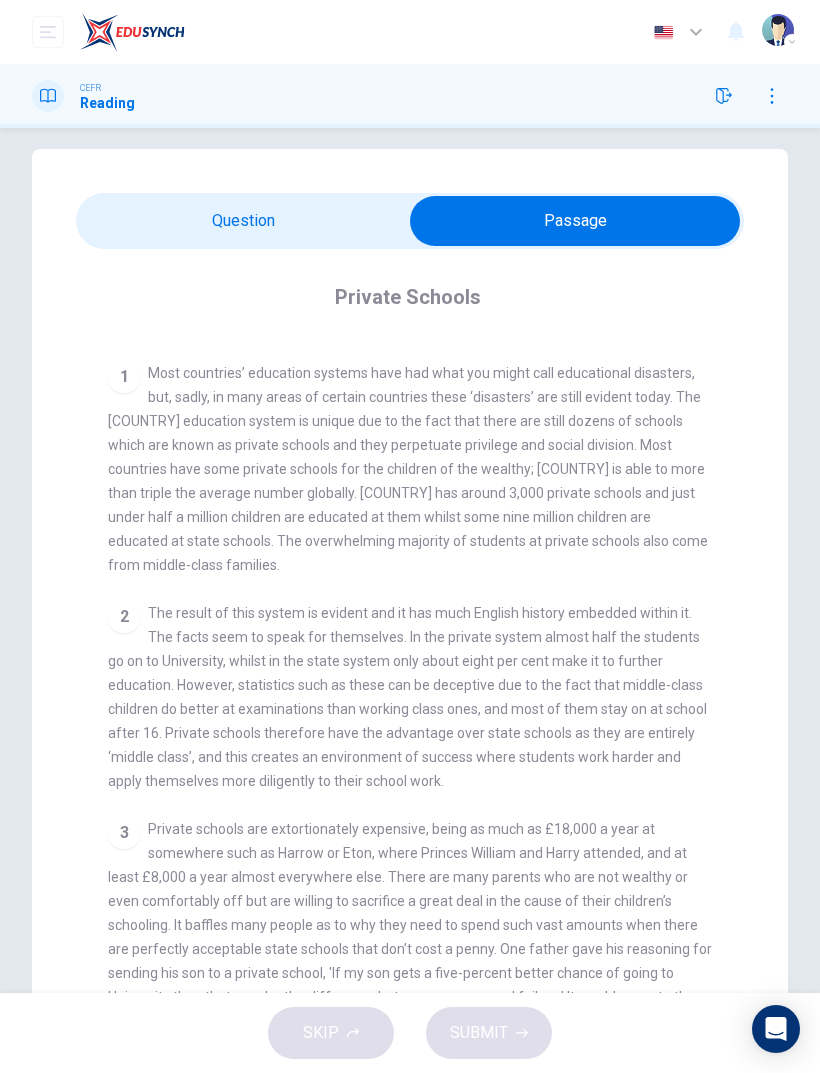 scroll, scrollTop: 362, scrollLeft: 0, axis: vertical 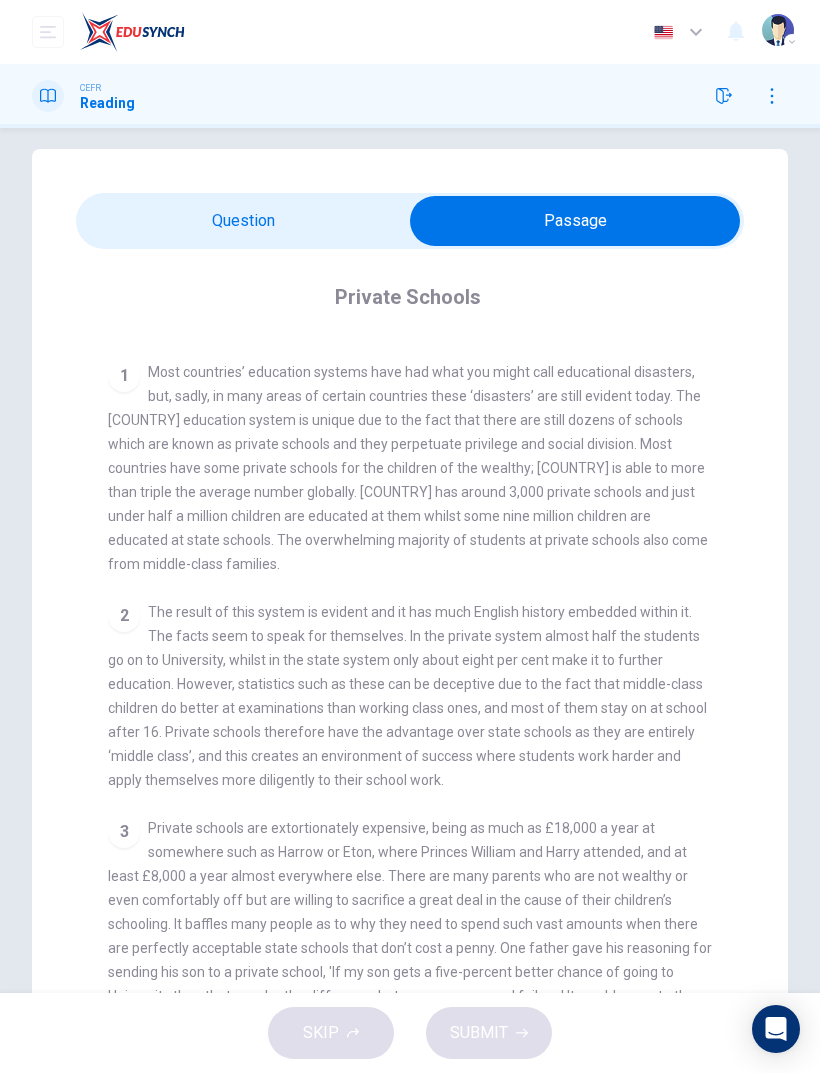 click at bounding box center [724, 96] 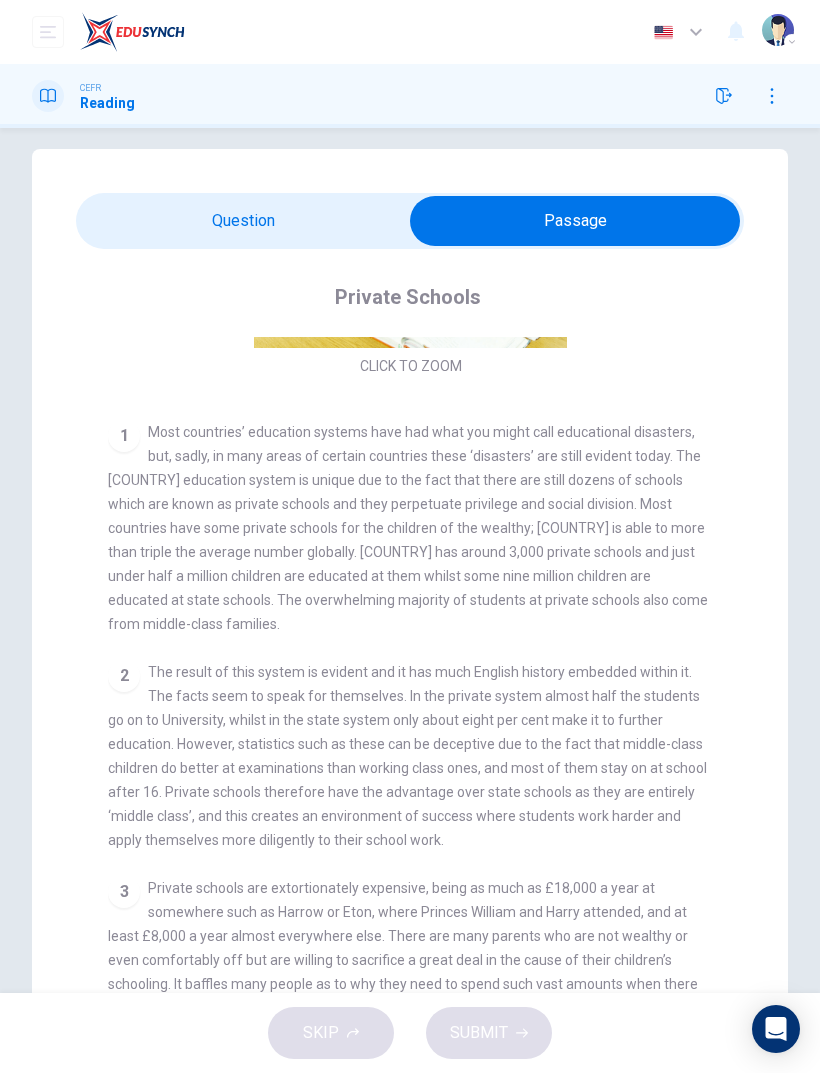 scroll, scrollTop: 306, scrollLeft: 0, axis: vertical 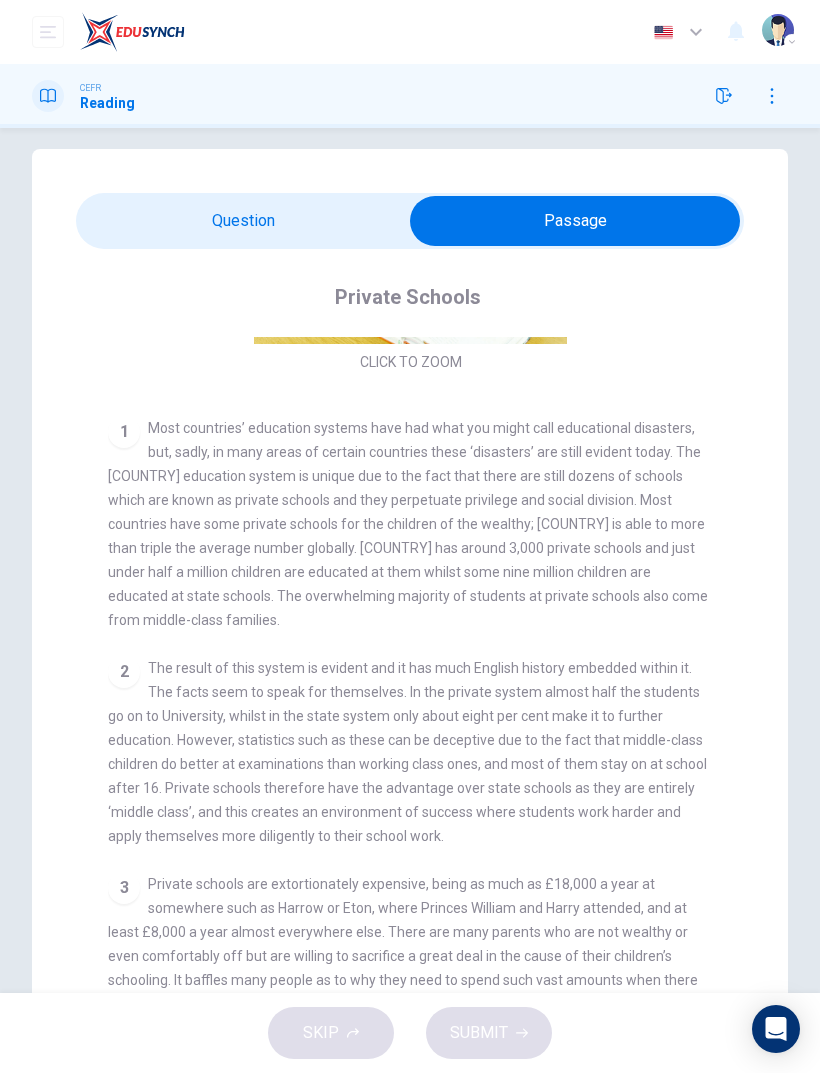 click at bounding box center [575, 221] 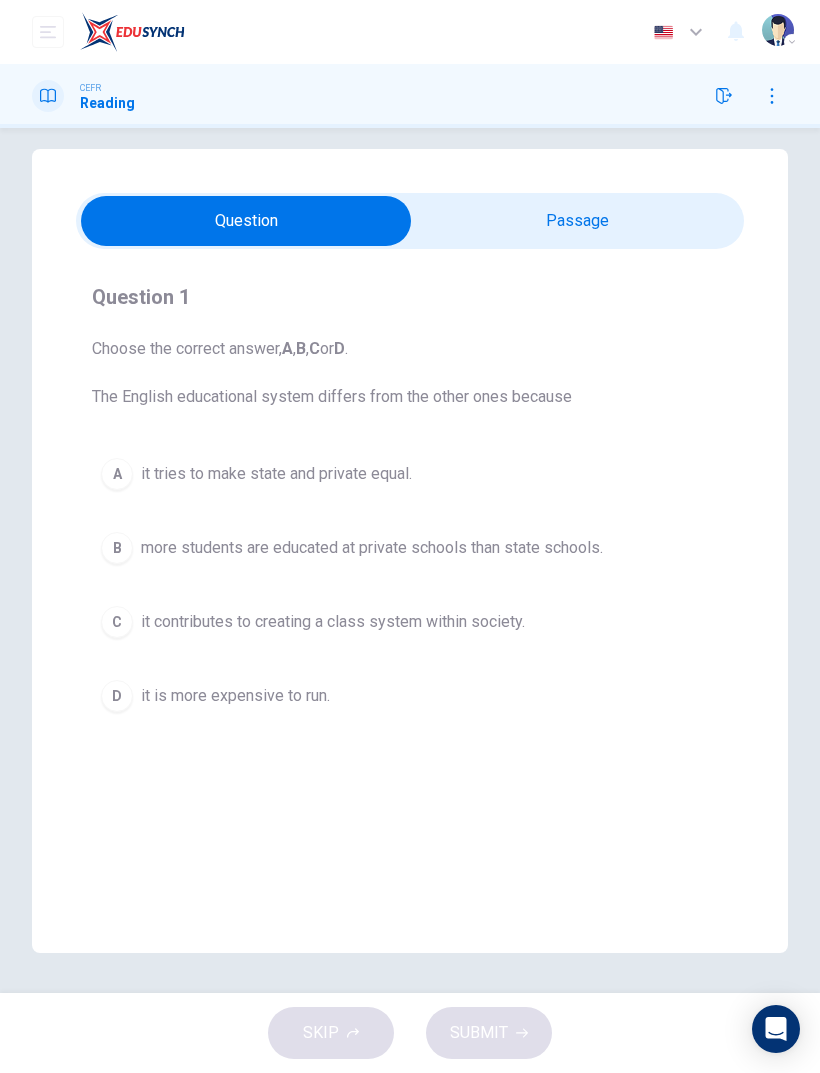 click at bounding box center [246, 221] 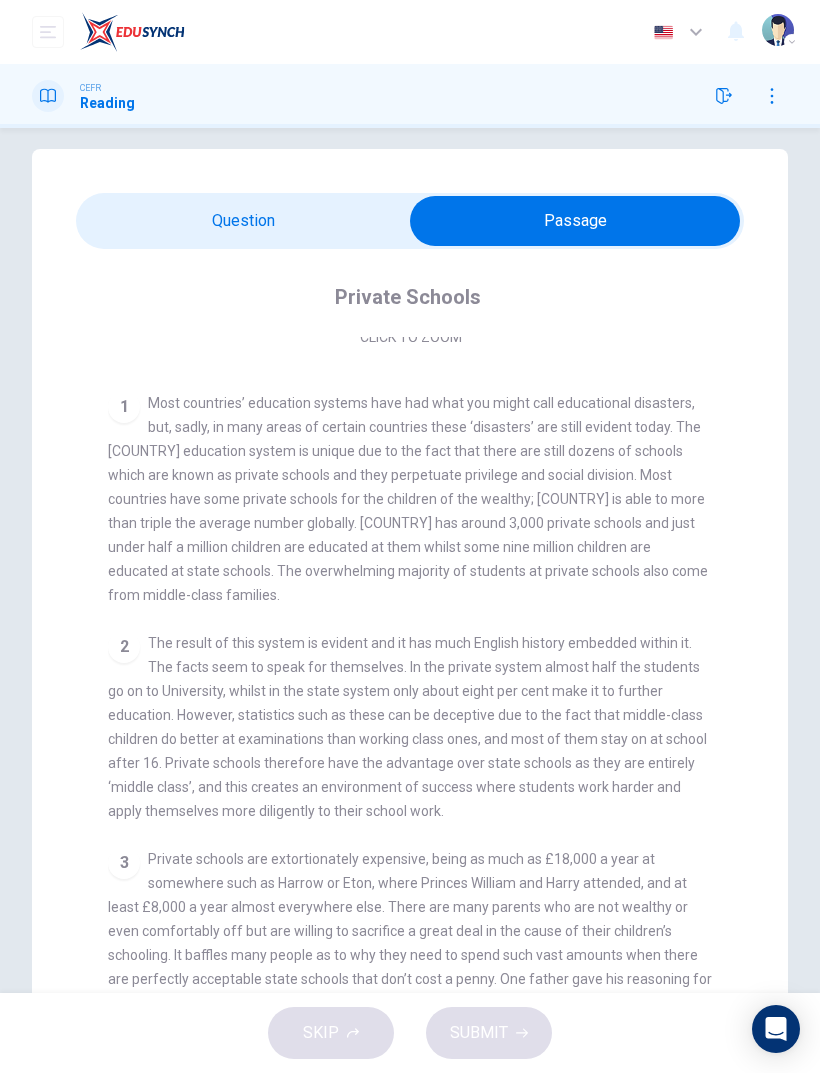scroll, scrollTop: 336, scrollLeft: 0, axis: vertical 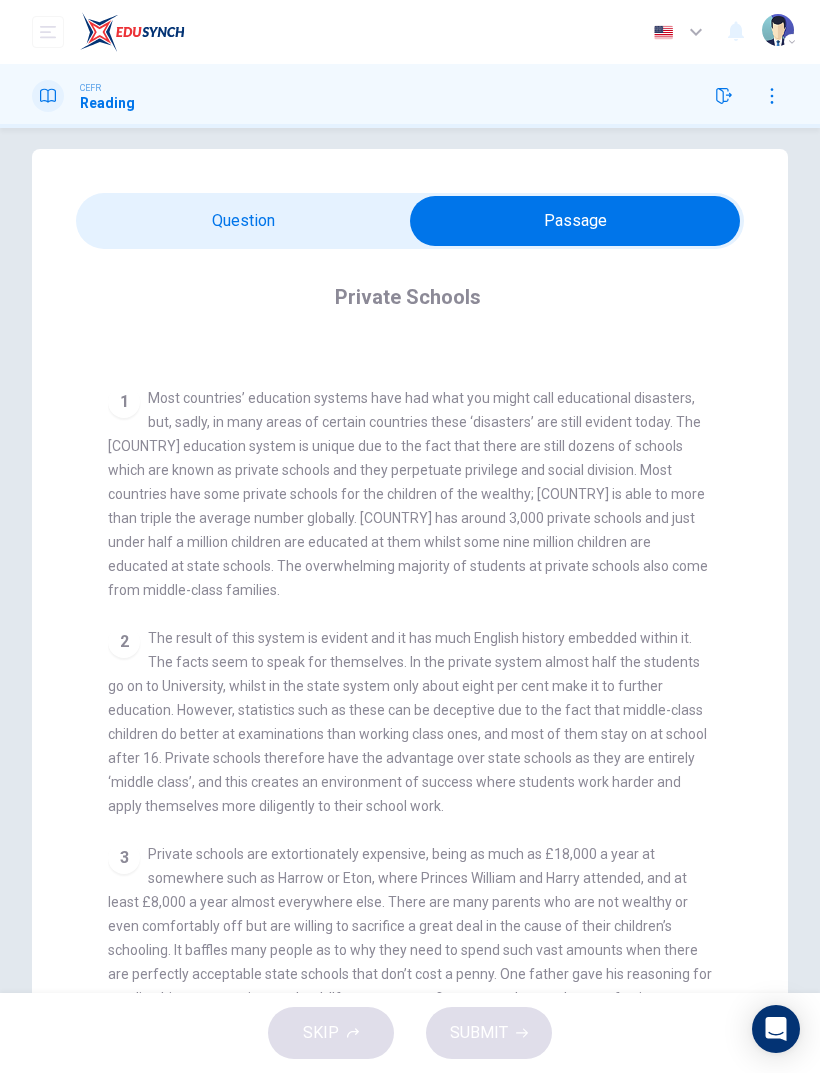 click at bounding box center (575, 221) 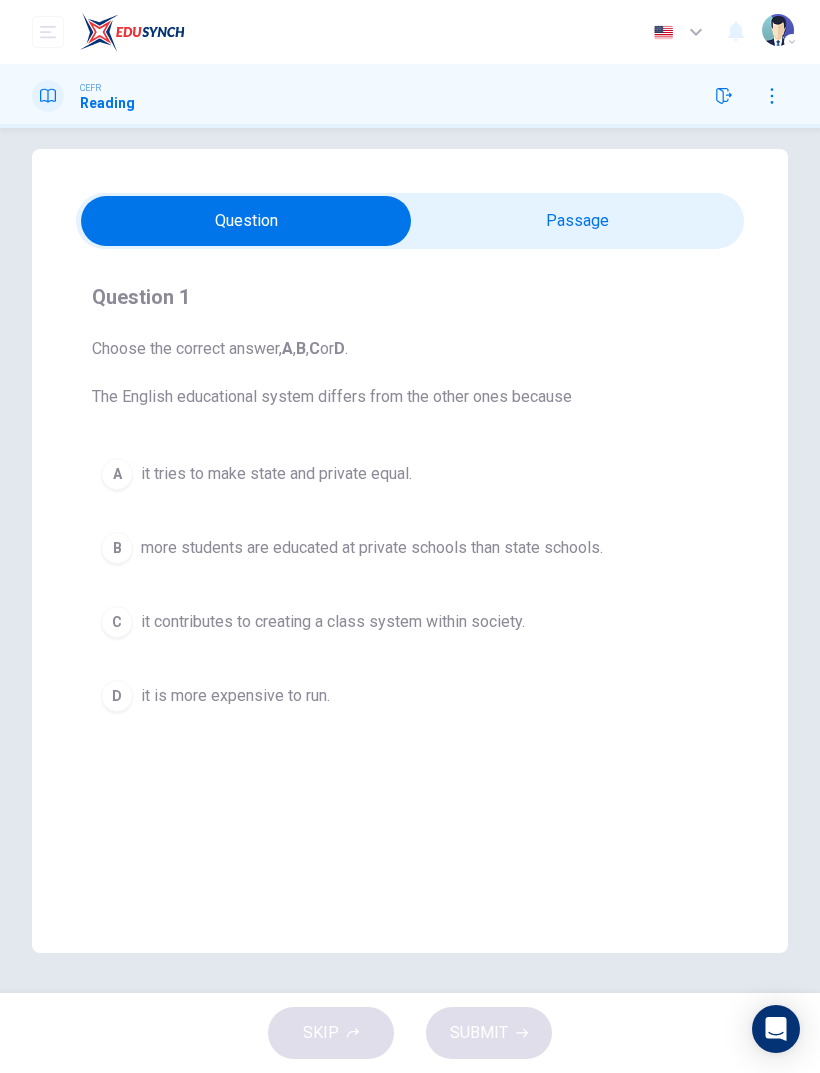 click at bounding box center [246, 221] 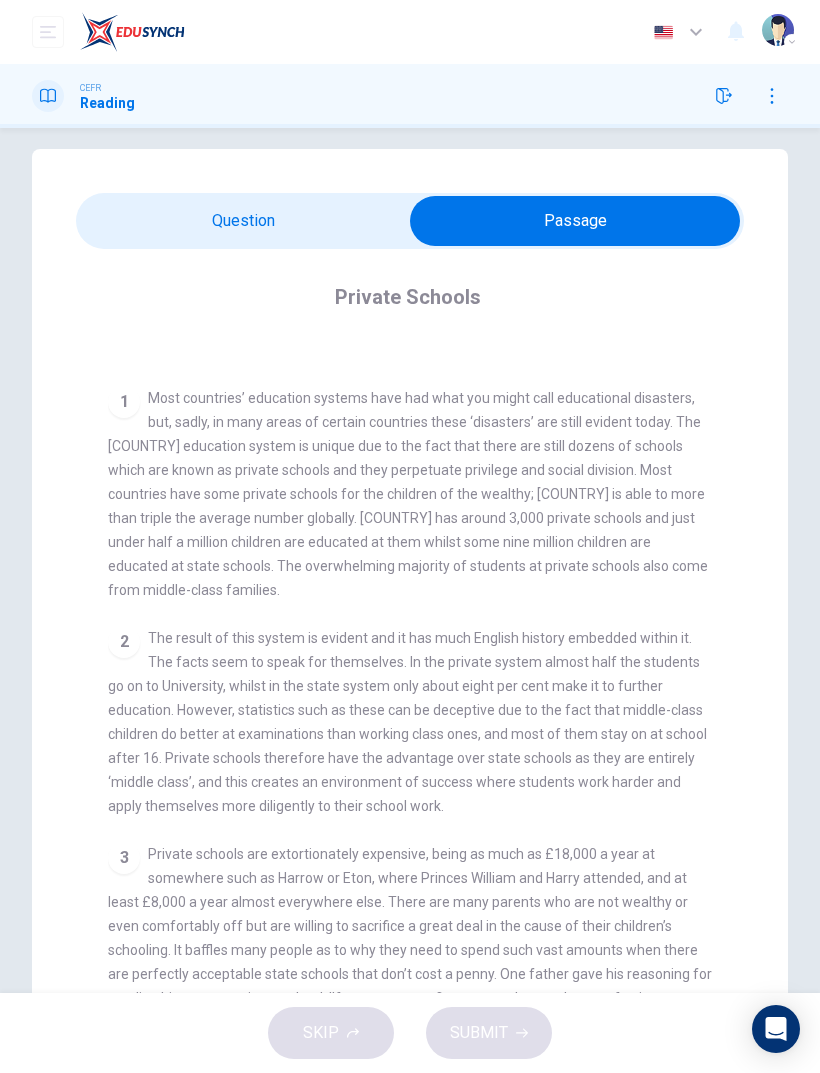 click at bounding box center (575, 221) 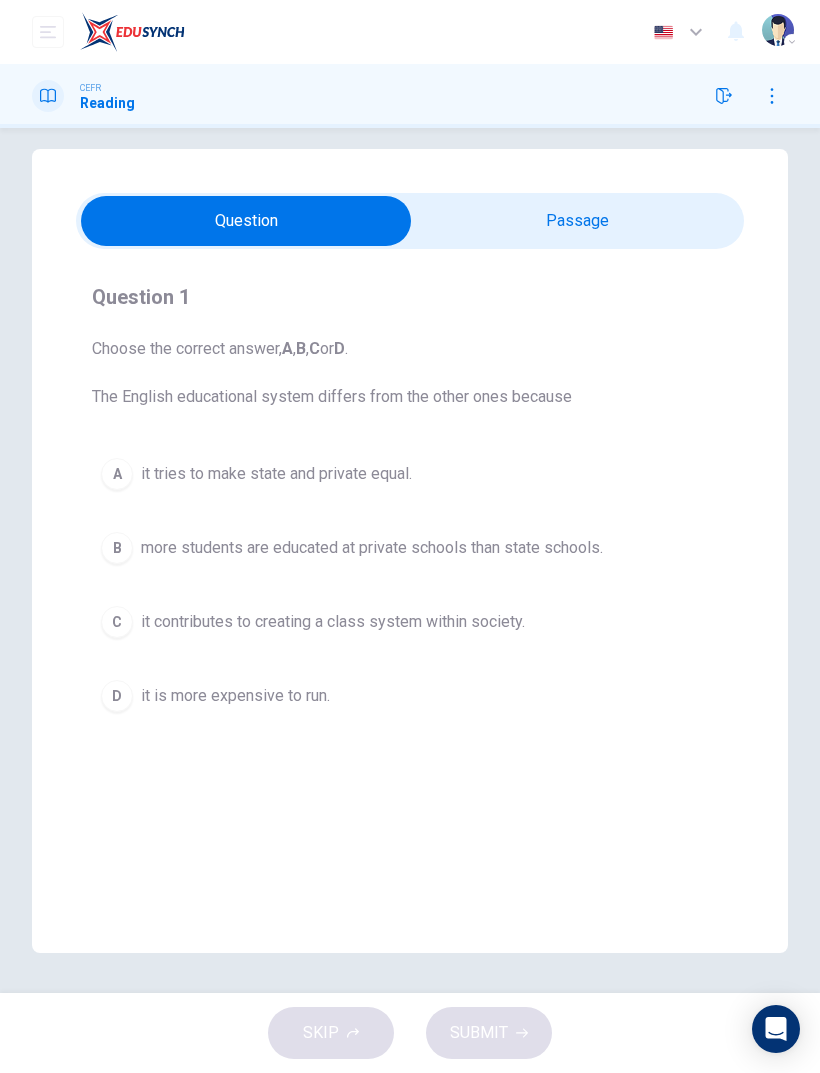 click on "B" at bounding box center [117, 474] 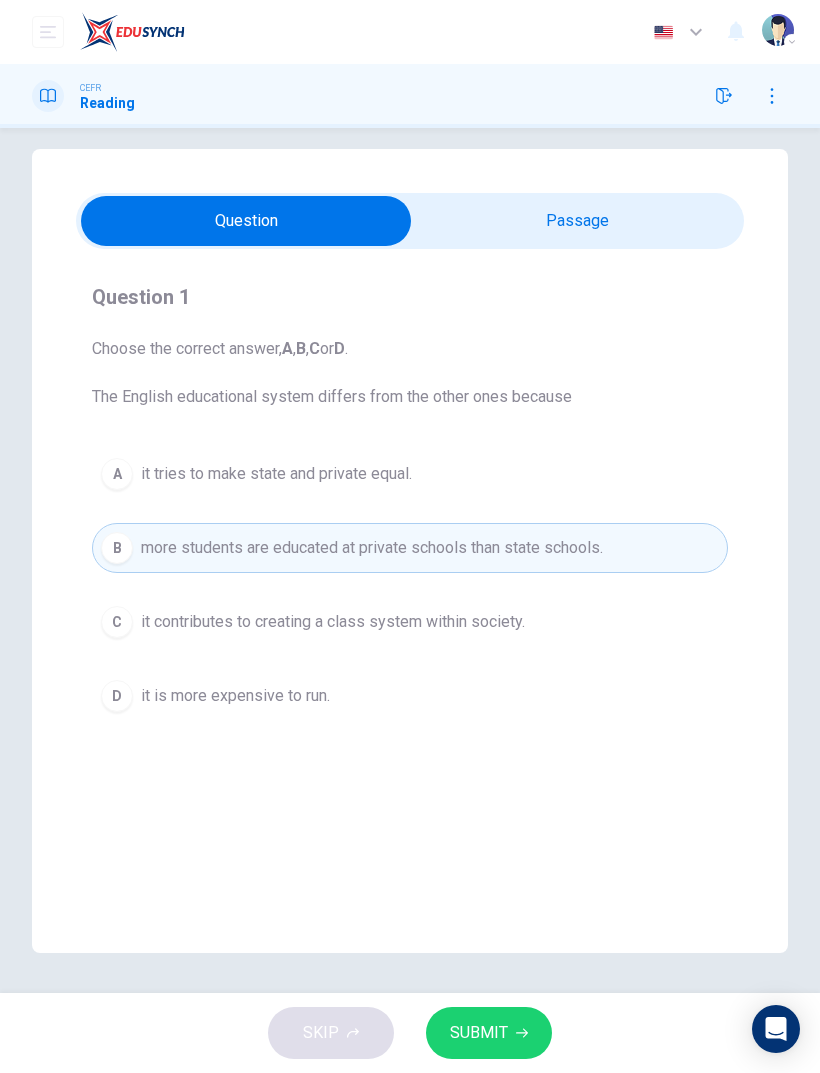 click at bounding box center (246, 221) 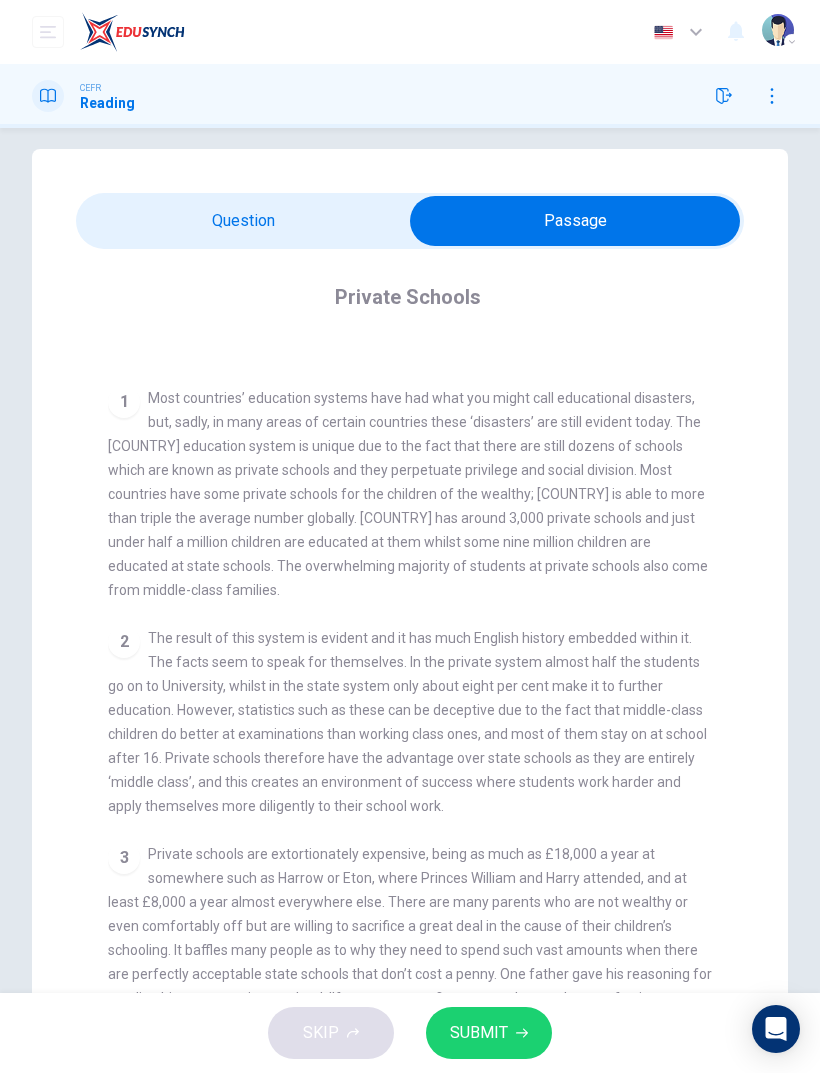 click at bounding box center [575, 221] 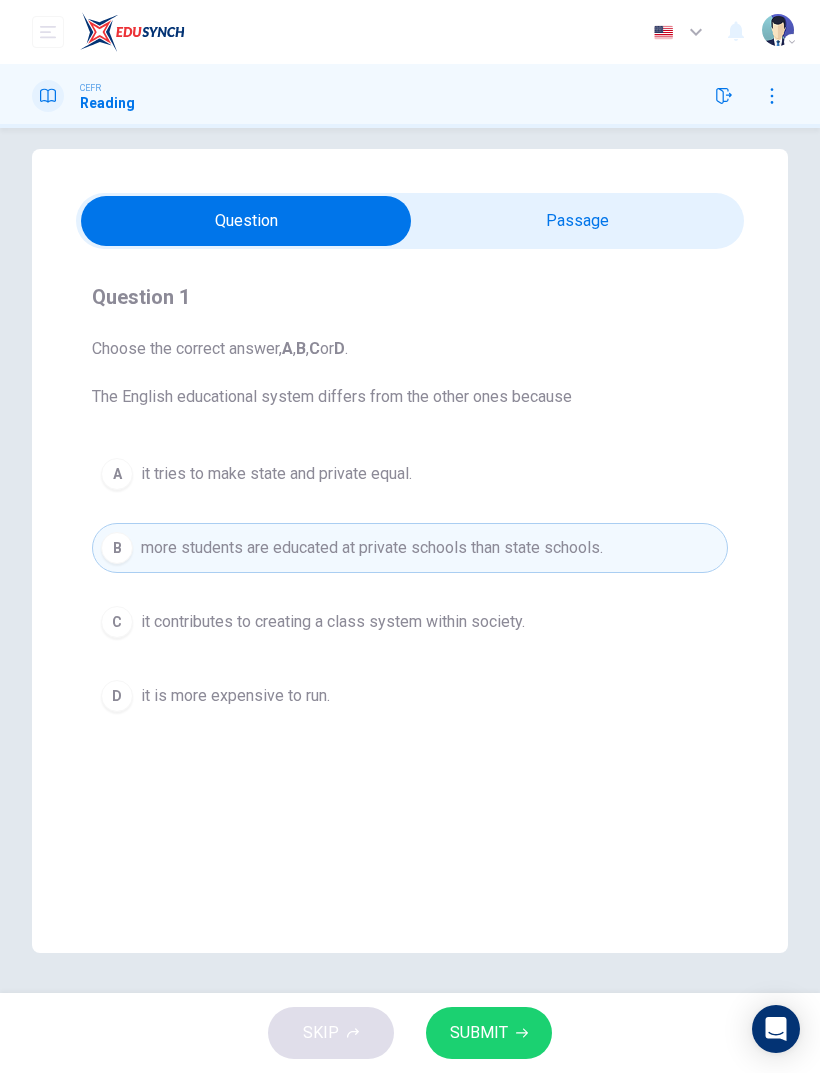 click at bounding box center [246, 221] 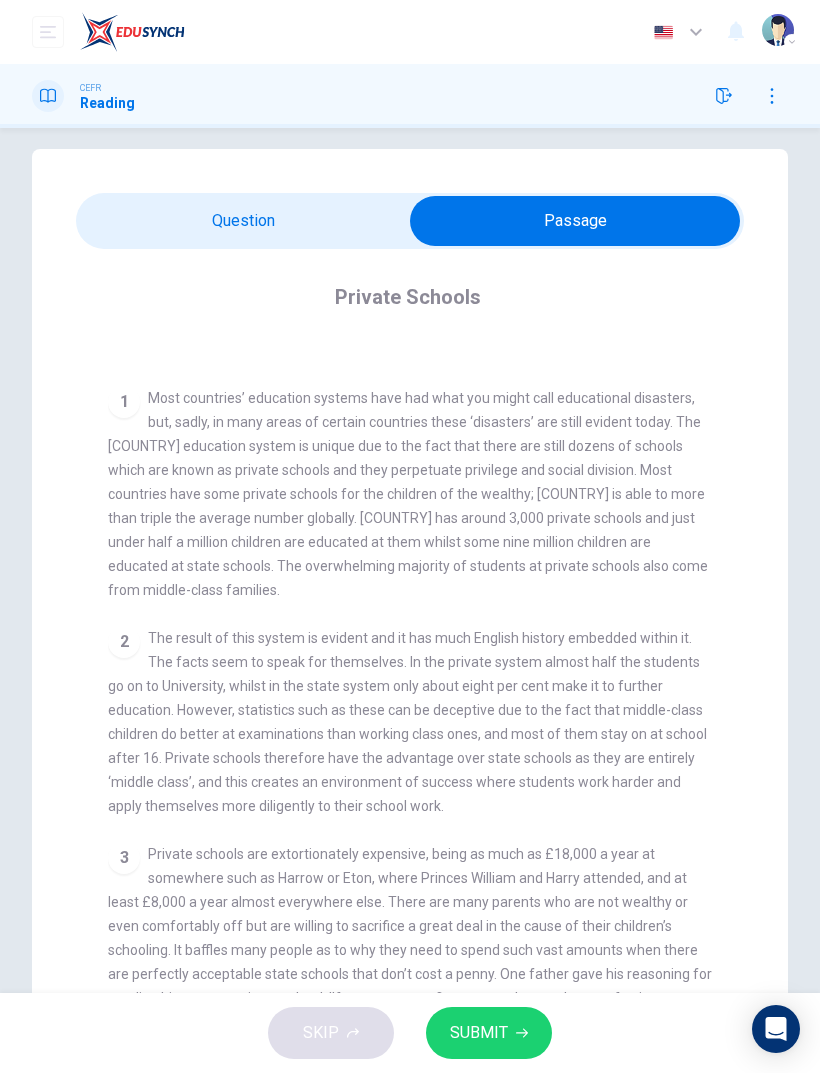 click on "Question Passage Question 1 Choose the correct answer,  A ,  B ,  C  or  D .
The English educational system differs from the other ones because A it tries to make state and private equal. B more students are educated at private schools than state schools. C it contributes to creating a class system within society. D it is more expensive to run. Private Schools CLICK TO ZOOM Click to Zoom 1 2 3 4 However, some say that the real reason that parents fork out the cash is prejudice: they don’t want their little kids mixing with the 'workers', or picking up an undesirable accent. In addition to this, it wouldn’t do if at the next dinner party all the guests were boasting about sending their kids to the same place where the son of the third cousin of Prince Charles is going, and you say your kid is going to the state school down the road, even if you could pocket the money for yourself instead, and, as a result, be able to serve the best Champagne with the smoked salmon and duck. 5 6" at bounding box center (410, 623) 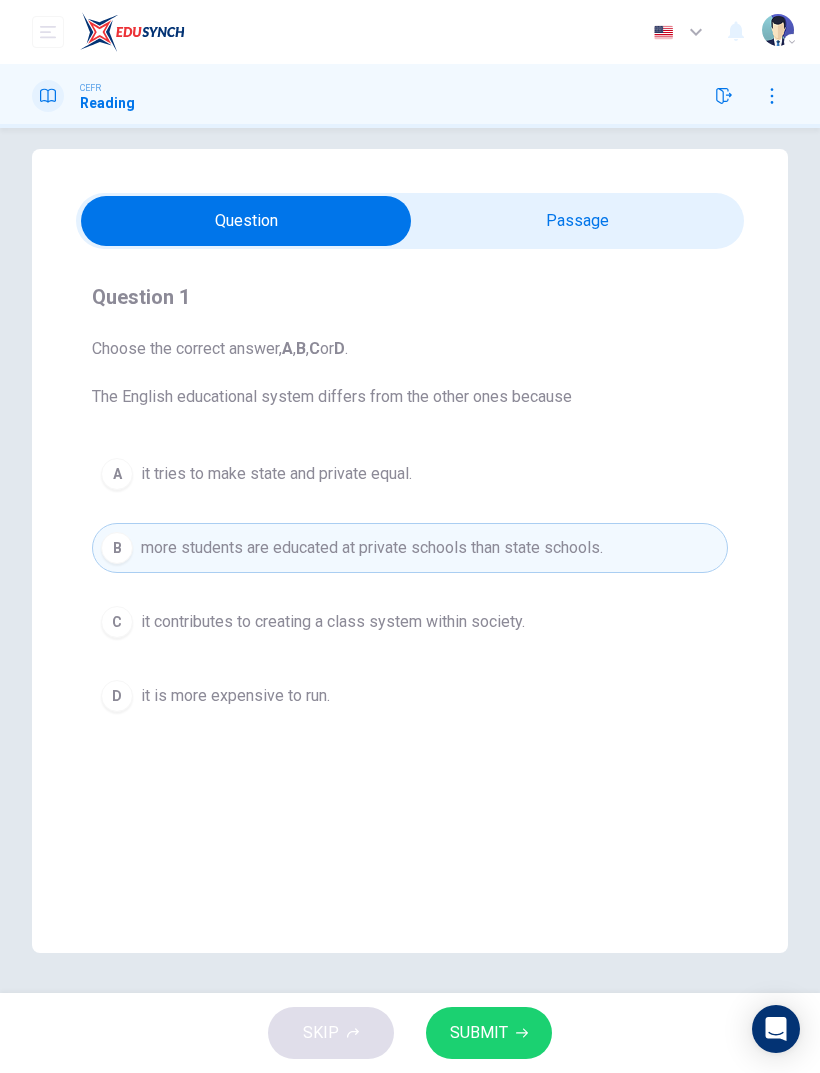click on "C" at bounding box center [117, 474] 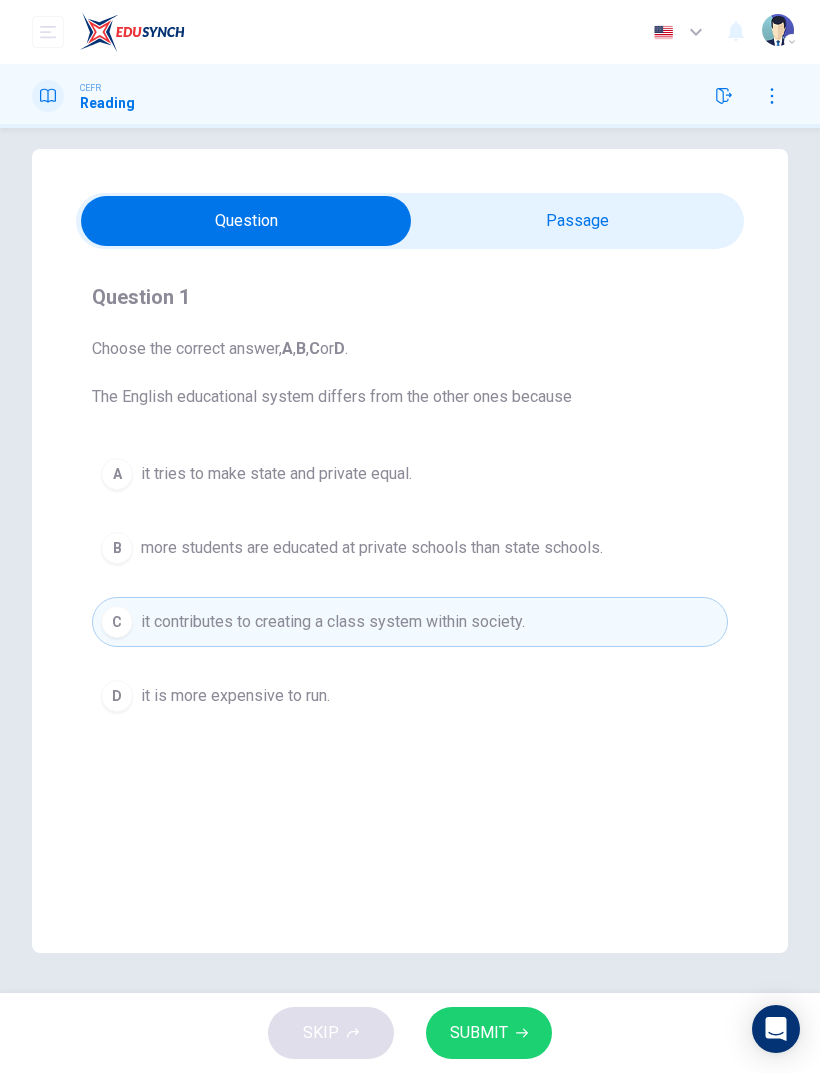 click on "SUBMIT" at bounding box center [489, 1033] 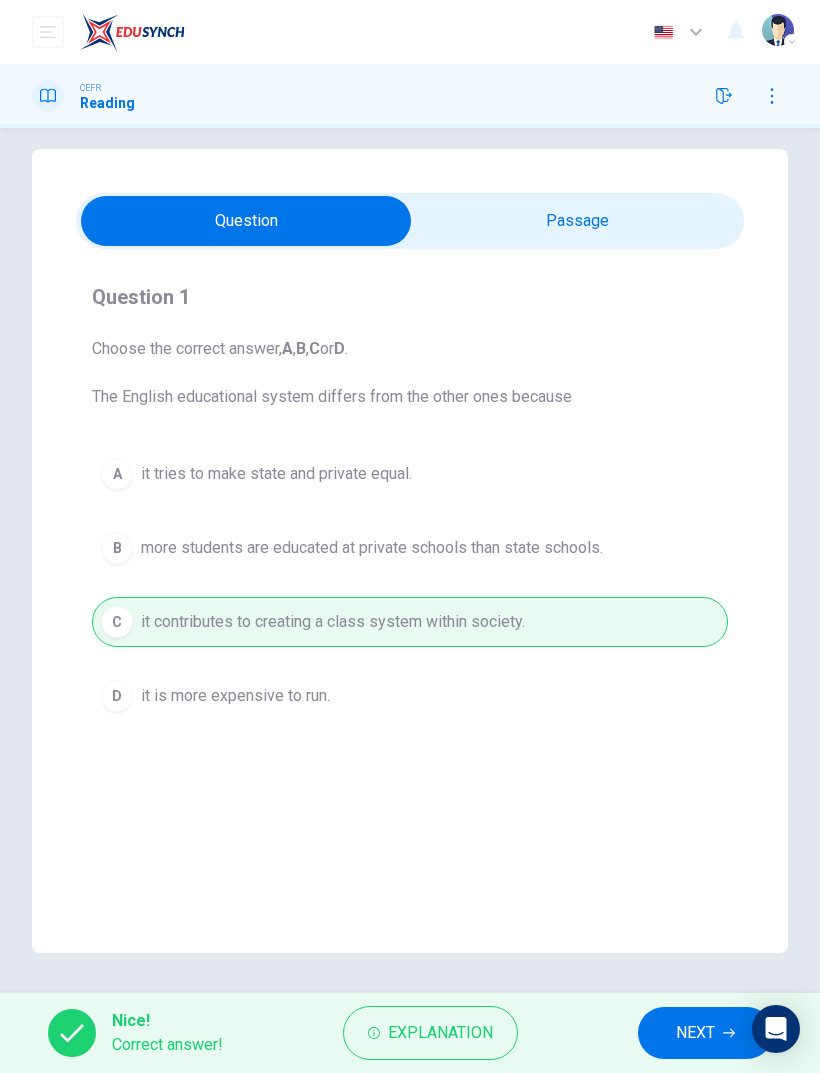 click on "Explanation" at bounding box center (430, 1033) 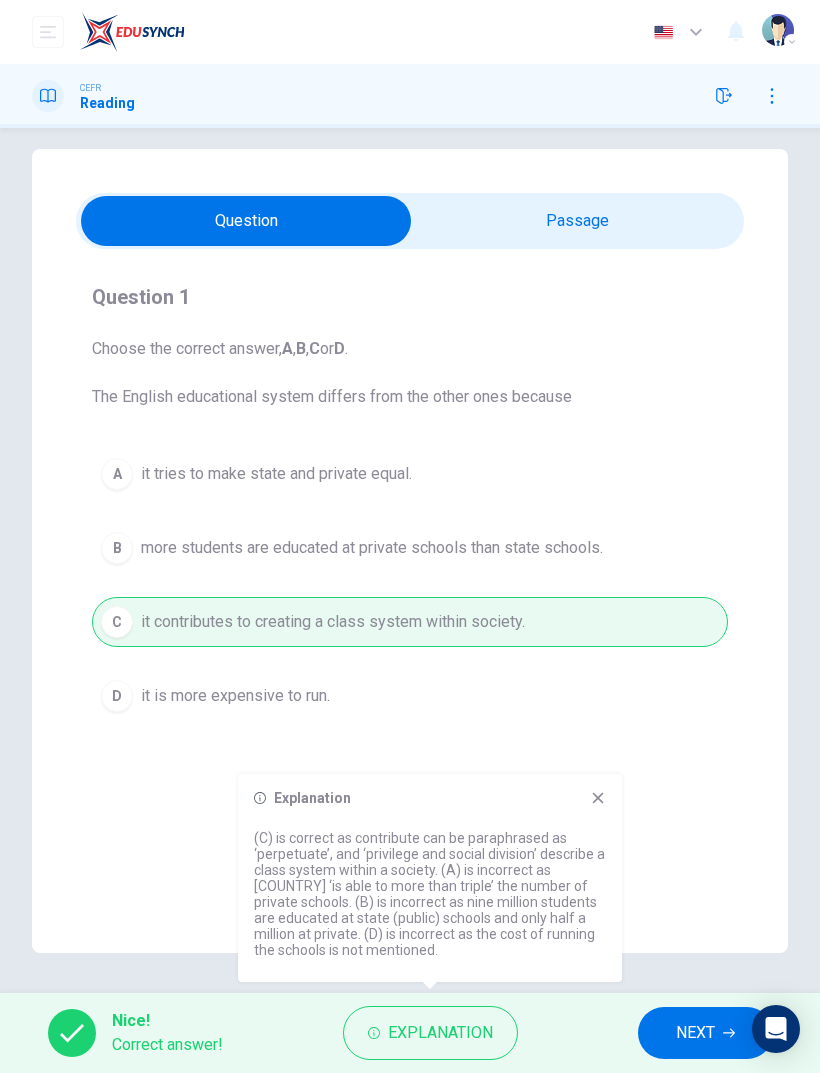 click on "NEXT" at bounding box center [695, 1033] 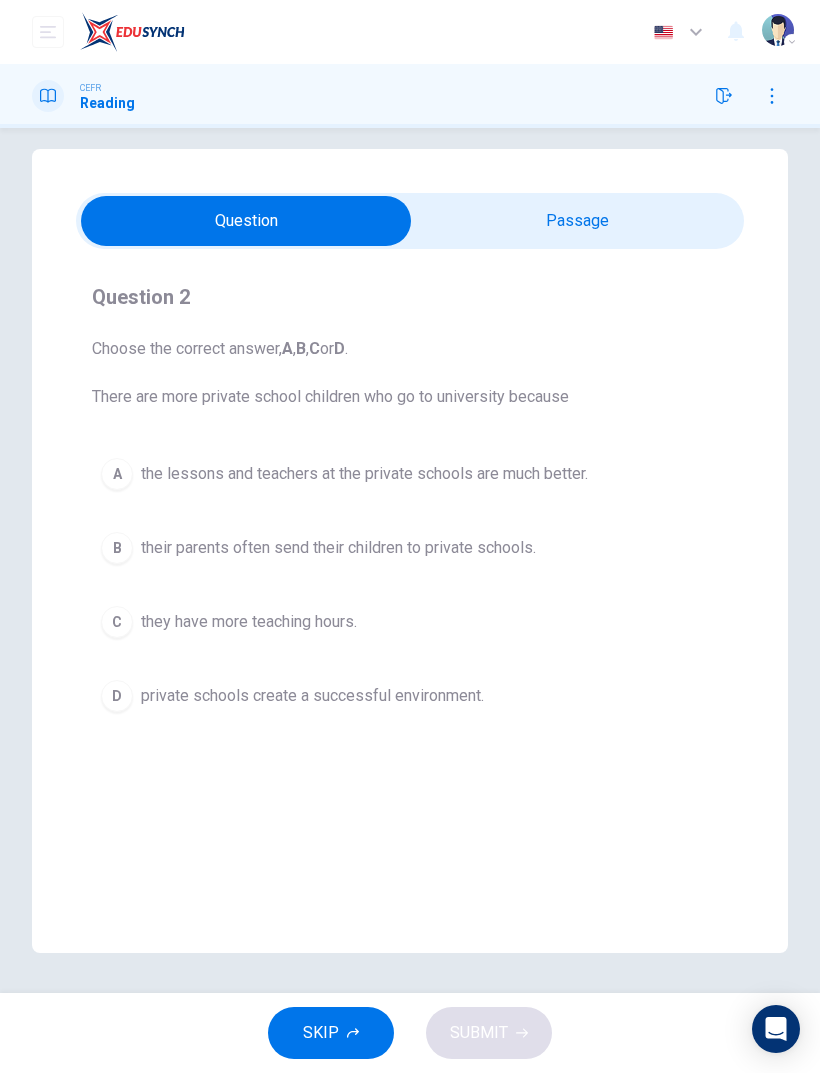 click at bounding box center (246, 221) 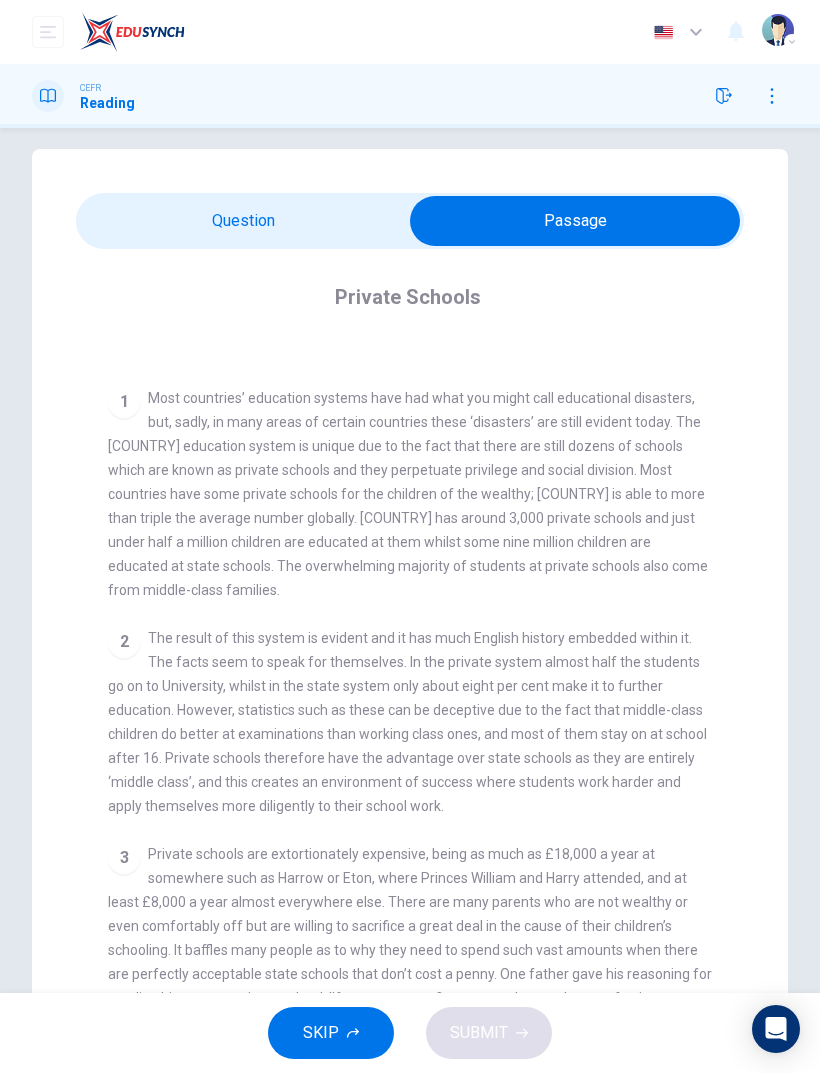 click at bounding box center (575, 221) 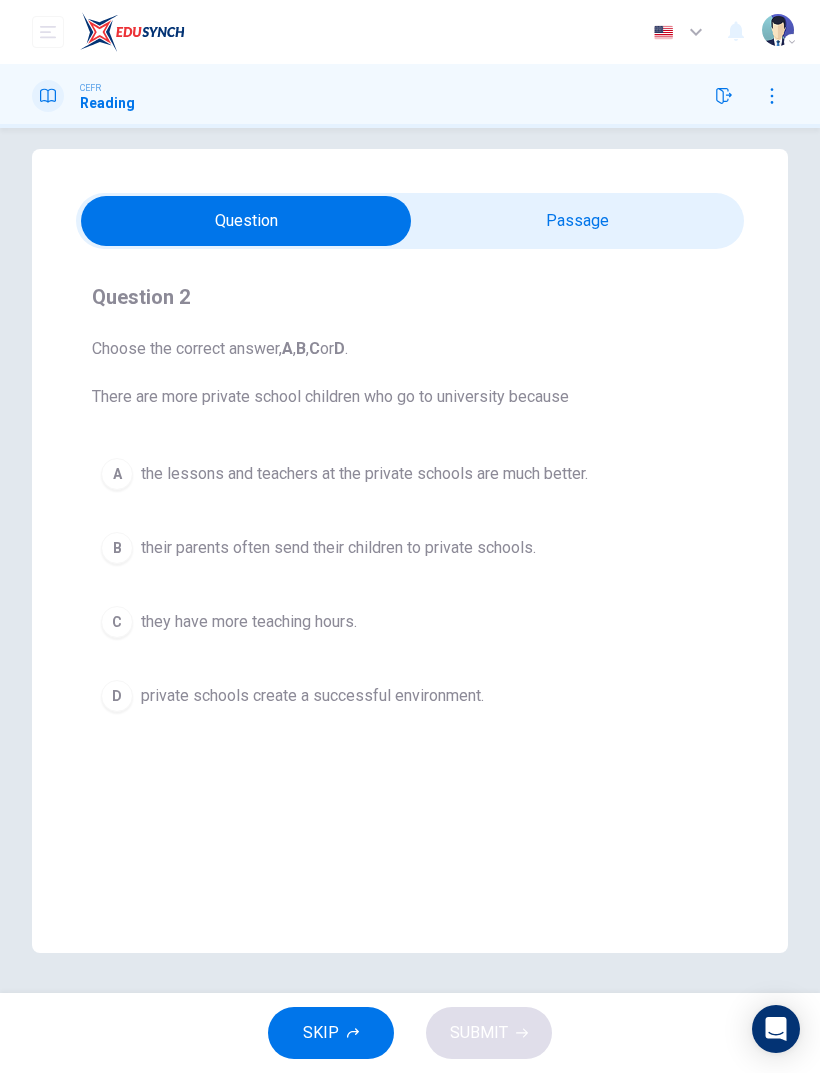 click at bounding box center [246, 221] 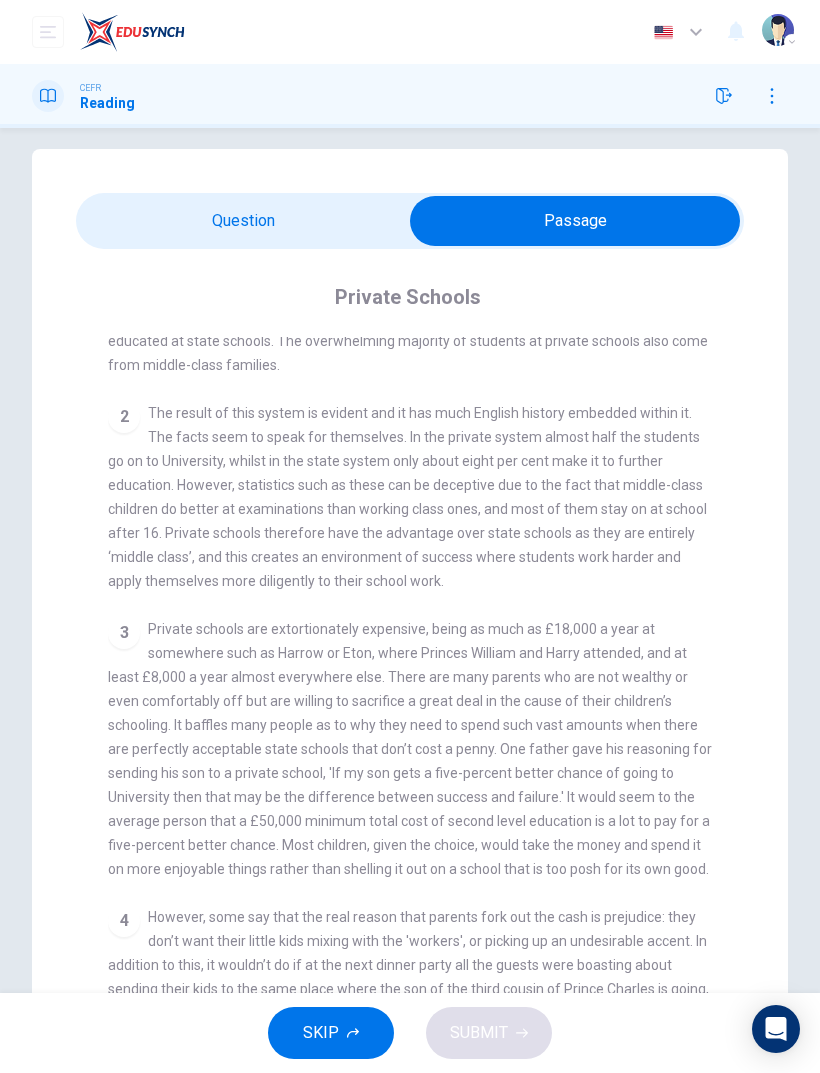 scroll, scrollTop: 562, scrollLeft: 0, axis: vertical 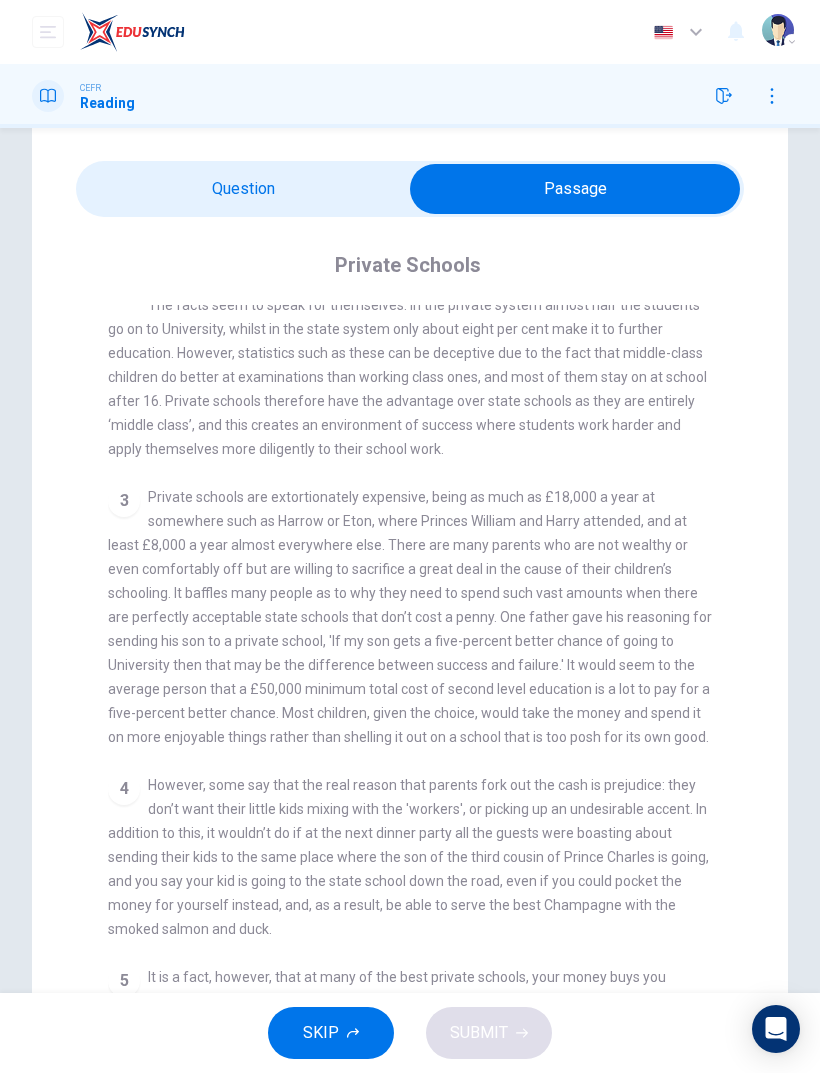 click at bounding box center (575, 189) 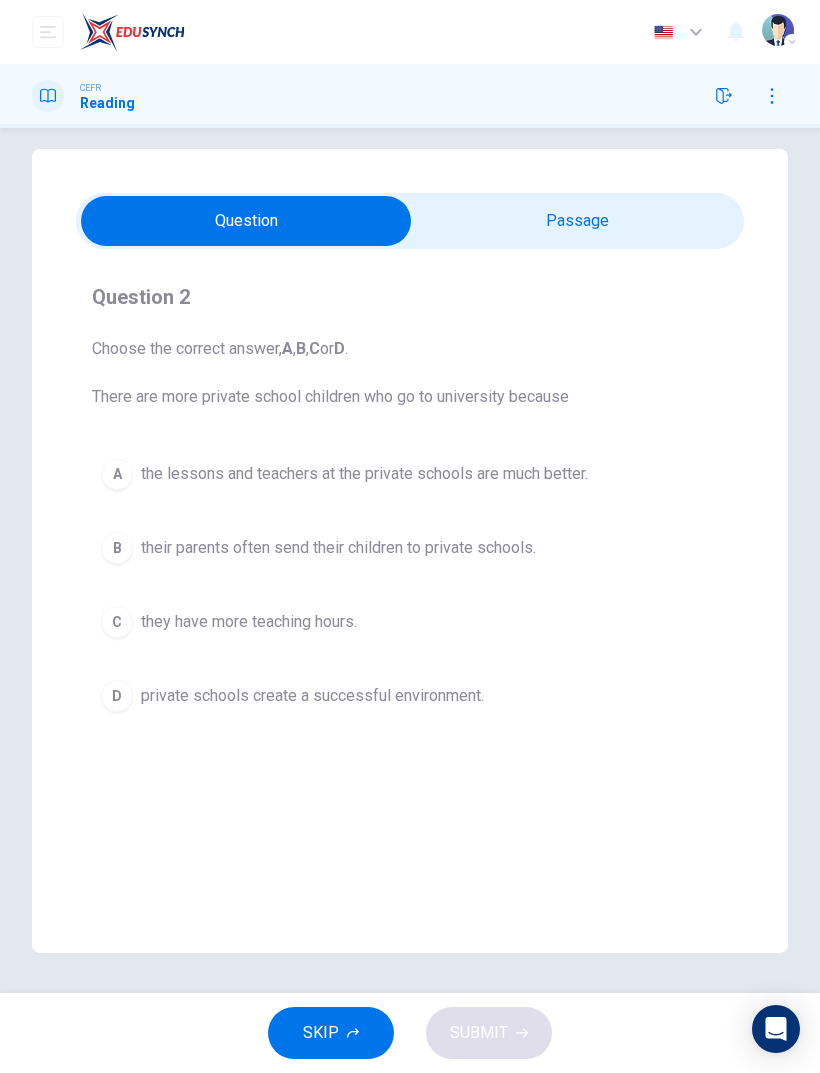 click at bounding box center [246, 221] 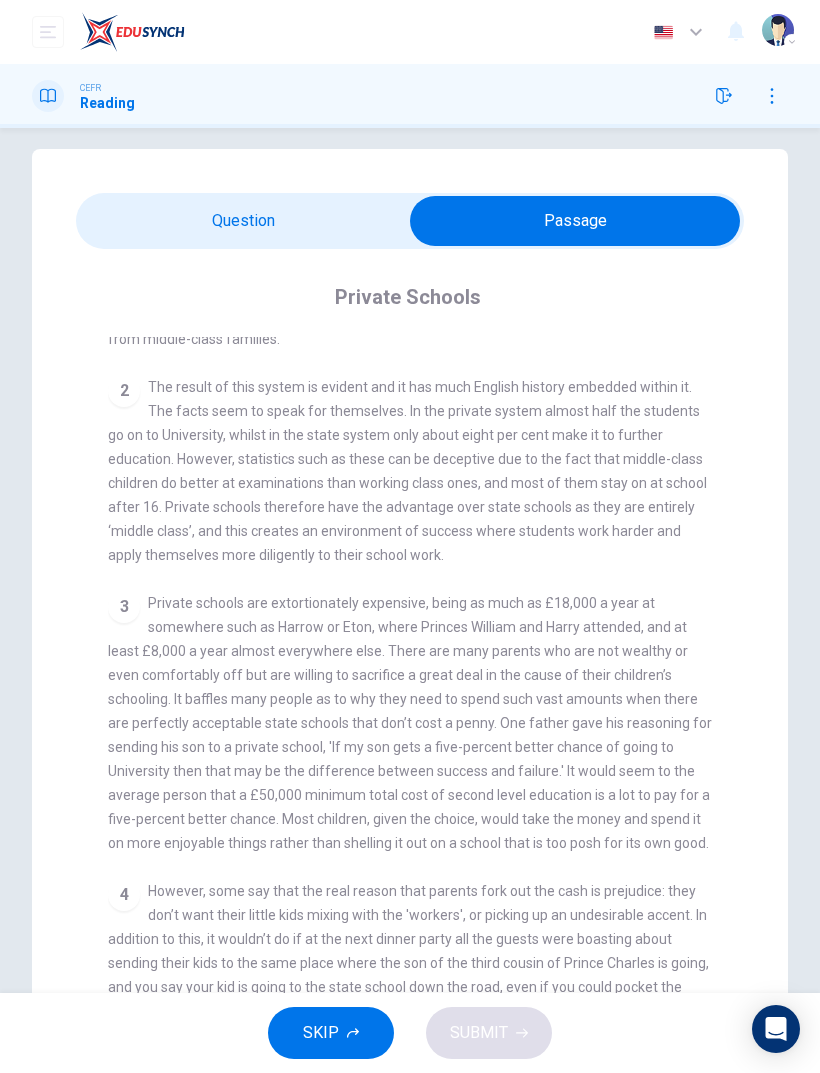 scroll, scrollTop: 602, scrollLeft: 0, axis: vertical 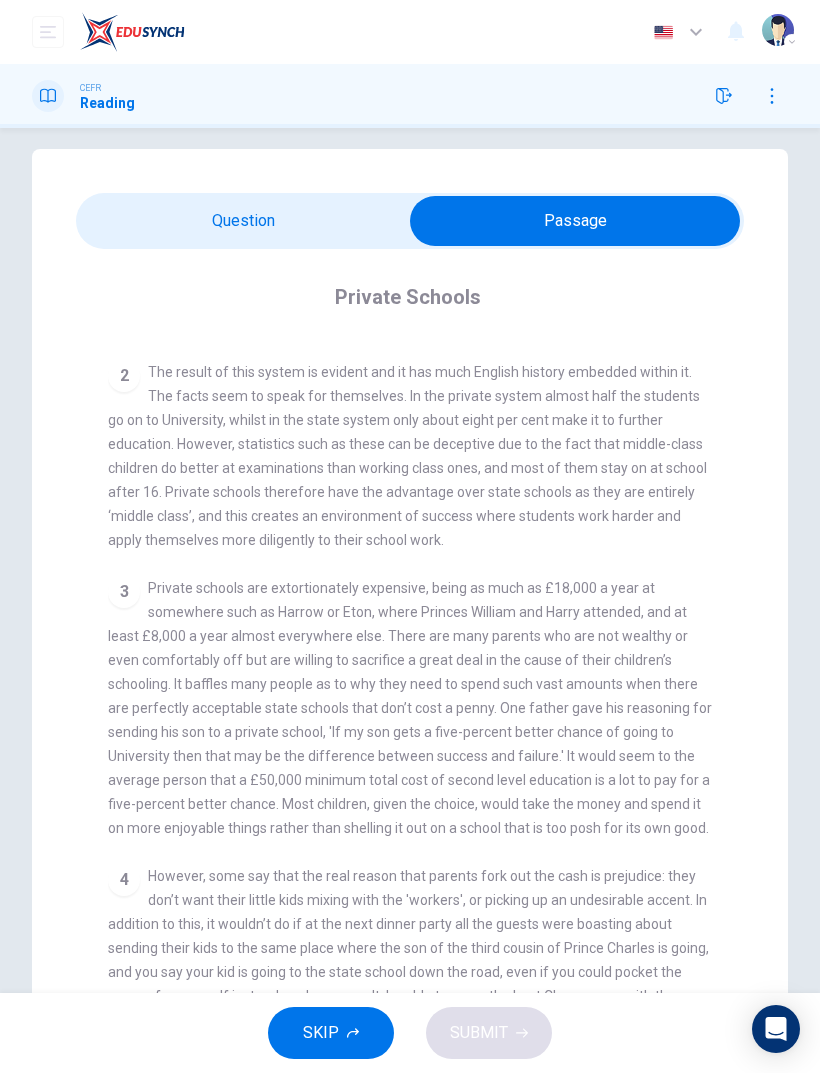 click at bounding box center [575, 221] 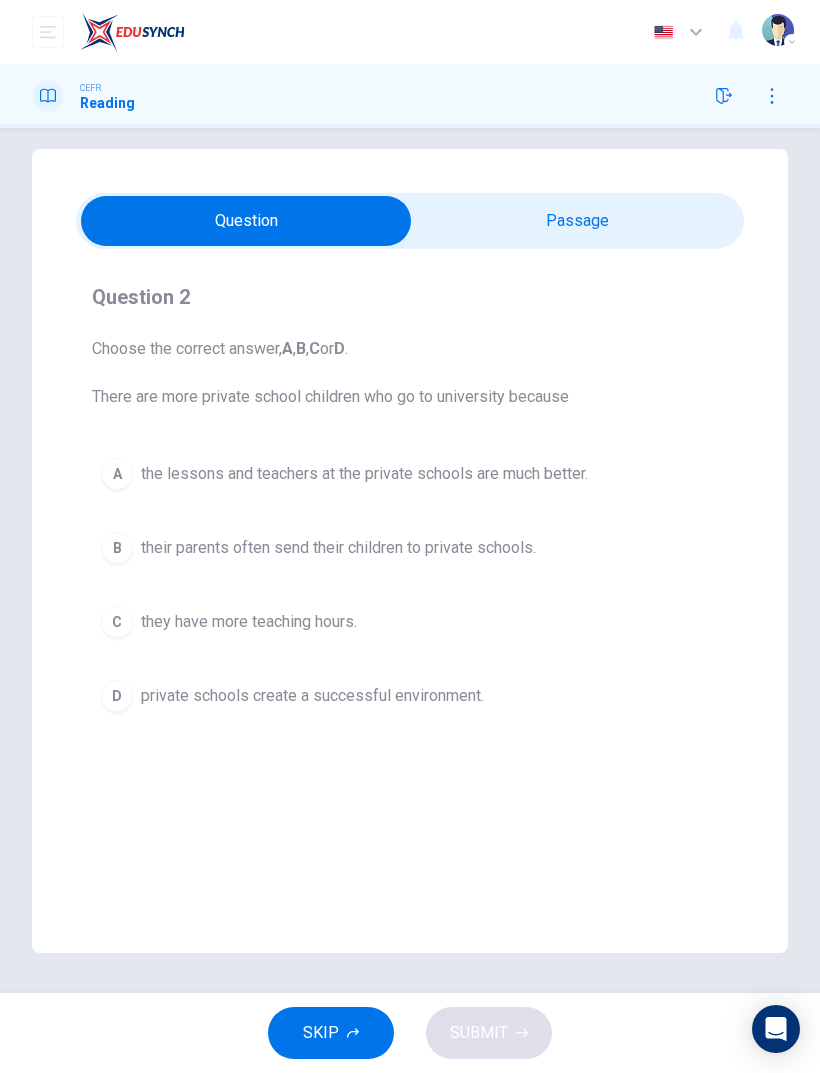 click on "C they have more teaching hours." at bounding box center [410, 622] 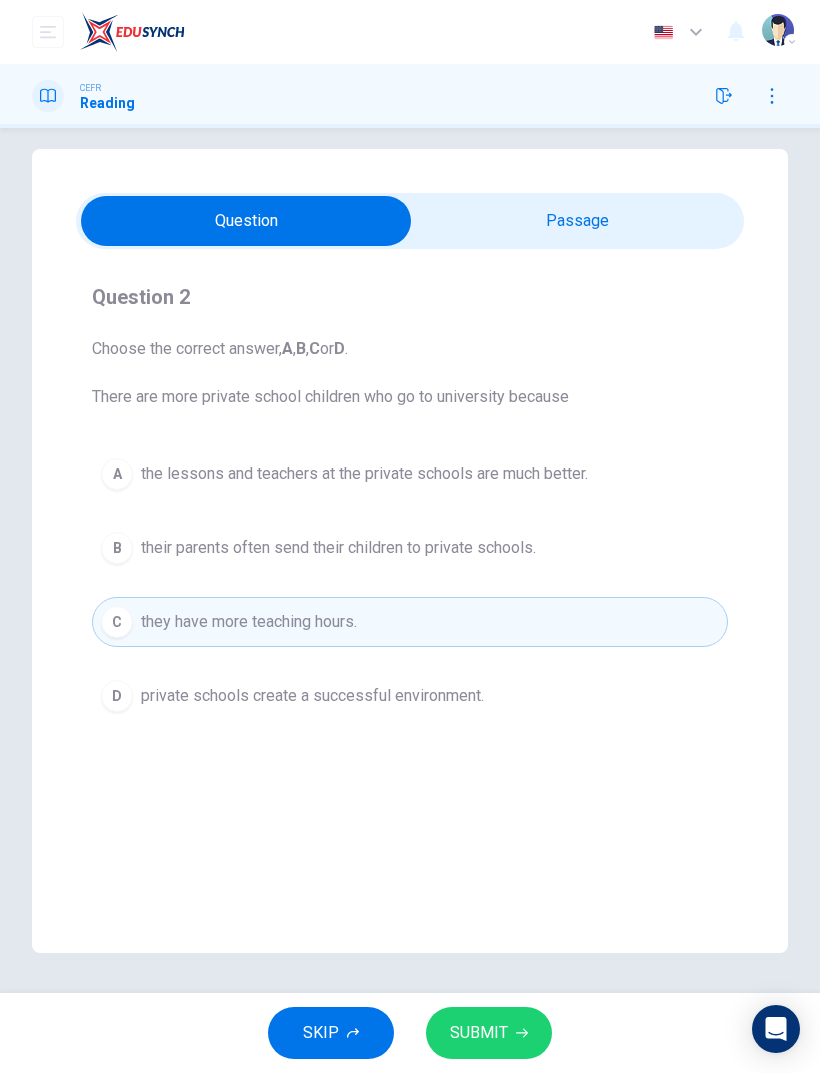 click on "D private schools create a successful environment." at bounding box center [410, 696] 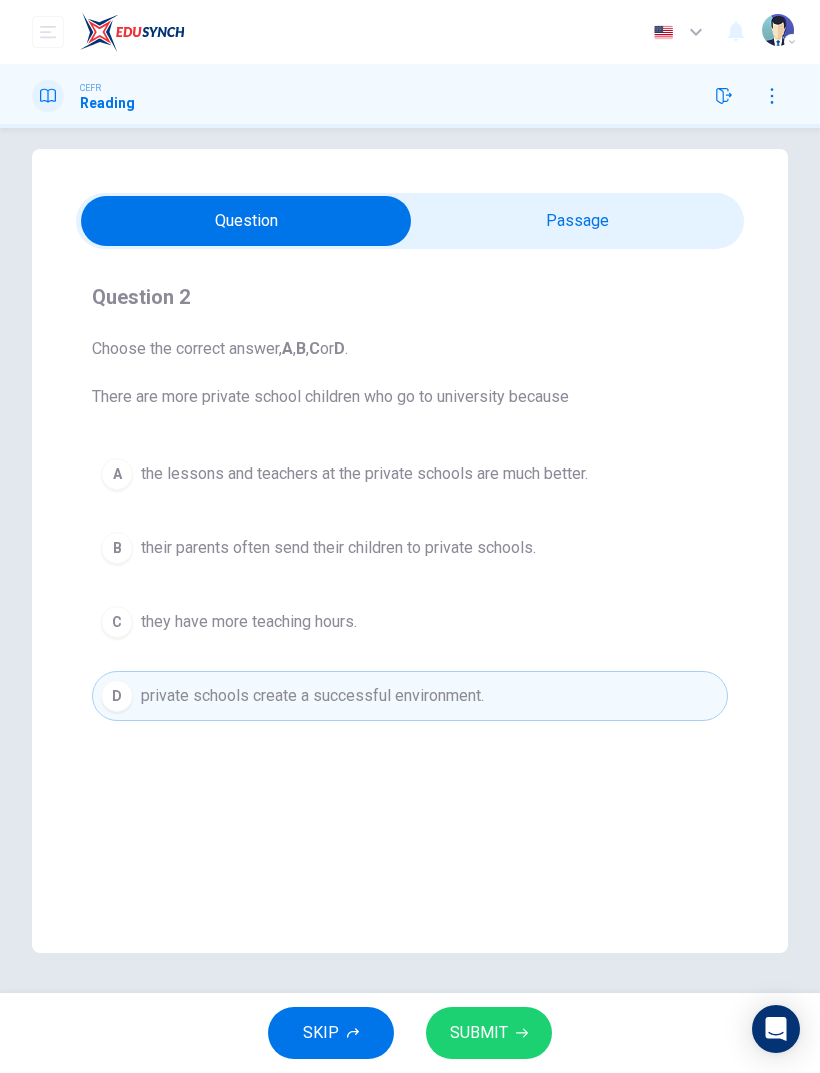 click on "SUBMIT" at bounding box center (479, 1033) 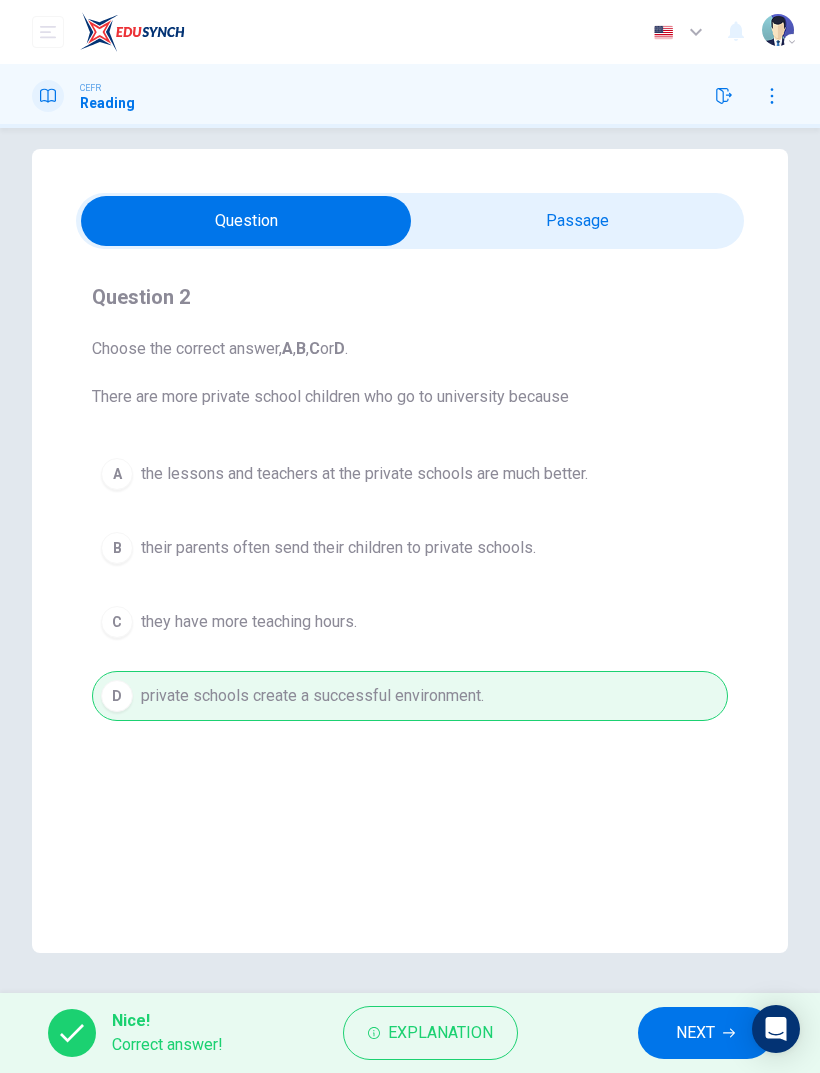 click on "NEXT" at bounding box center [695, 1033] 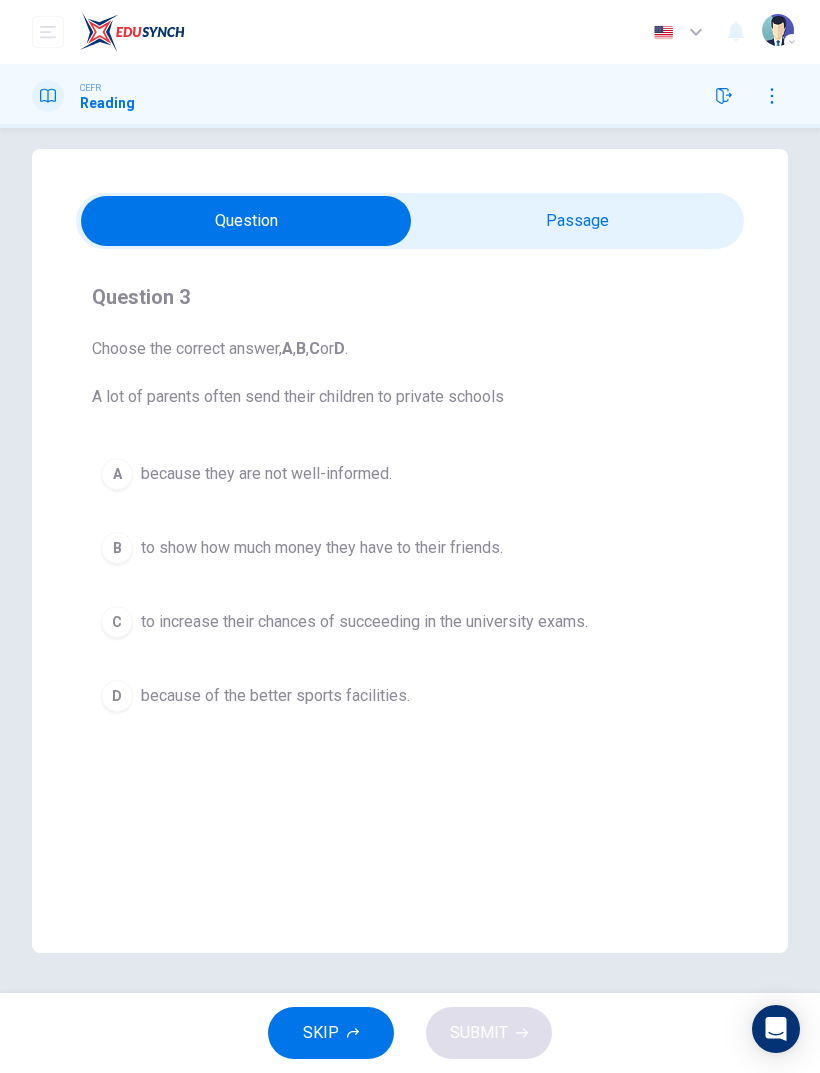 click at bounding box center [246, 221] 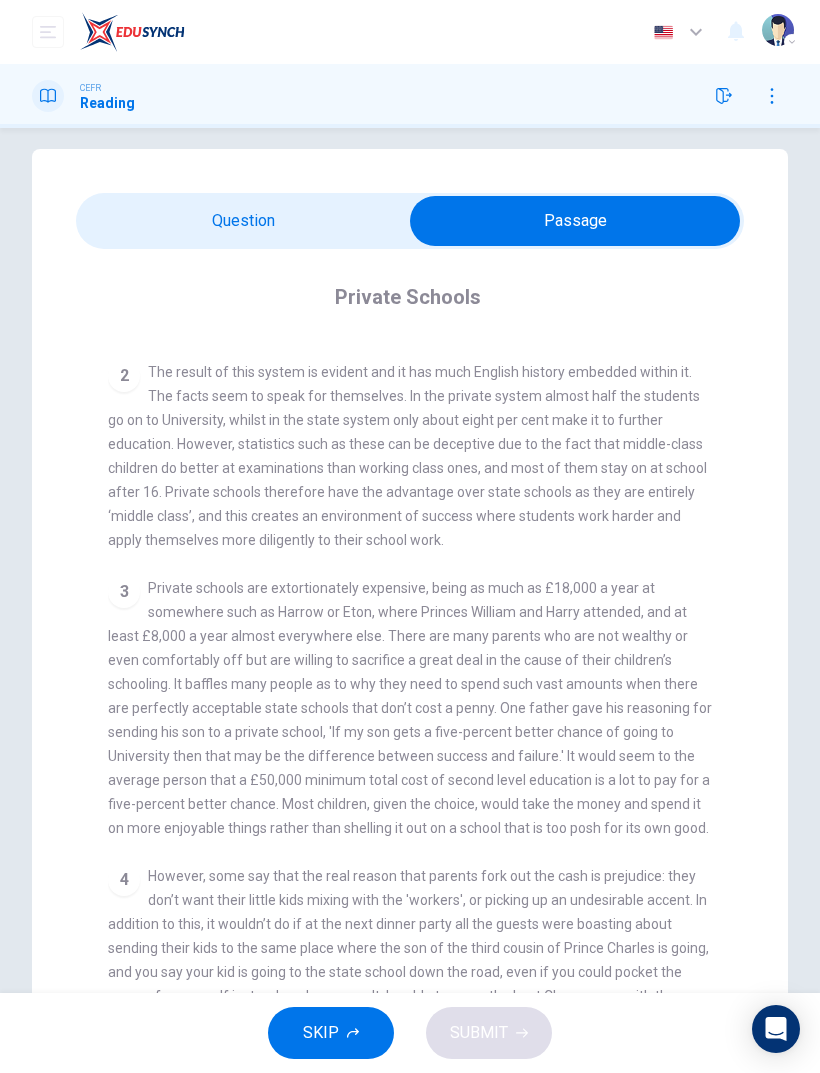 click at bounding box center [575, 221] 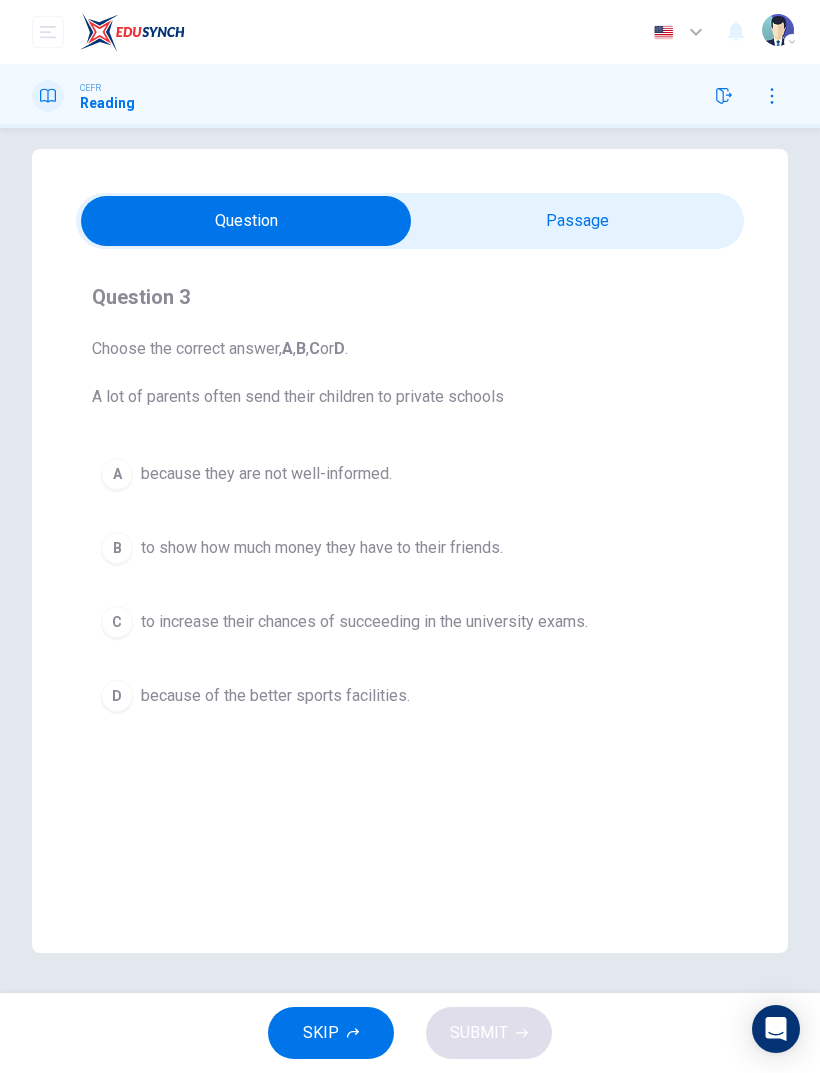 click on "C to increase their chances of succeeding in the university exams." at bounding box center [410, 622] 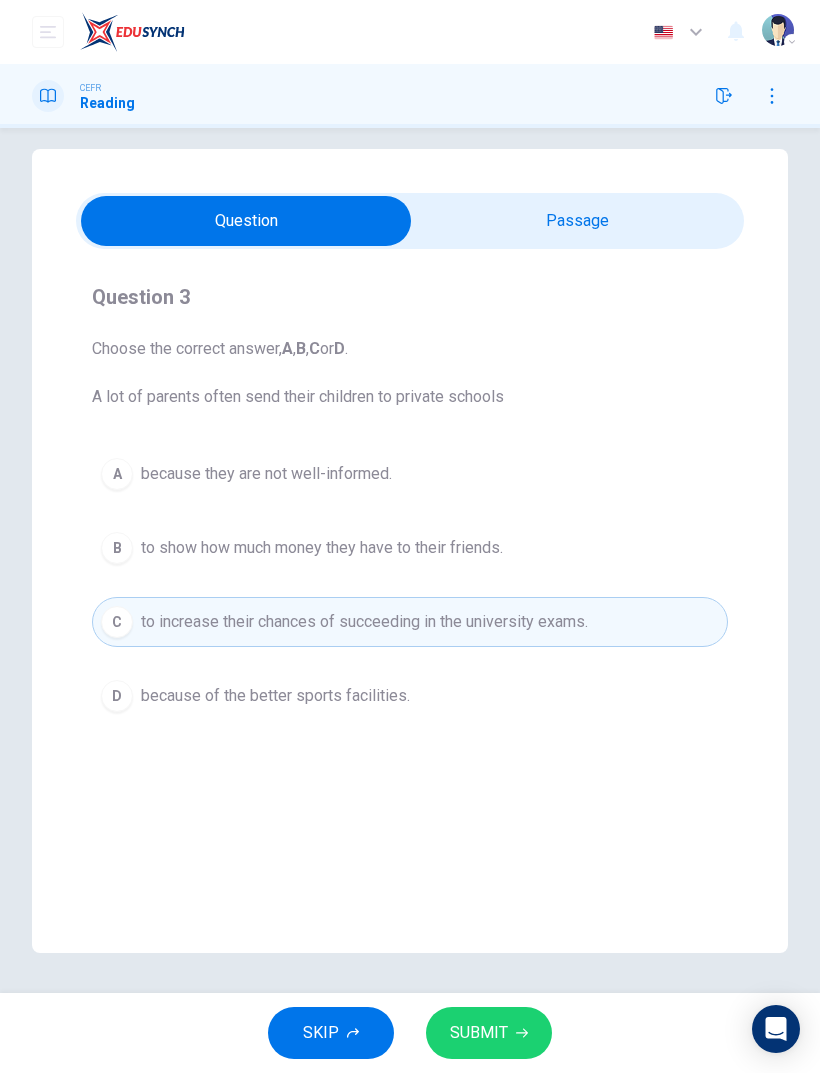 click on "SUBMIT" at bounding box center [479, 1033] 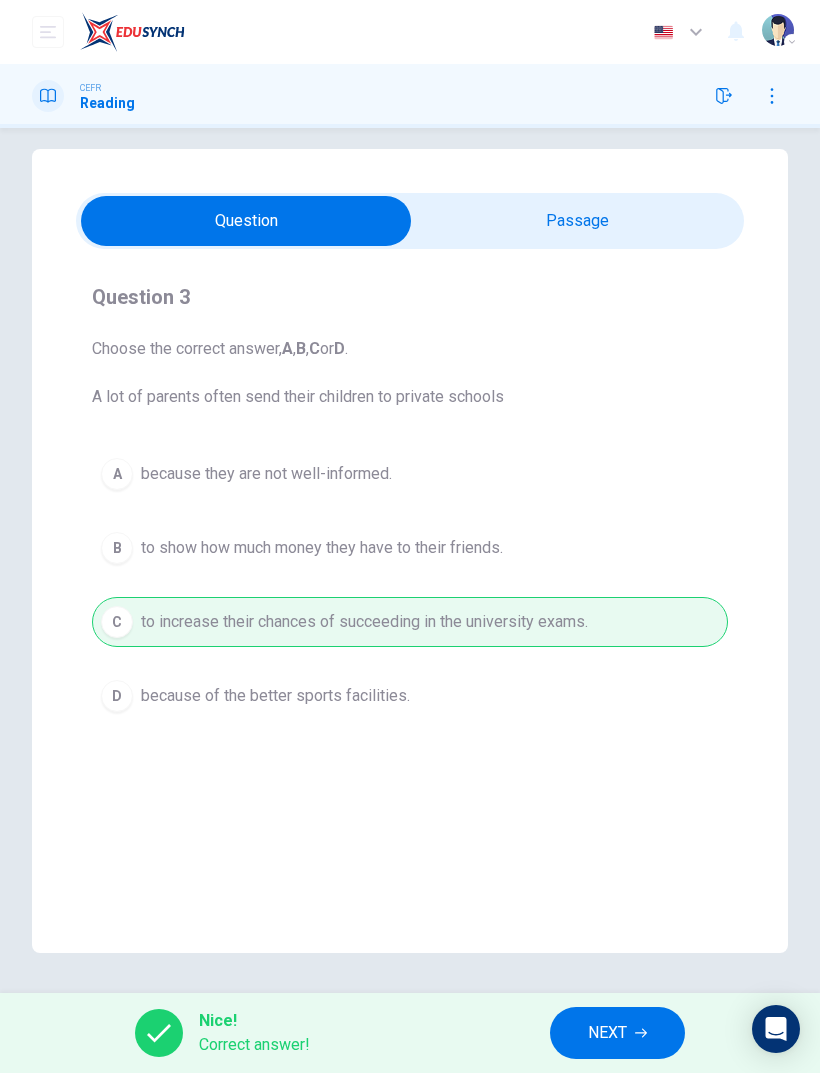 click on "NEXT" at bounding box center (617, 1033) 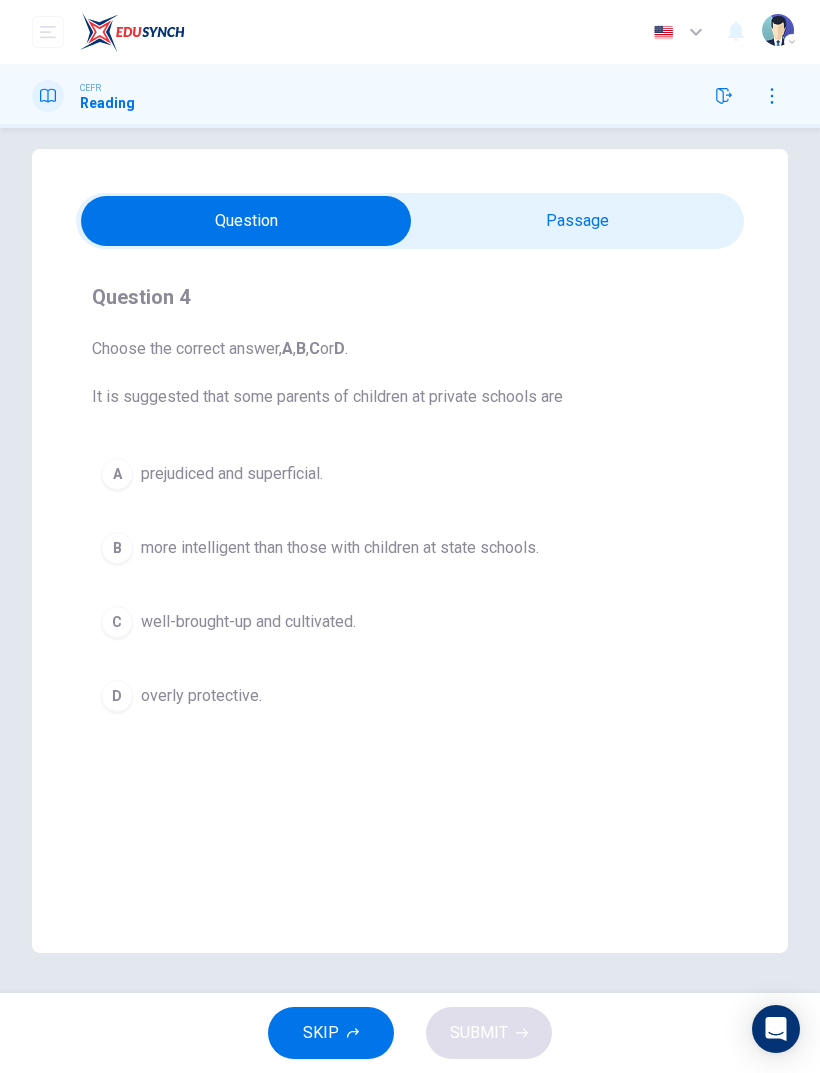 click at bounding box center [246, 221] 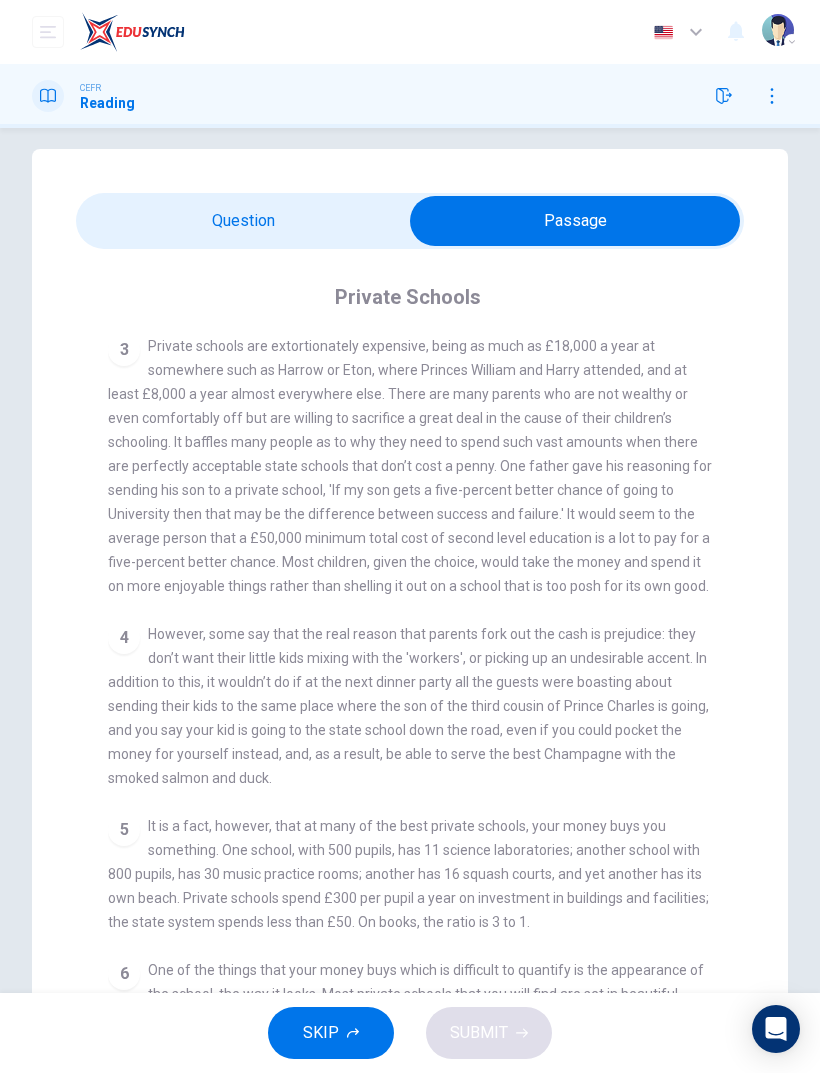 scroll, scrollTop: 842, scrollLeft: 0, axis: vertical 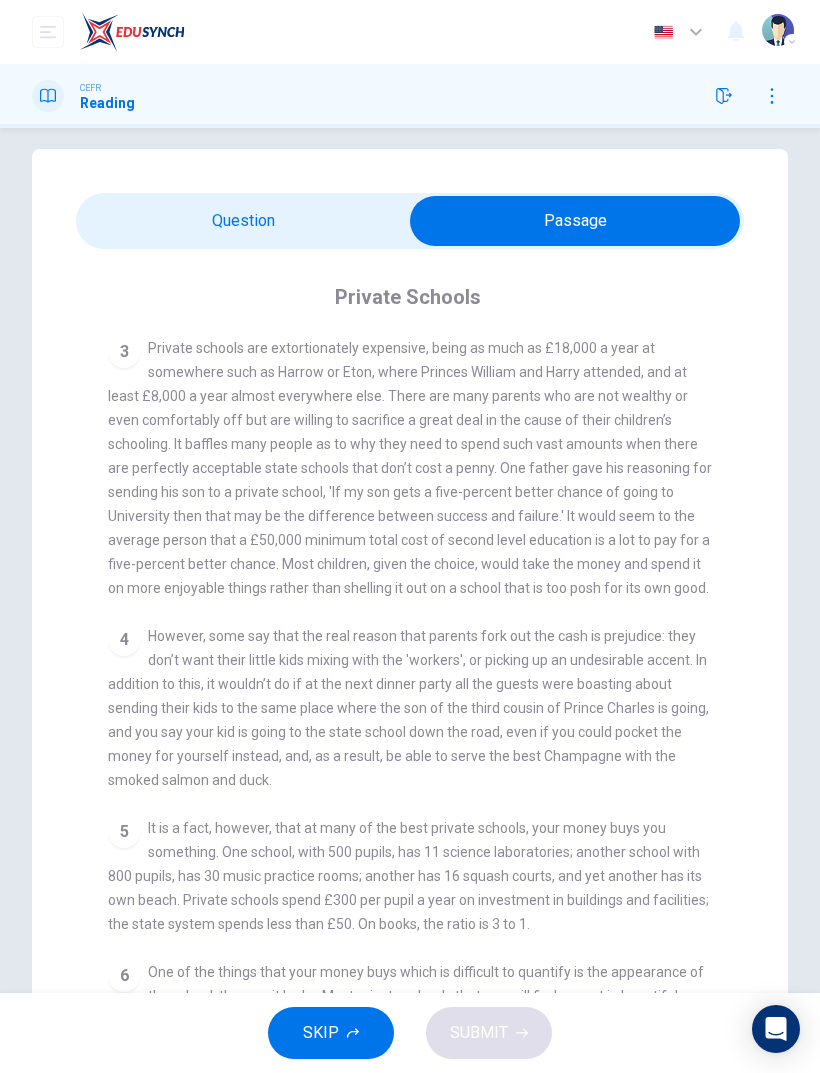 click at bounding box center [575, 221] 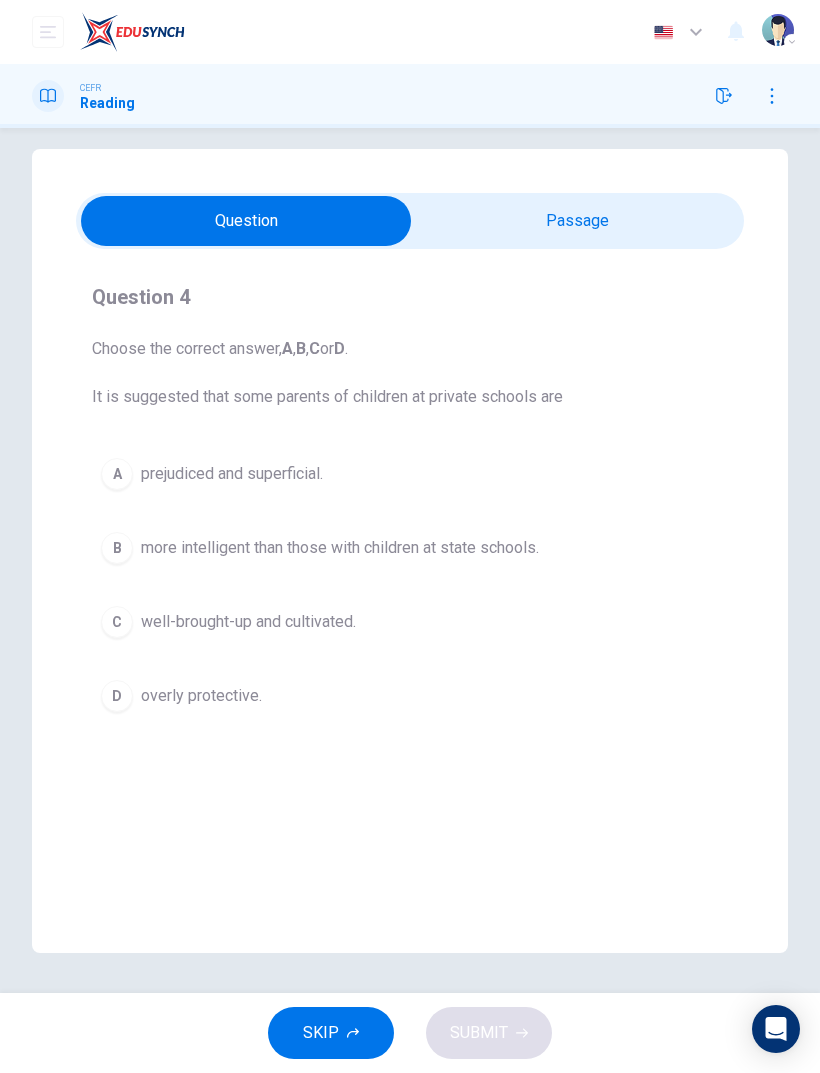 click at bounding box center (246, 221) 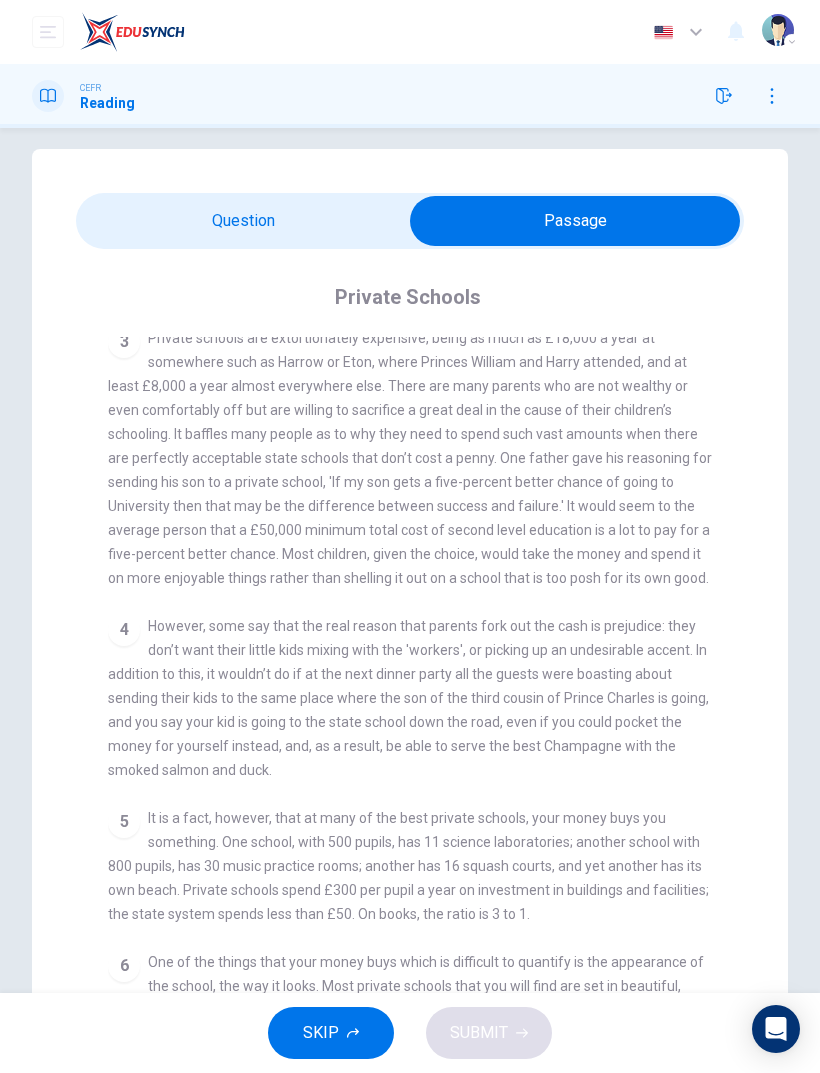 scroll, scrollTop: 855, scrollLeft: 0, axis: vertical 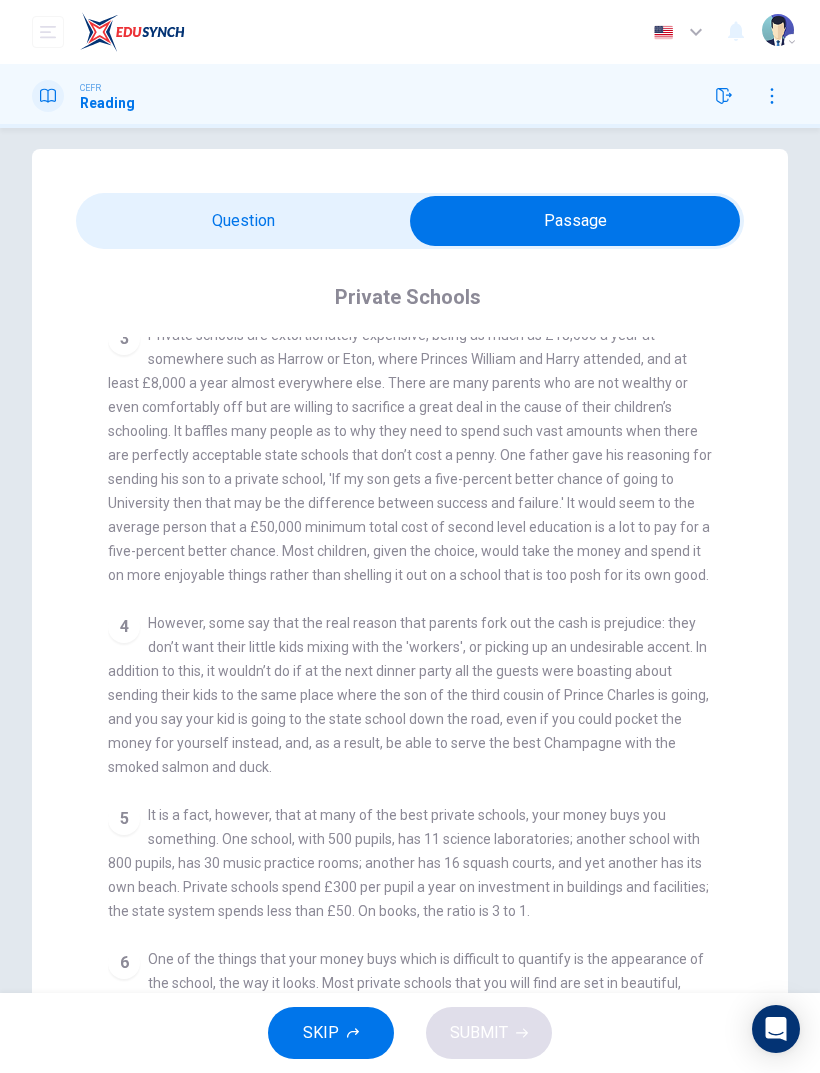 click at bounding box center [575, 221] 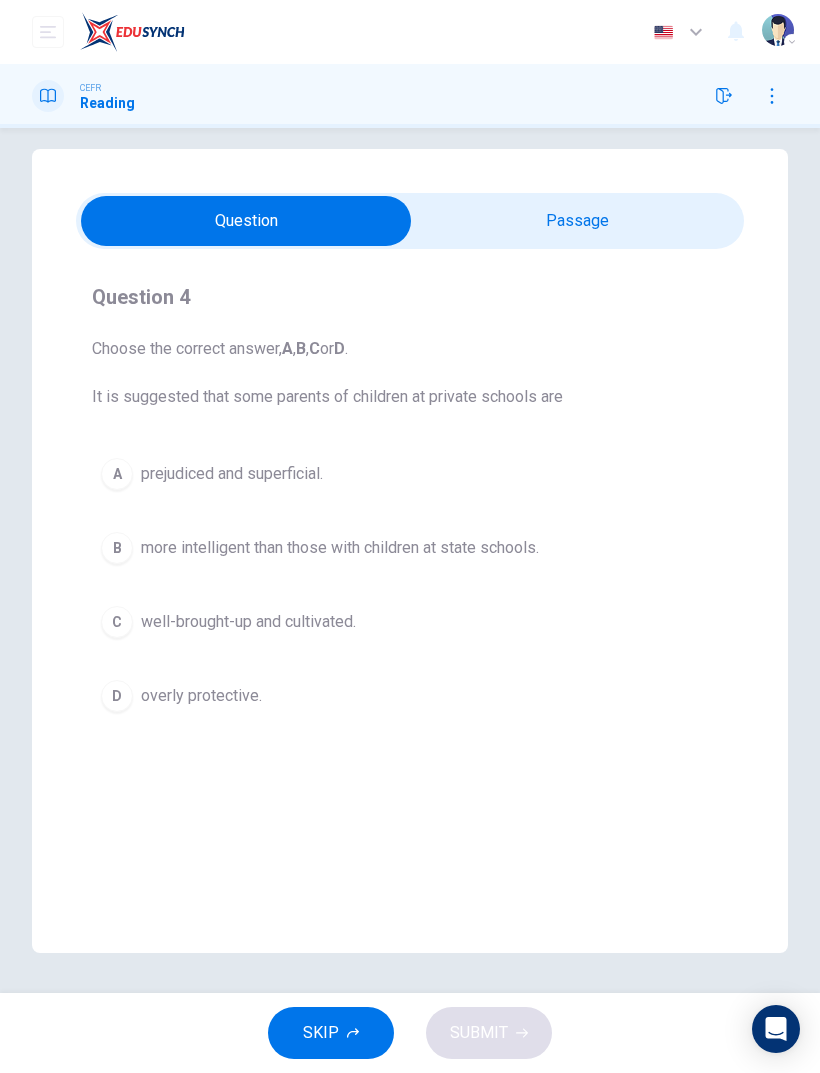 click at bounding box center [246, 221] 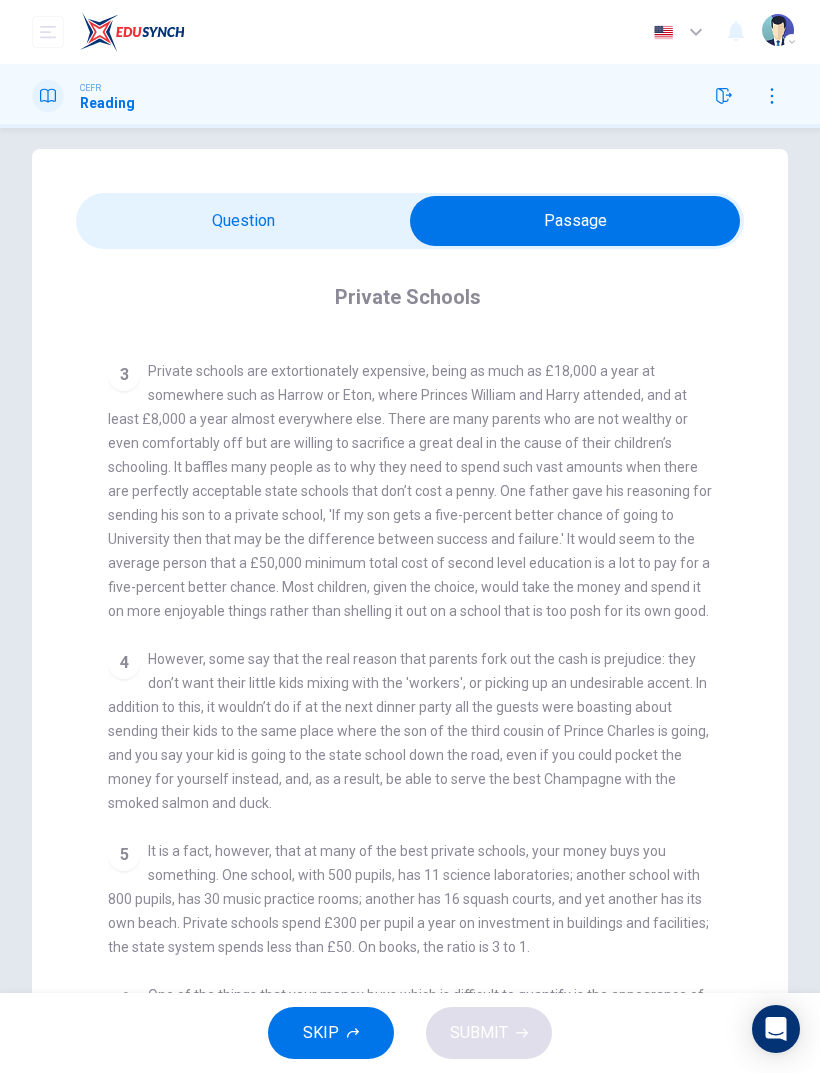 scroll, scrollTop: 825, scrollLeft: 0, axis: vertical 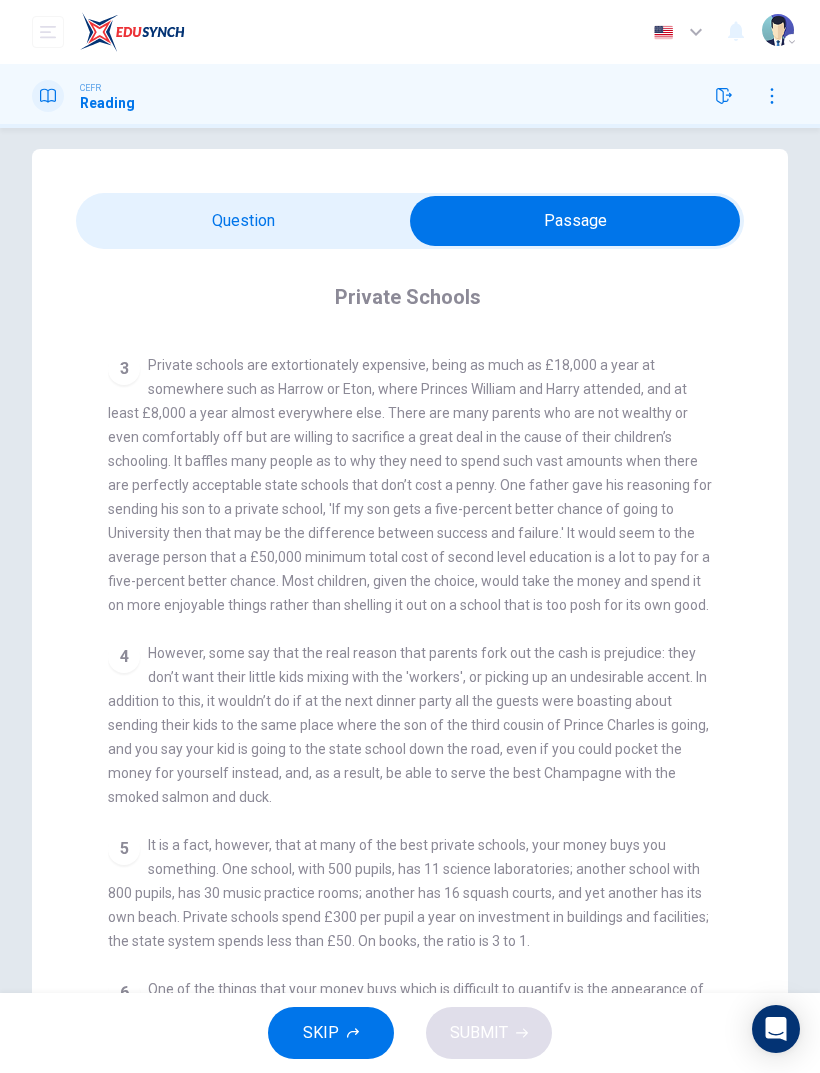 click at bounding box center [575, 221] 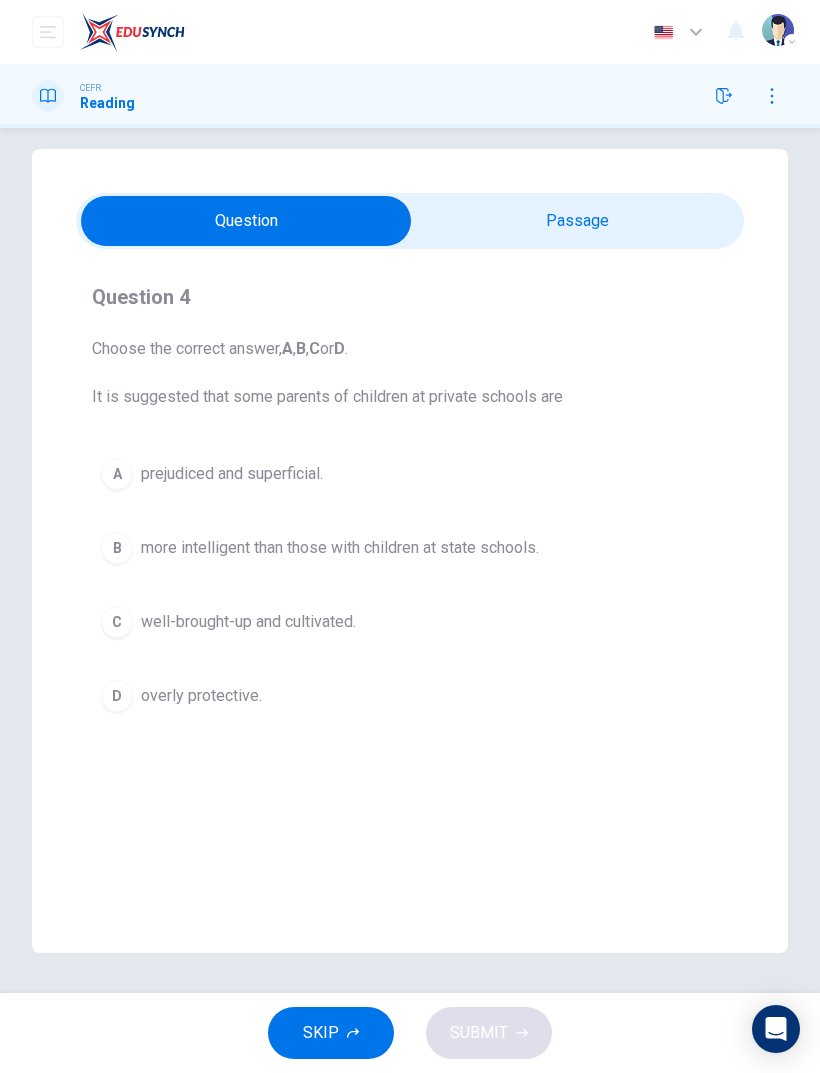 click on "A prejudiced and superficial." at bounding box center (410, 474) 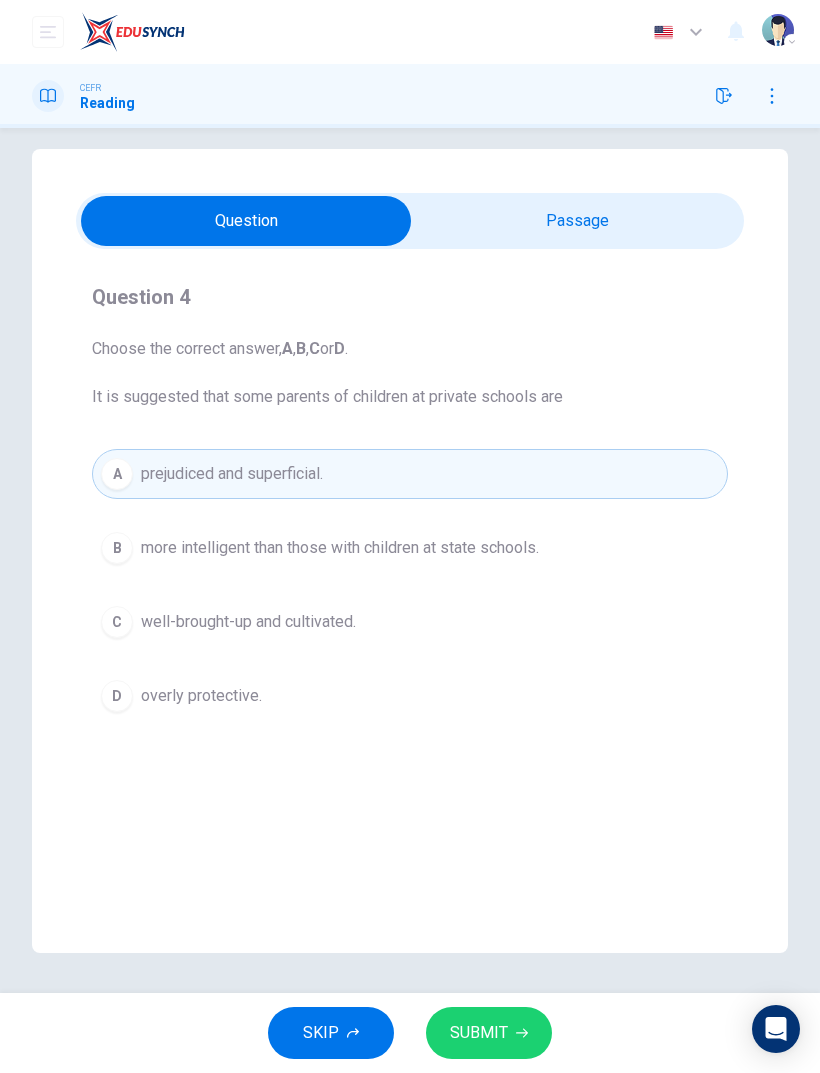 click on "SUBMIT" at bounding box center (489, 1033) 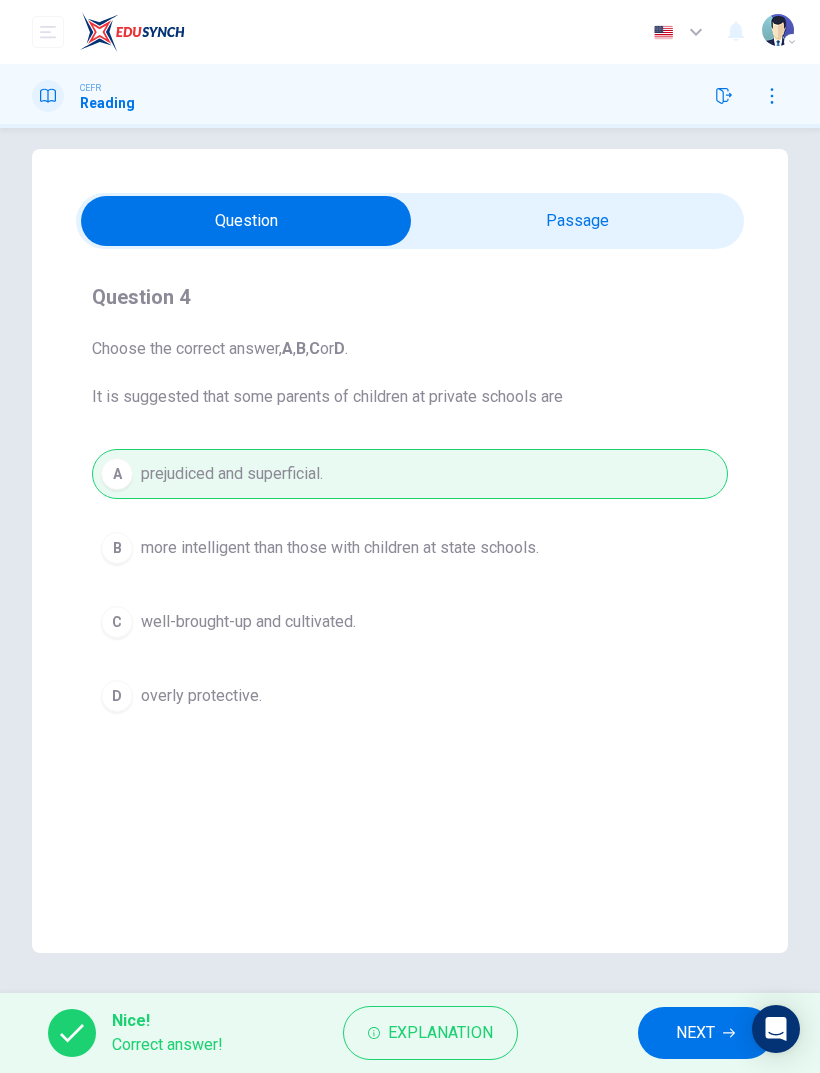 click on "NEXT" at bounding box center [695, 1033] 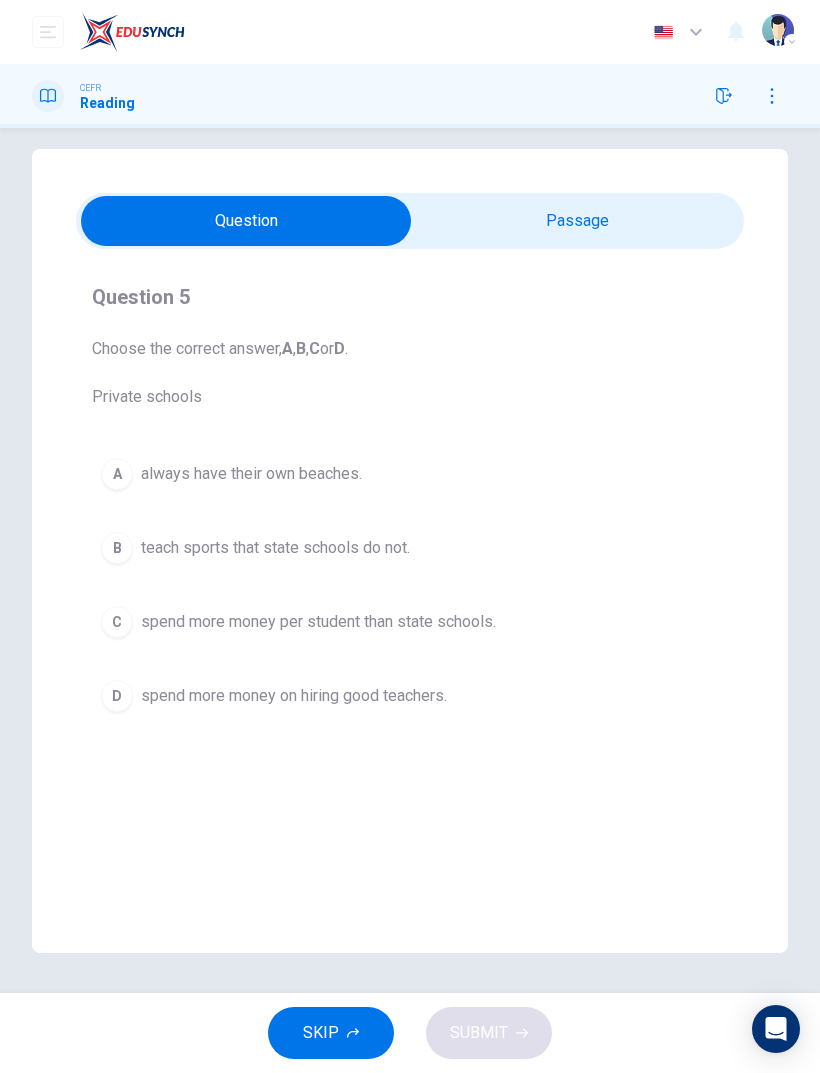 click on "Question Passage Question 5 Choose the correct answer,  A ,  B ,  C  or  D .
Private schools  A always have their own beaches. B teach sports that state schools do not. C spend more money per student than state schools. D spend more money on hiring good teachers. Private Schools CLICK TO ZOOM Click to Zoom 1 2 The result of this system is evident and it has much English history embedded within it. The facts seem to speak for themselves. In the private system almost half the students go on to University, whilst in the state system only about [NUMBER] per cent make it to further education. However, statistics such as these can be deceptive due to the fact that middle-class children do better at examinations than working class ones, and most of them stay on at school after 16. Private schools therefore have the advantage over state schools as they are entirely ‘middle class’, and this creates an environment of success where students work harder and apply themselves more diligently to their school work. 3 4 5 6" at bounding box center (410, 551) 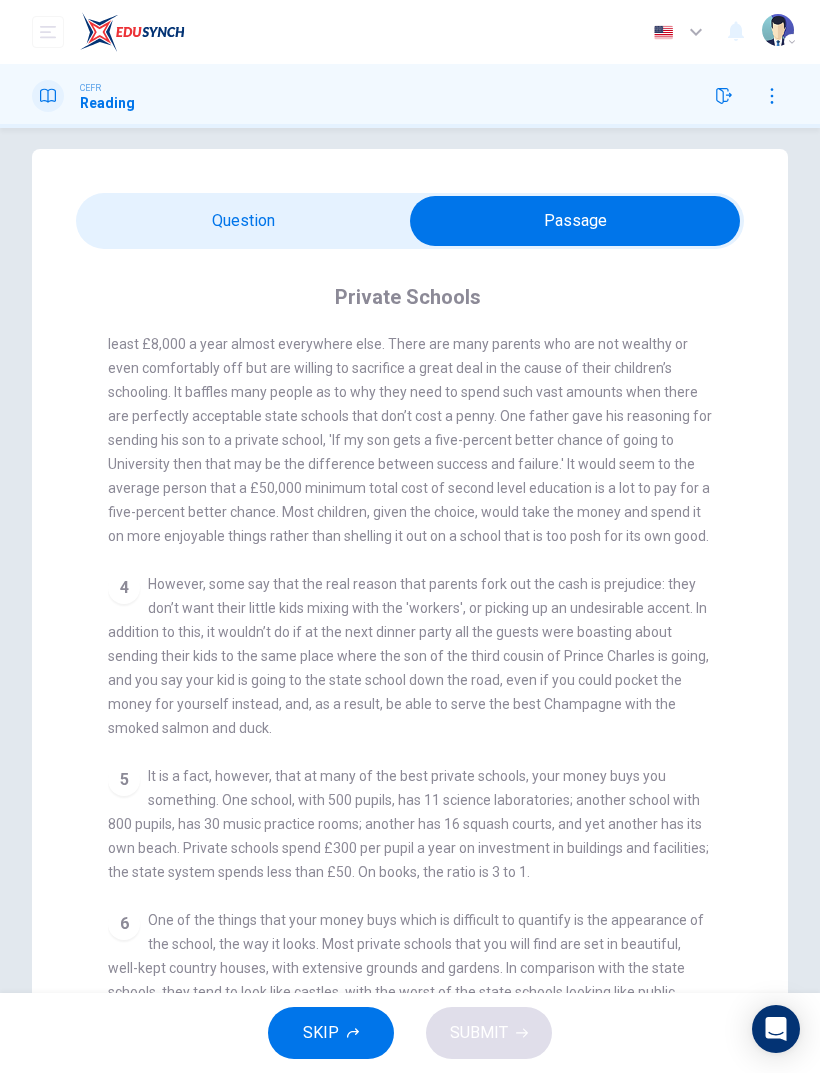 scroll, scrollTop: 893, scrollLeft: 0, axis: vertical 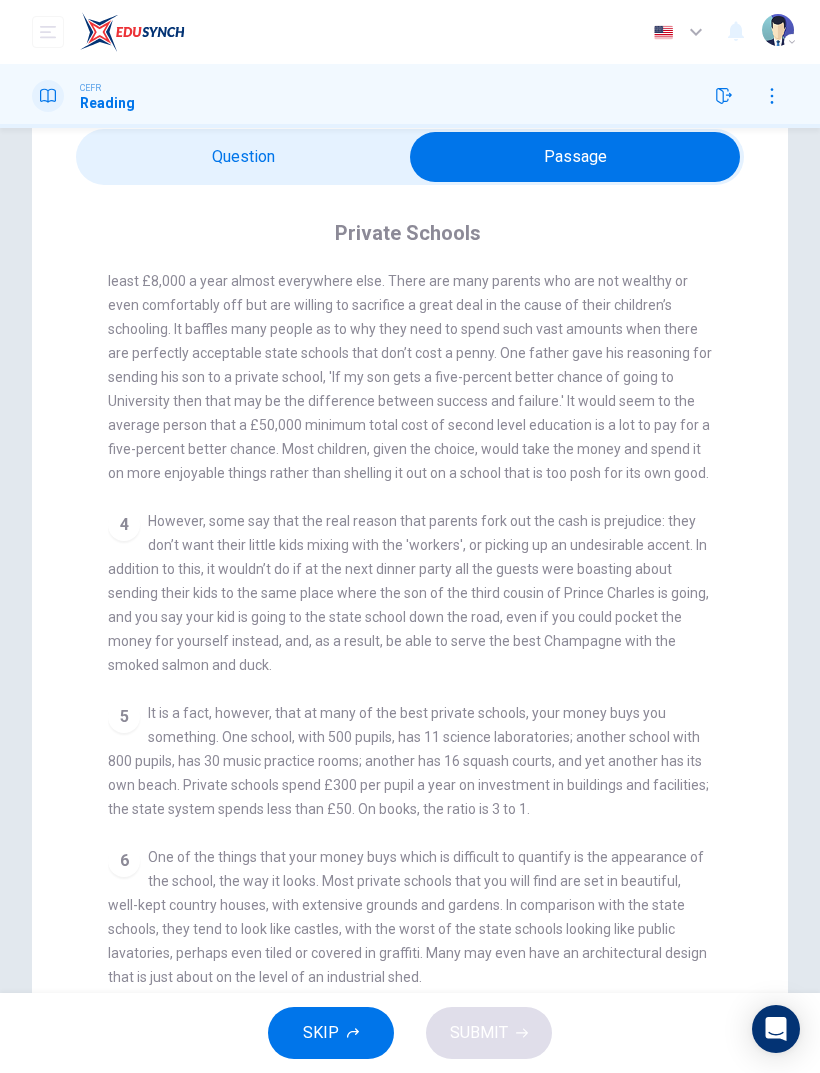 click at bounding box center (575, 157) 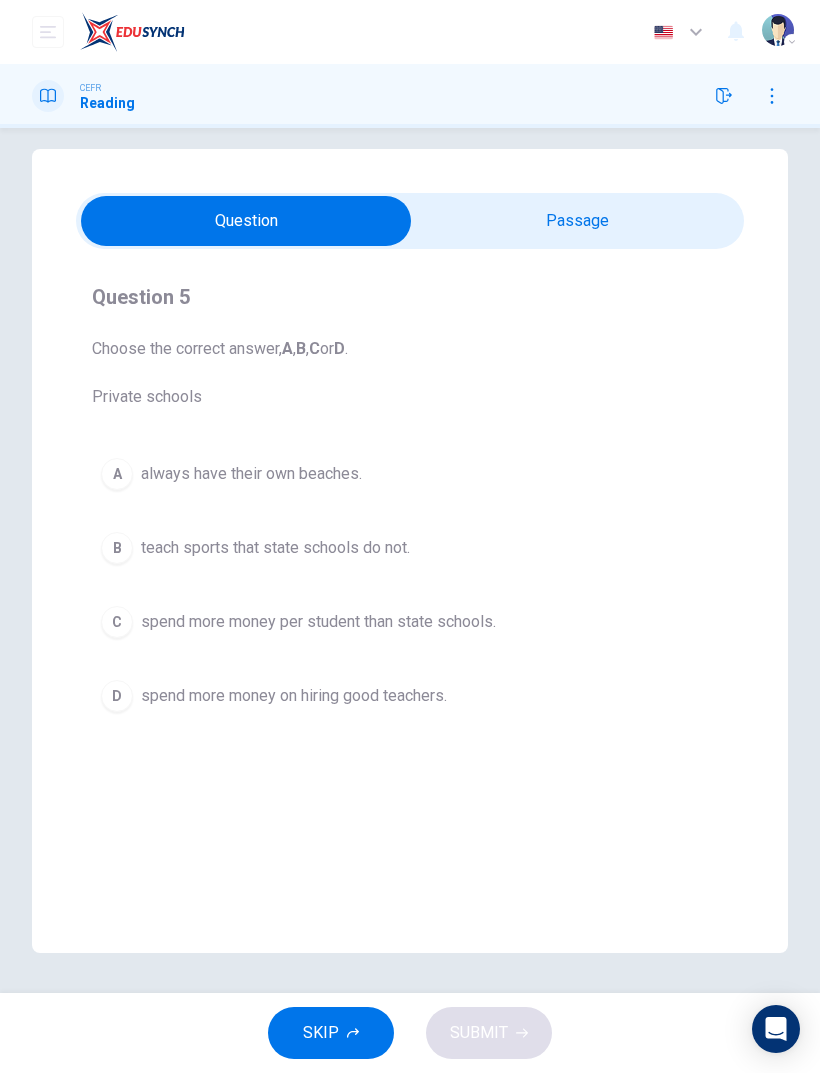 scroll, scrollTop: 19, scrollLeft: 0, axis: vertical 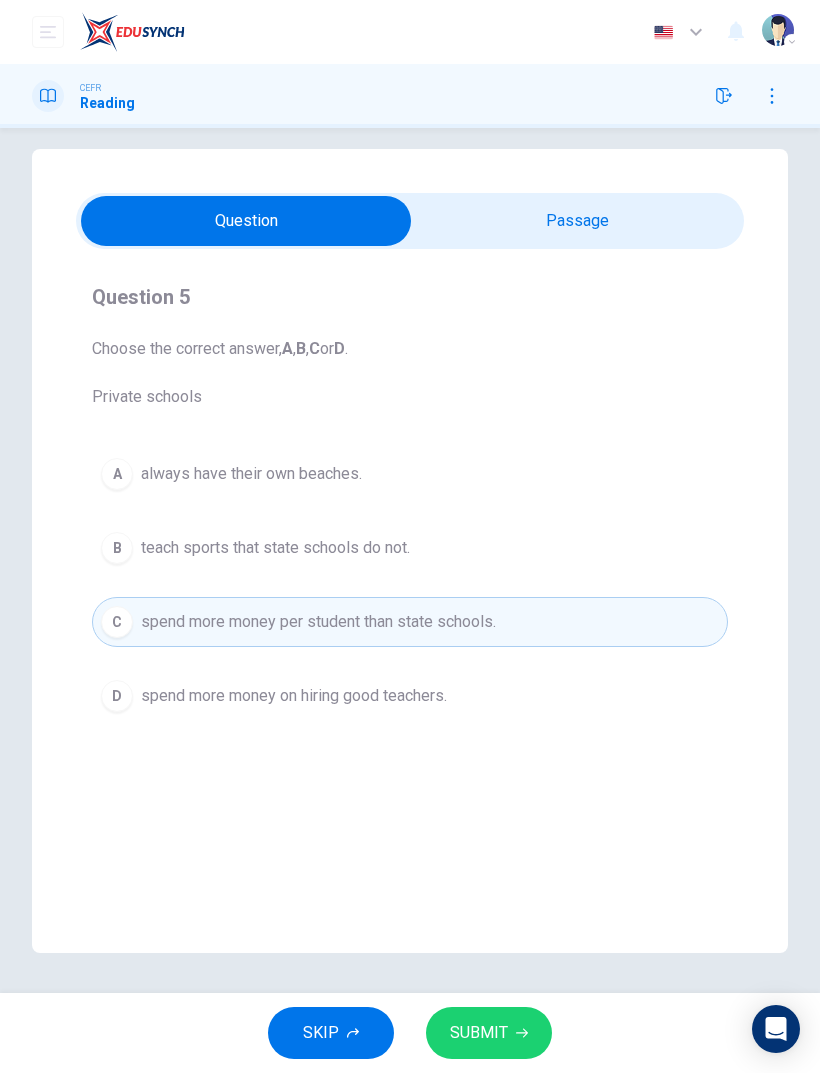 click on "SUBMIT" at bounding box center (479, 1033) 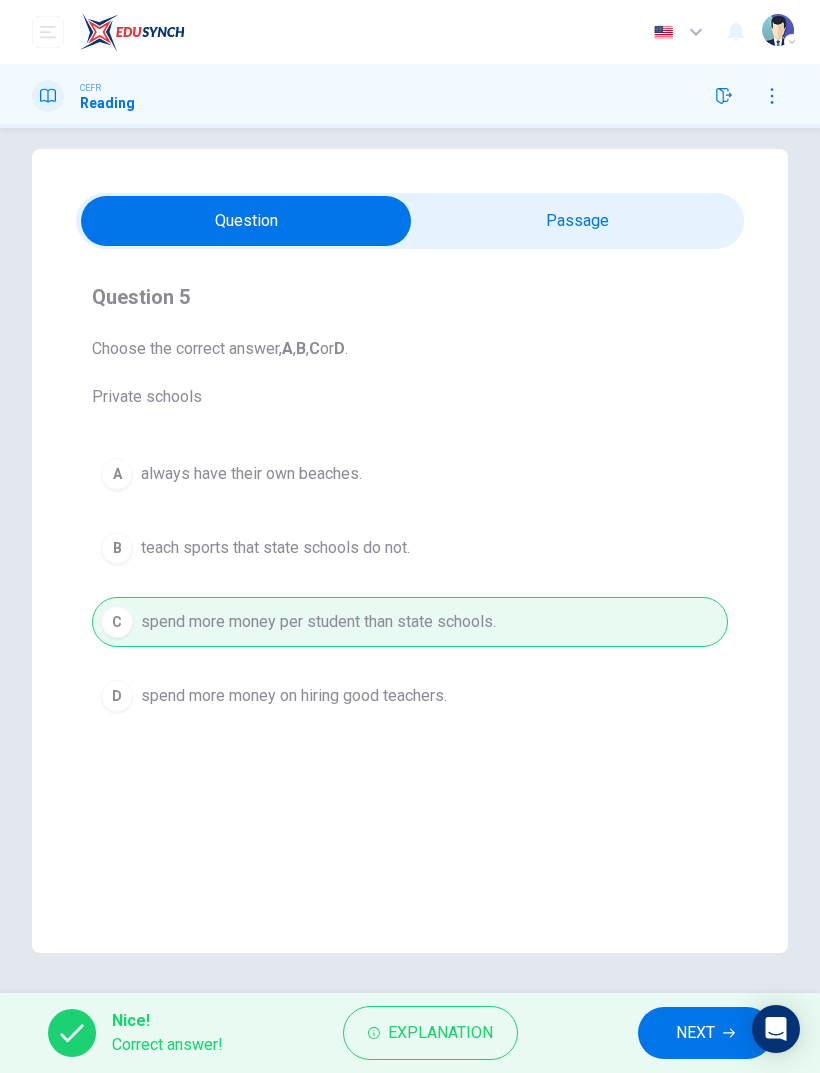 click on "NEXT" at bounding box center [695, 1033] 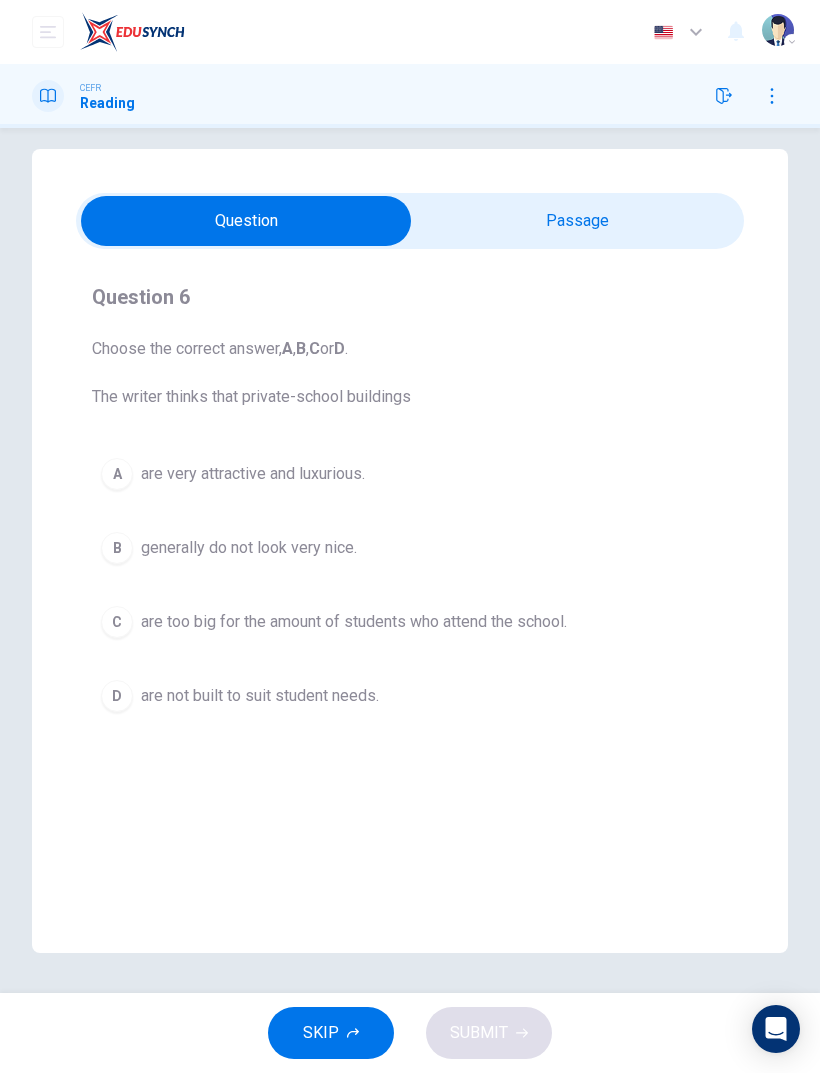 click on "SKIP SUBMIT" at bounding box center [410, 1033] 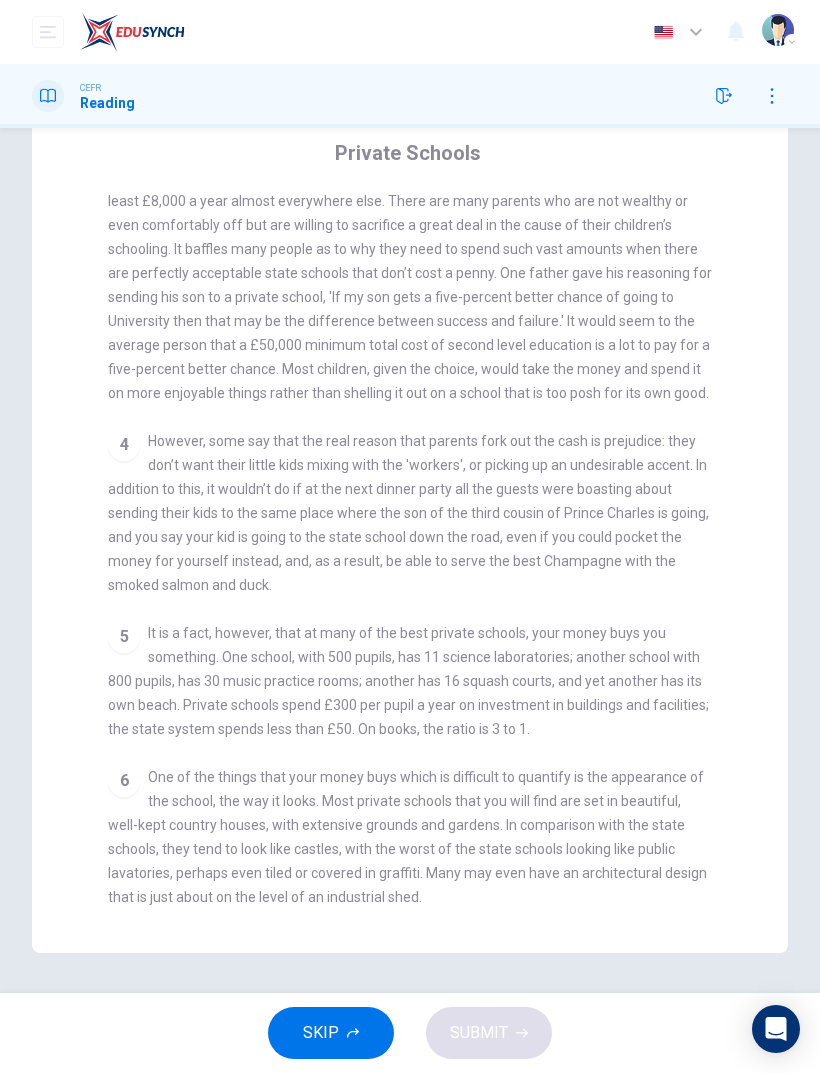 scroll, scrollTop: 163, scrollLeft: 0, axis: vertical 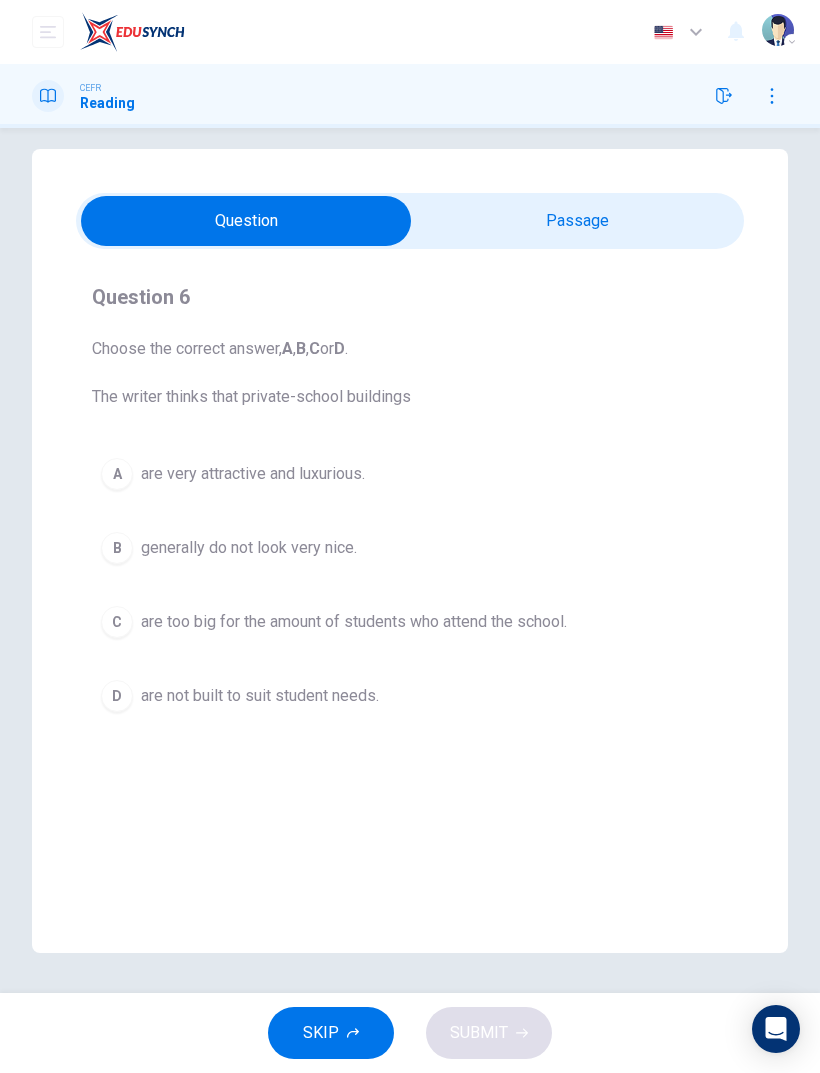 click on "A are very attractive and luxurious." at bounding box center (410, 474) 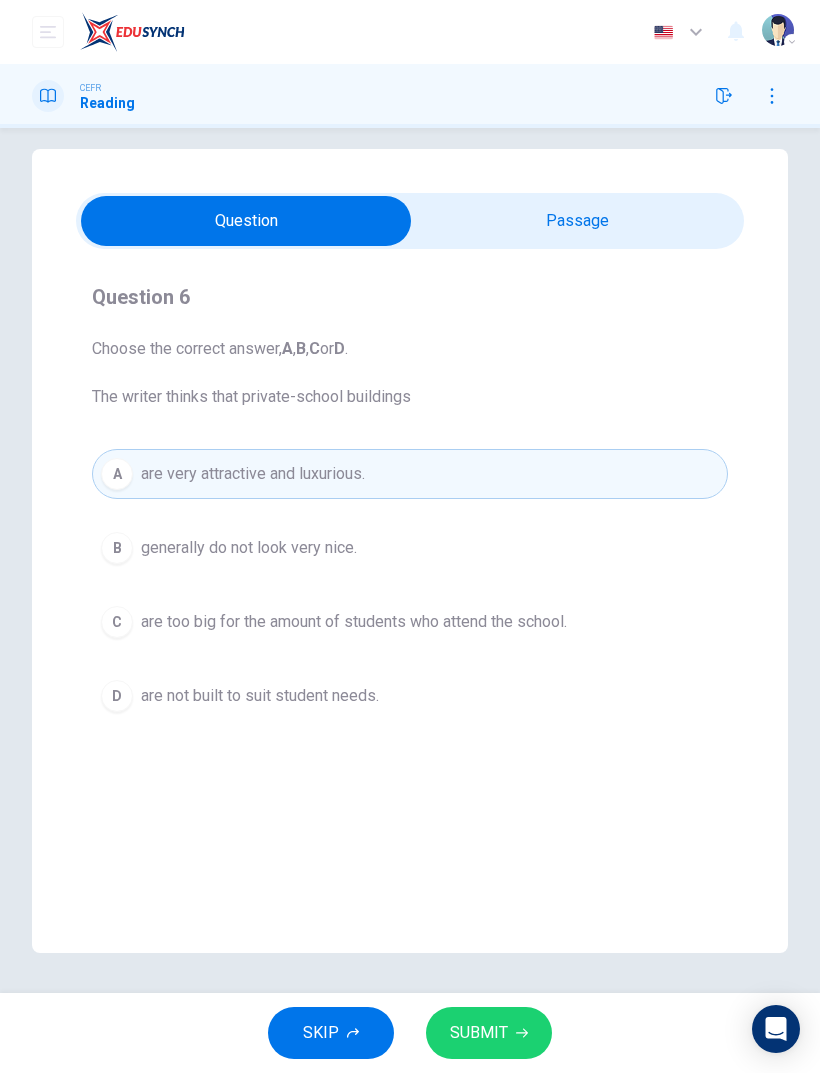 click on "SUBMIT" at bounding box center [489, 1033] 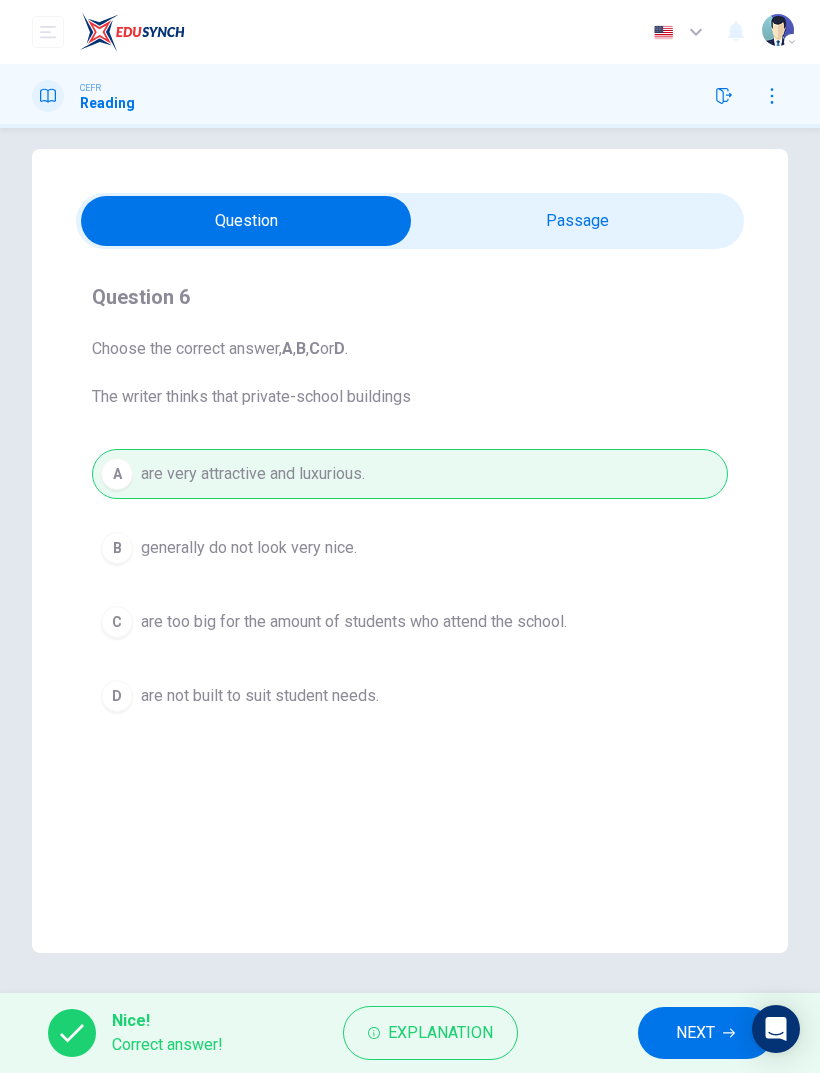 click on "NEXT" at bounding box center [695, 1033] 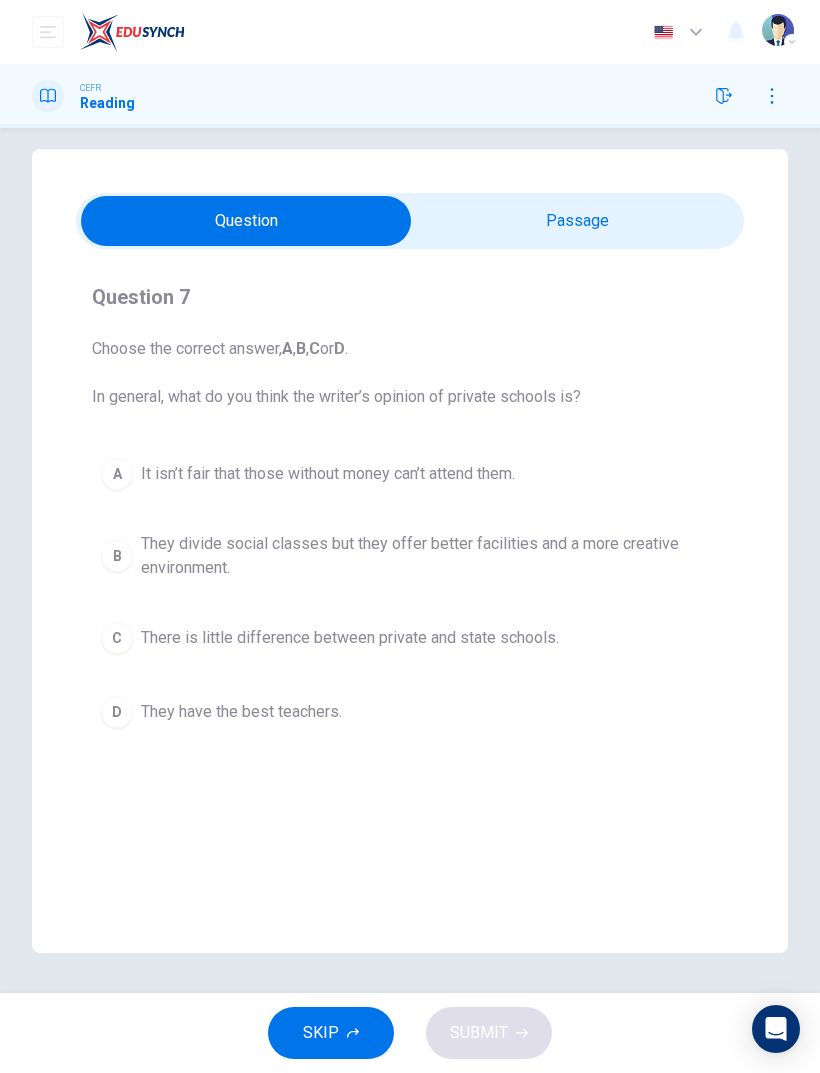 click on "They divide social classes but they offer better facilities and a more
creative environment." at bounding box center (328, 474) 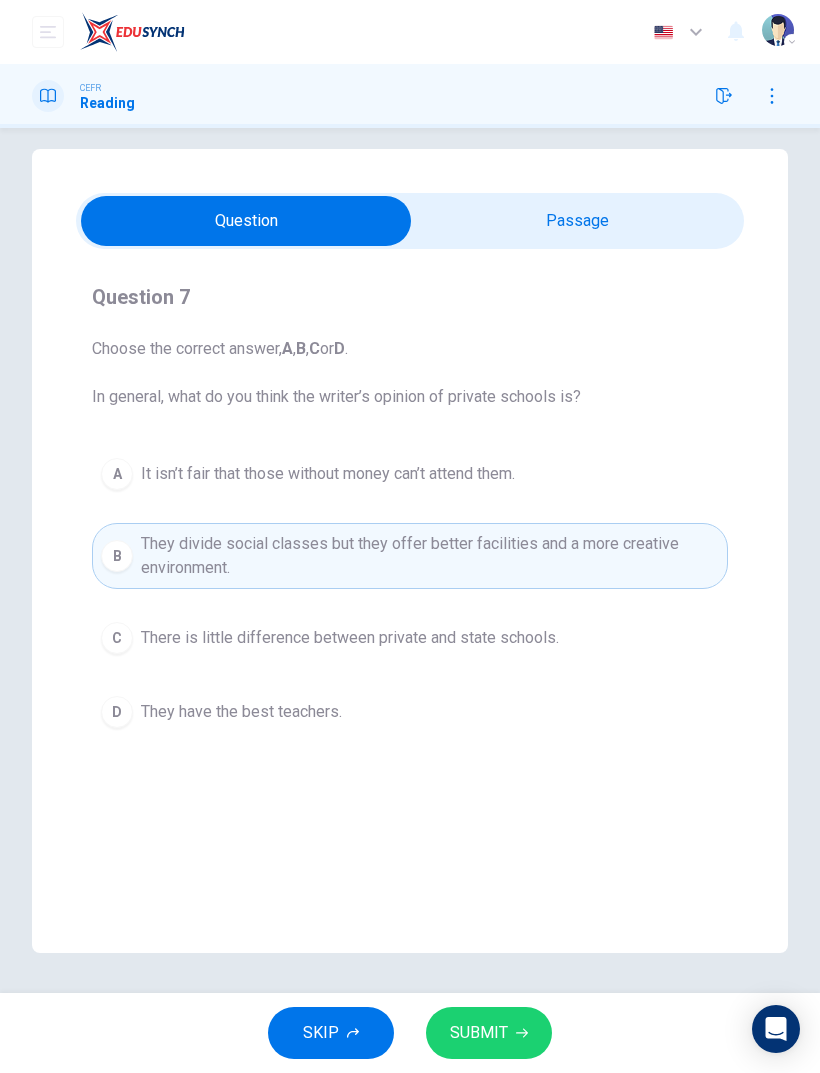 click on "SUBMIT" at bounding box center [489, 1033] 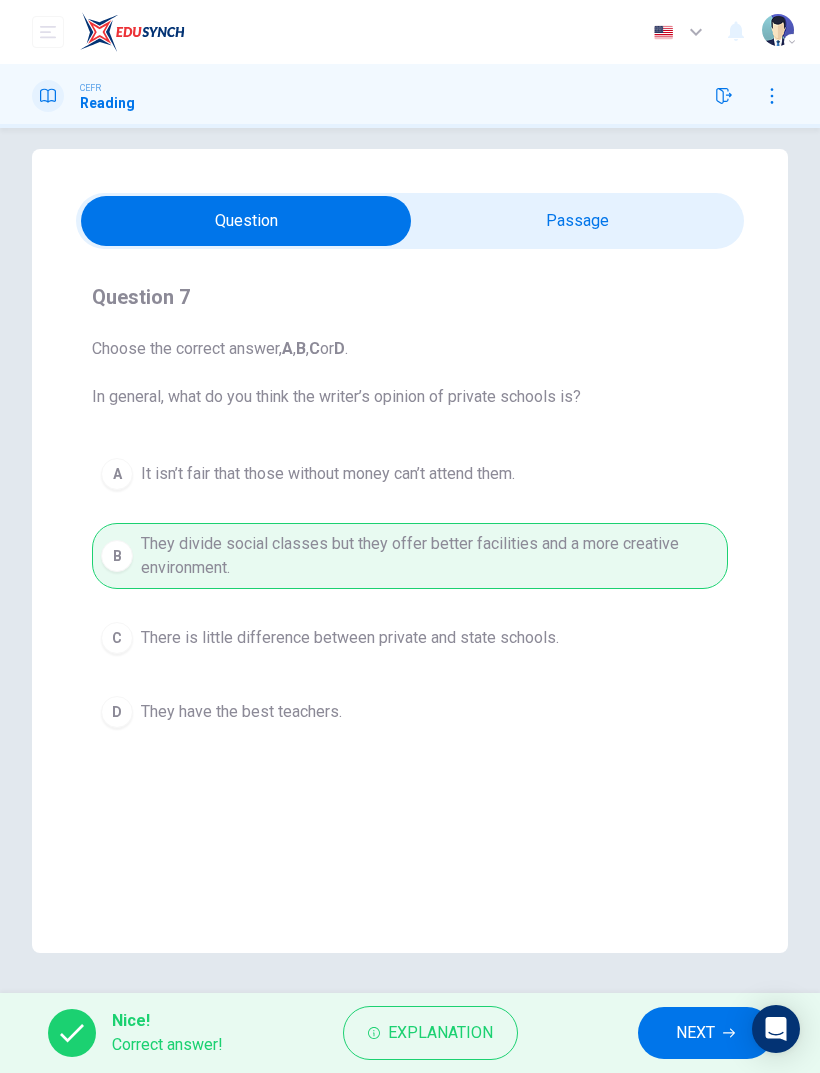 click on "NEXT" at bounding box center (695, 1033) 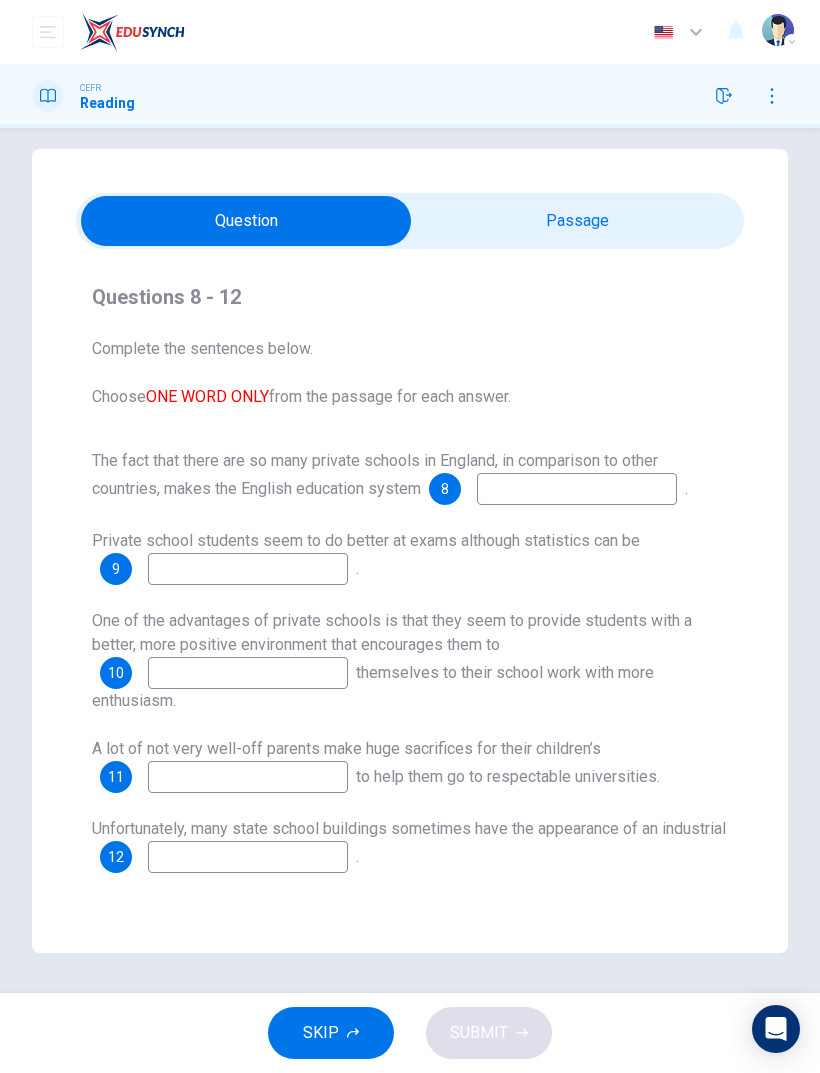 click at bounding box center [246, 221] 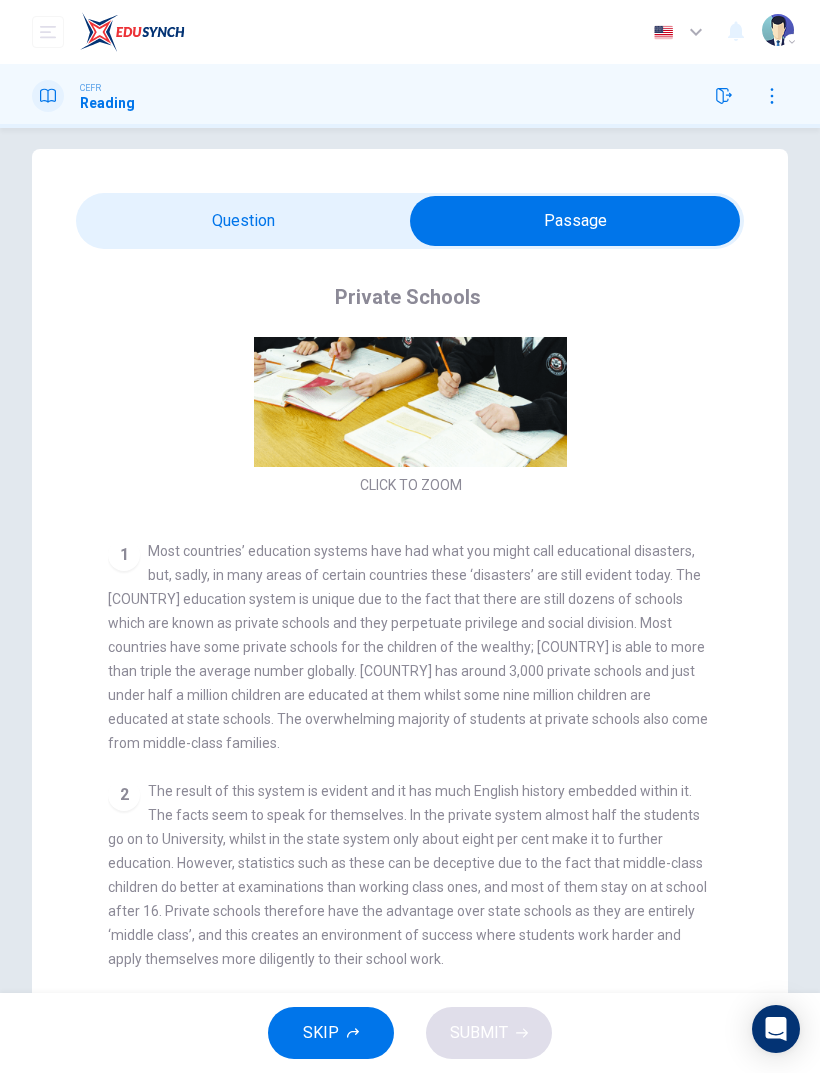 scroll, scrollTop: 187, scrollLeft: 0, axis: vertical 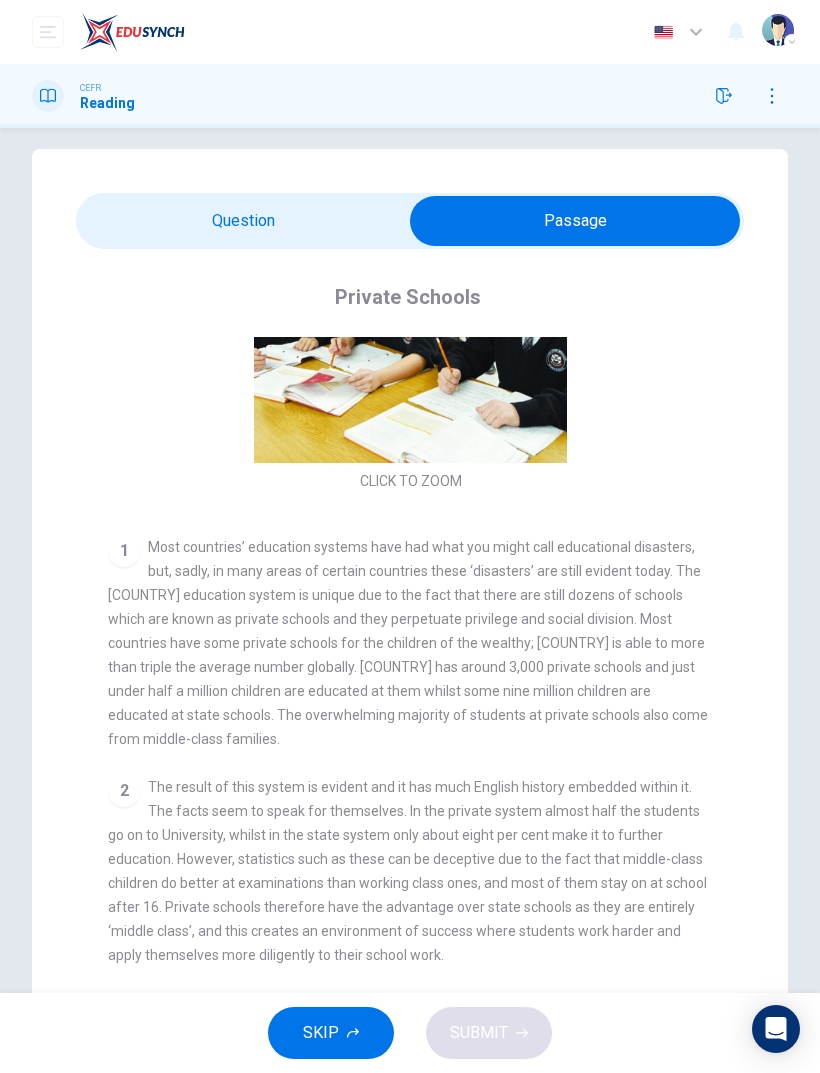 click at bounding box center [575, 221] 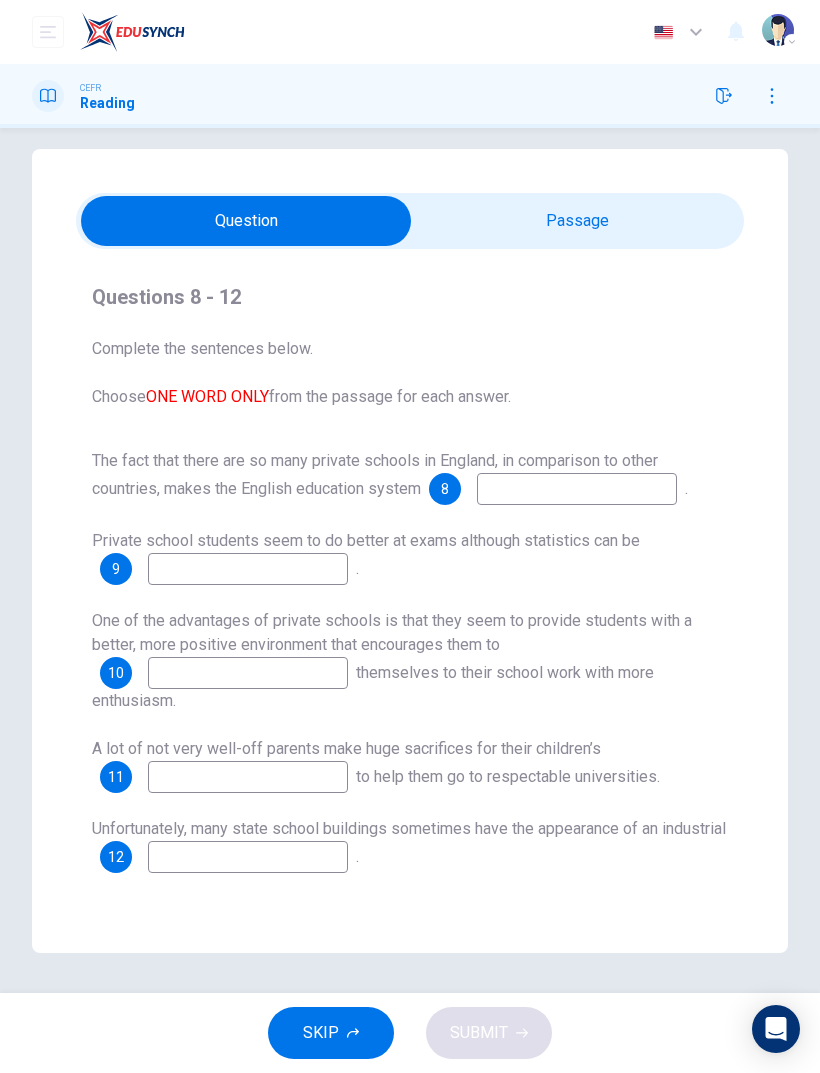 click at bounding box center [246, 221] 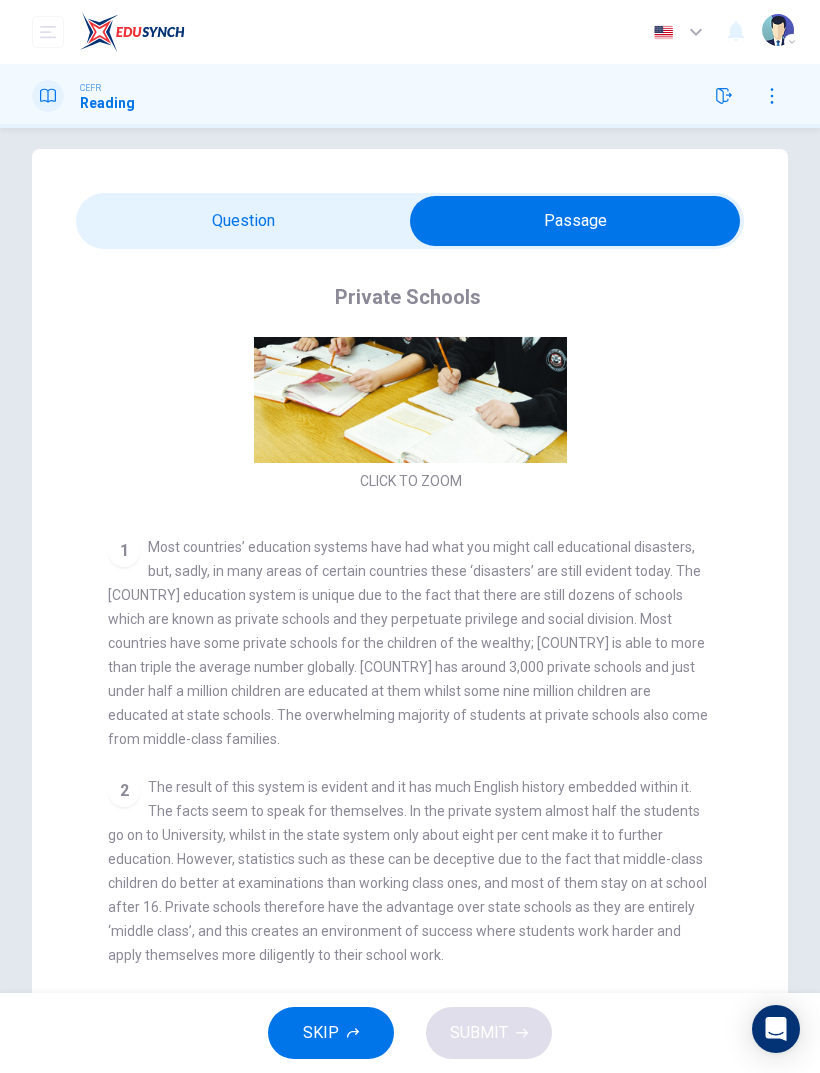 click at bounding box center [575, 221] 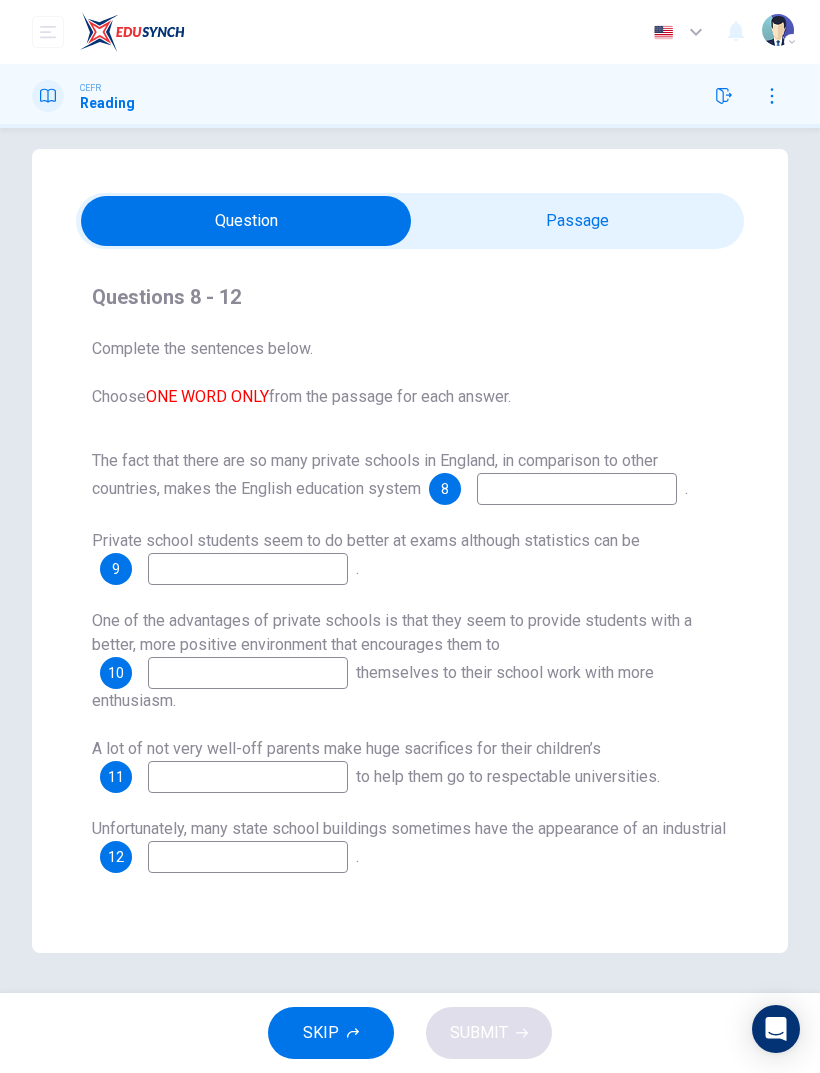 click at bounding box center (577, 489) 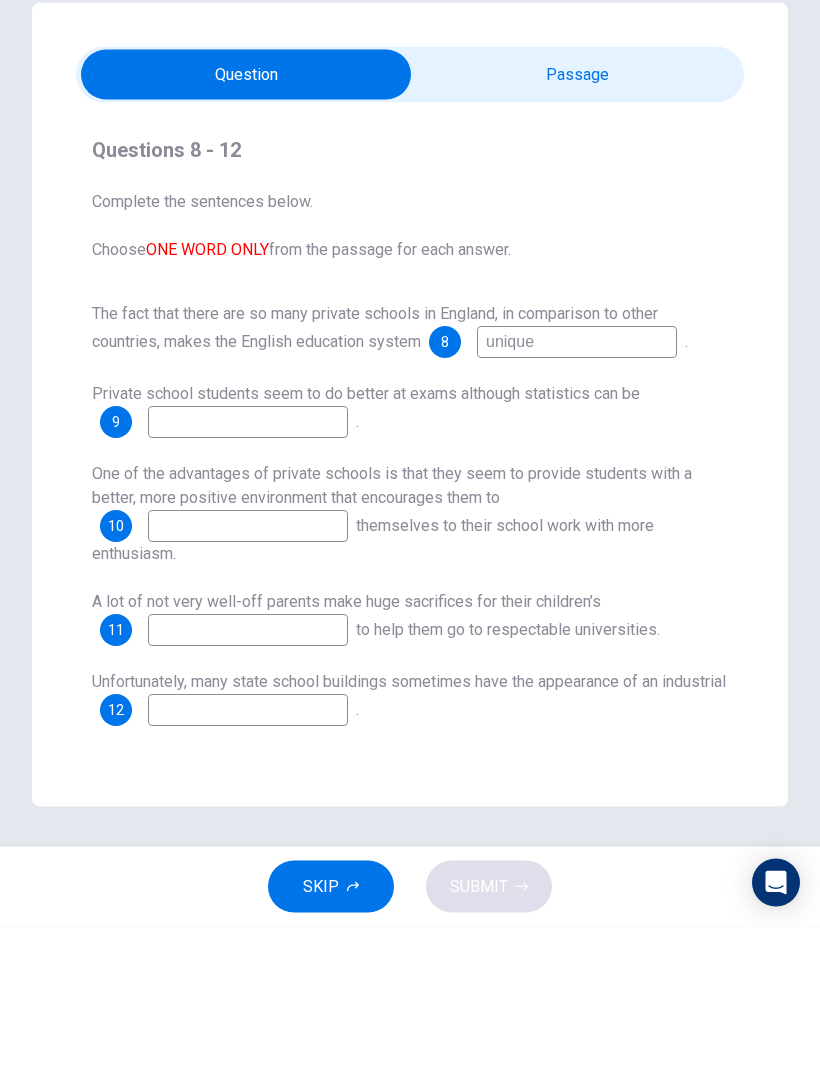 type on "unique" 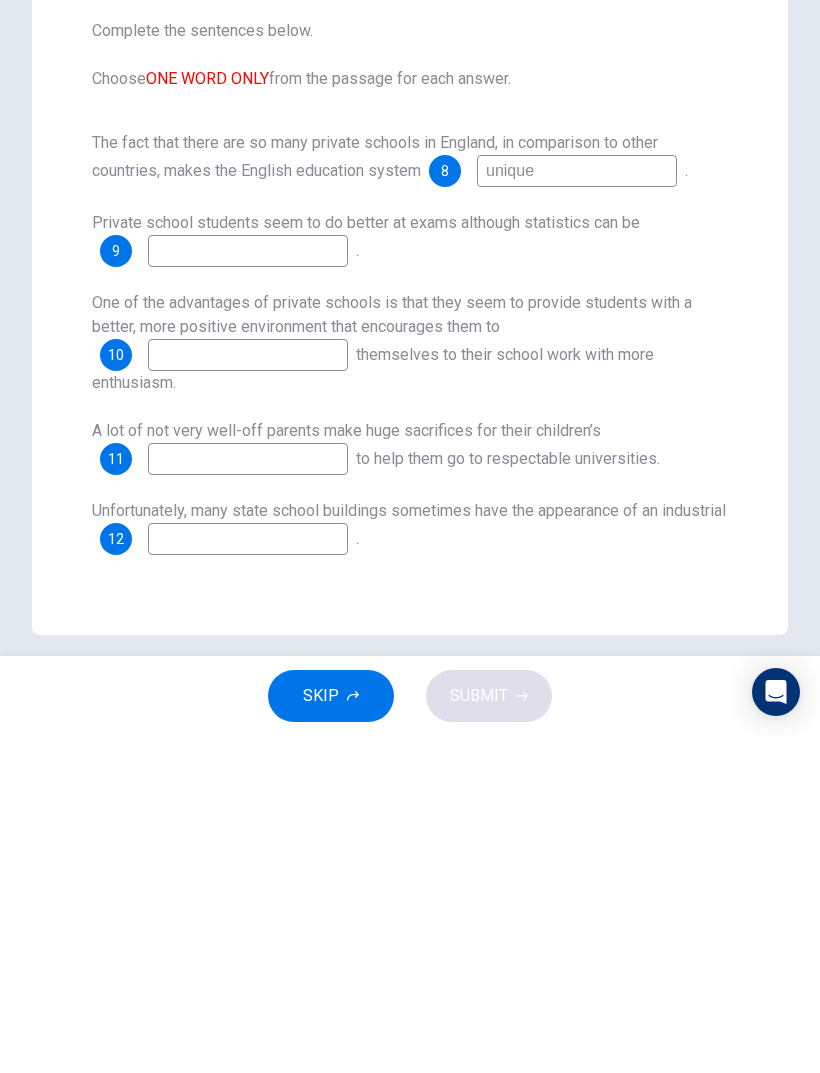 scroll, scrollTop: 0, scrollLeft: 0, axis: both 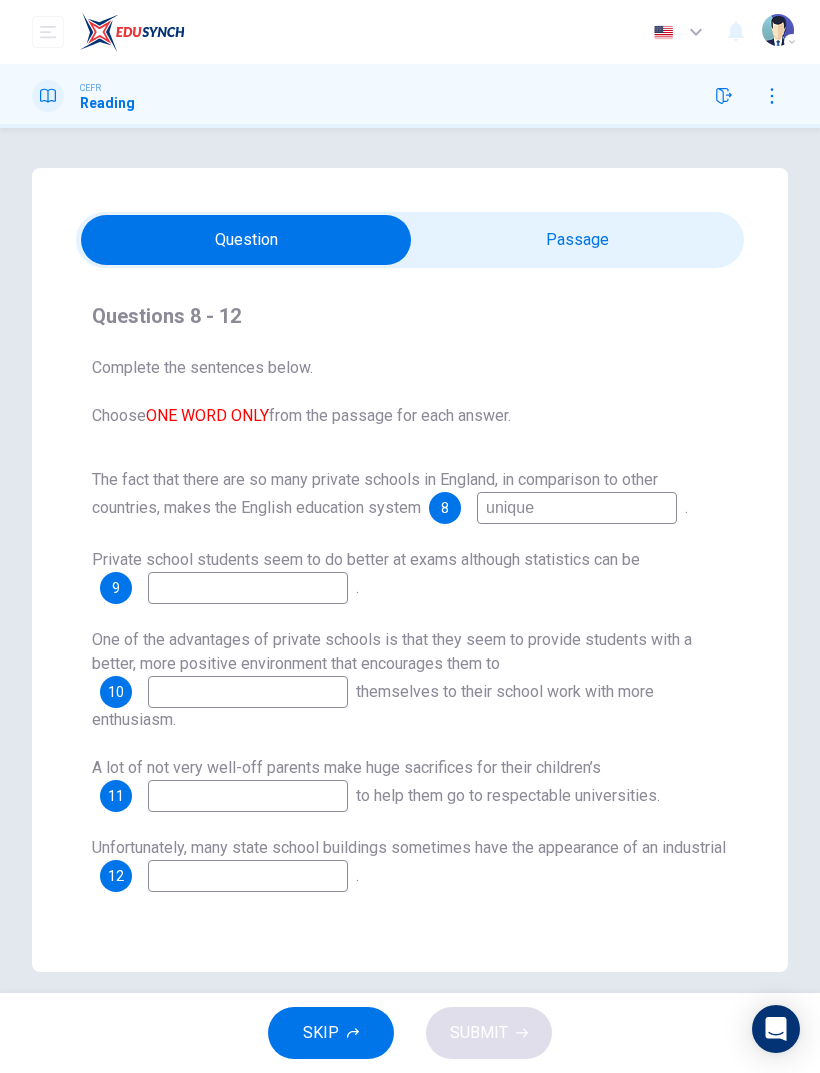 click at bounding box center [246, 240] 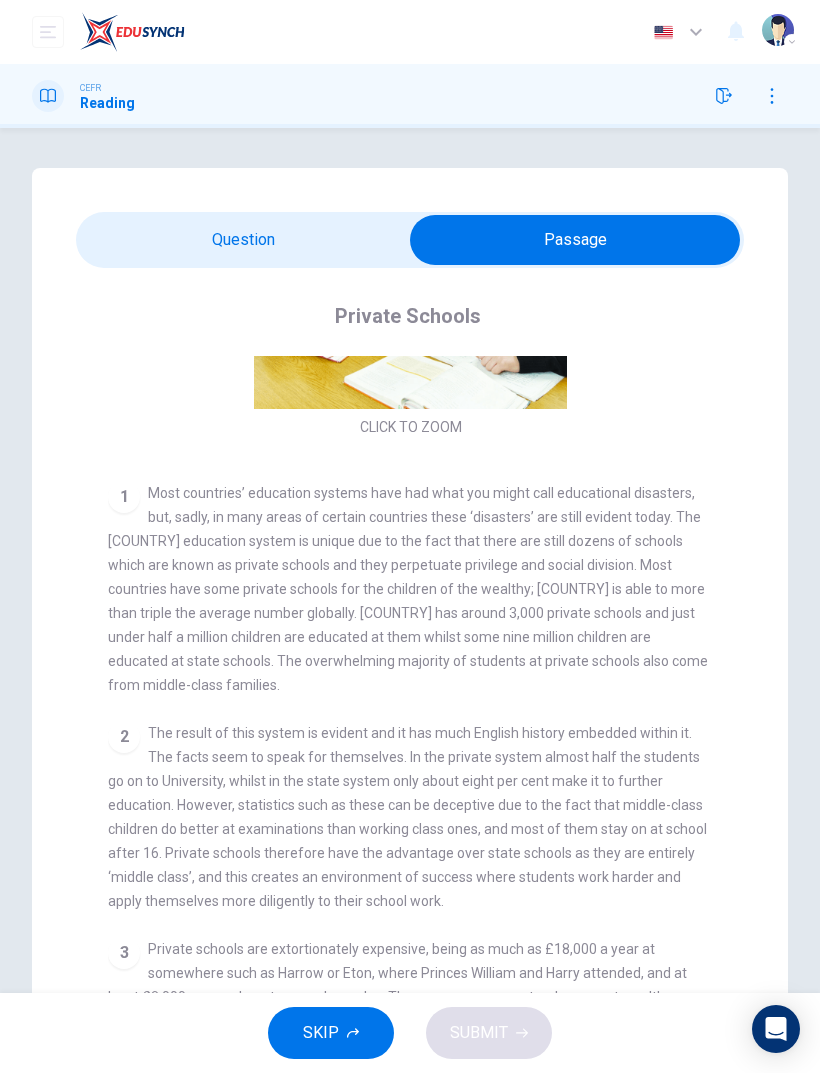 scroll, scrollTop: 271, scrollLeft: 0, axis: vertical 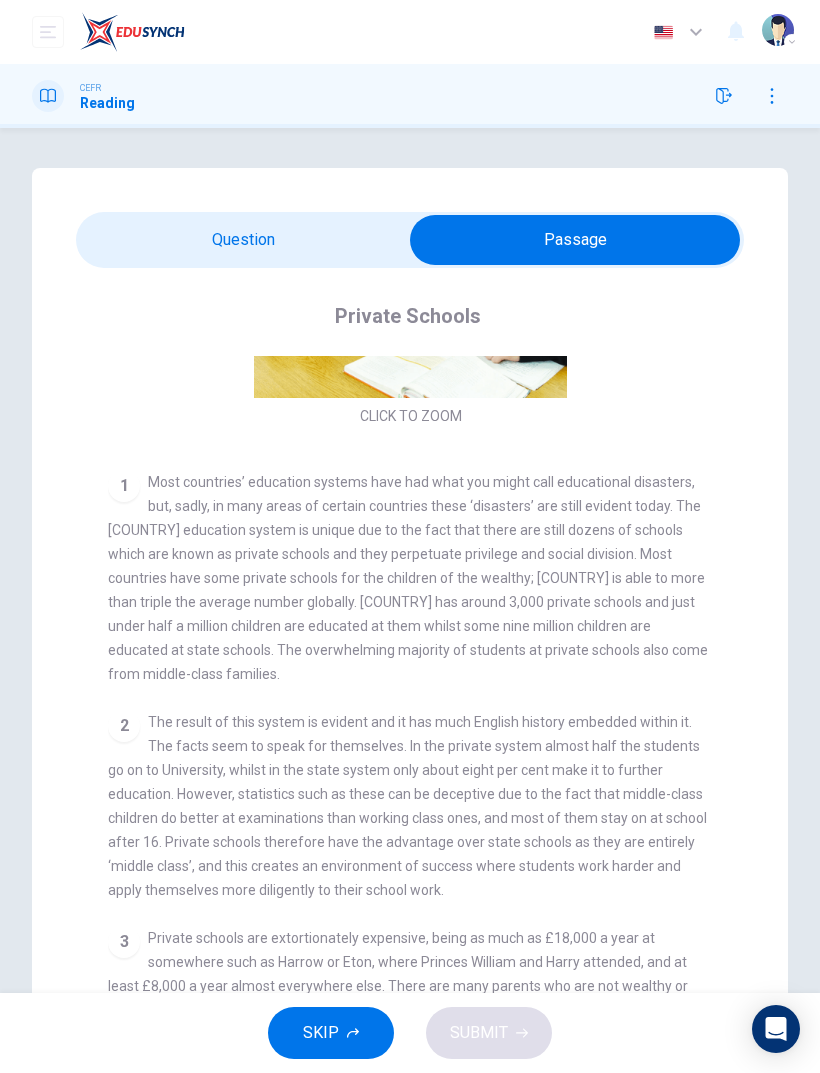 click at bounding box center (575, 240) 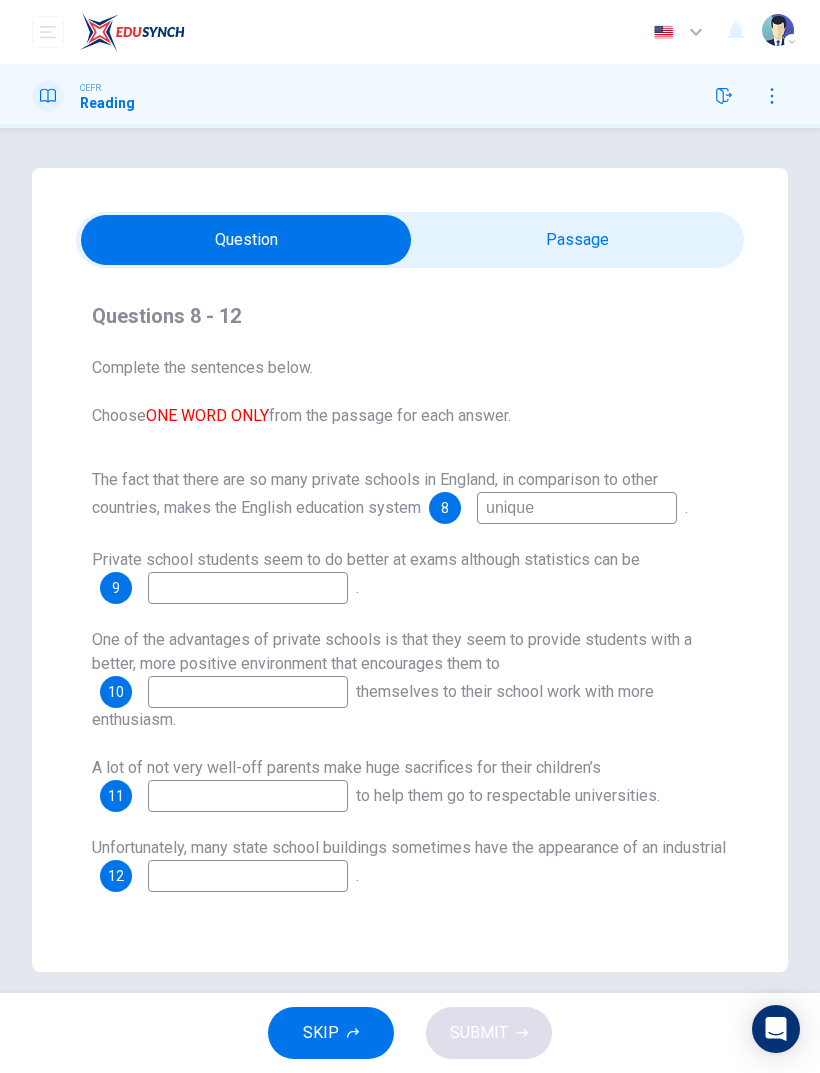 click at bounding box center (246, 240) 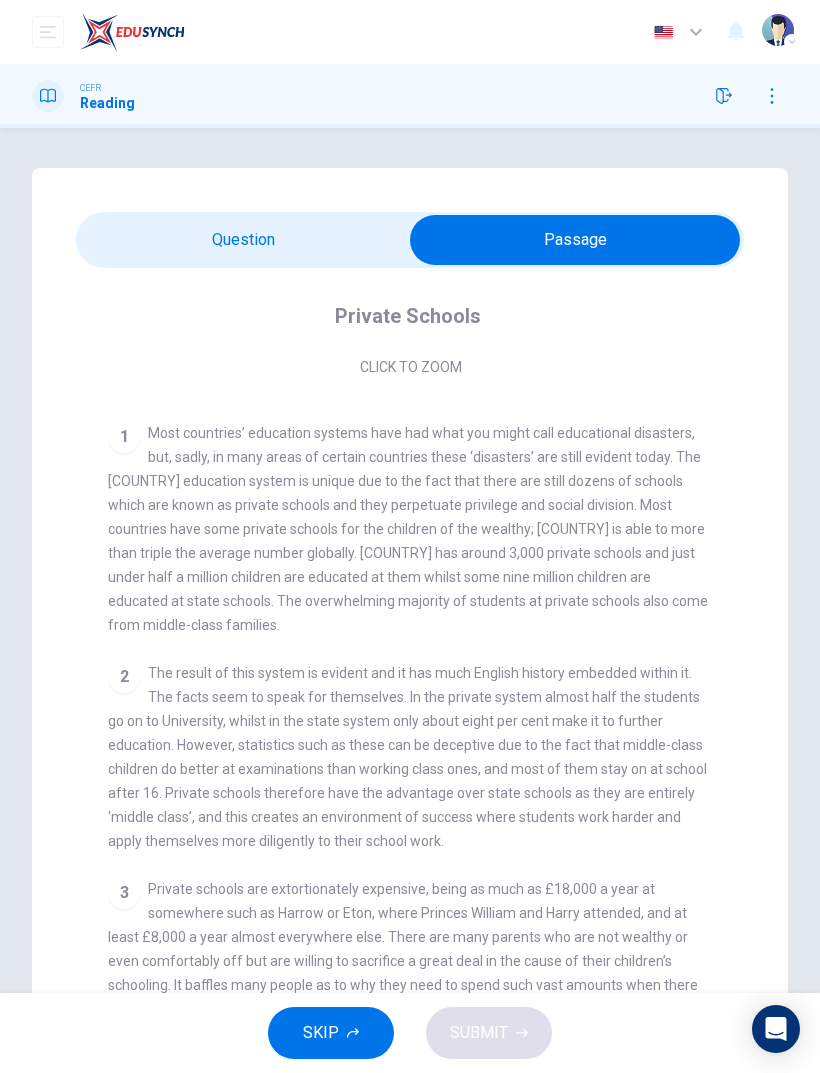 scroll, scrollTop: 332, scrollLeft: 0, axis: vertical 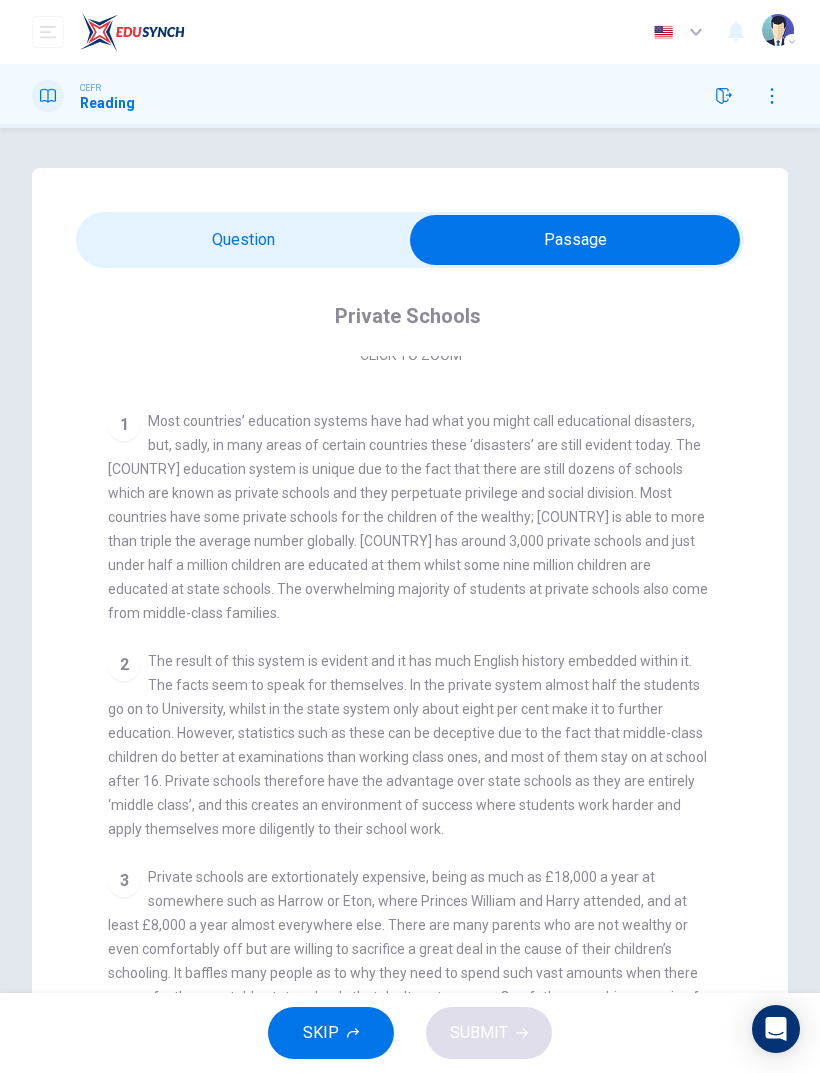 click at bounding box center (575, 240) 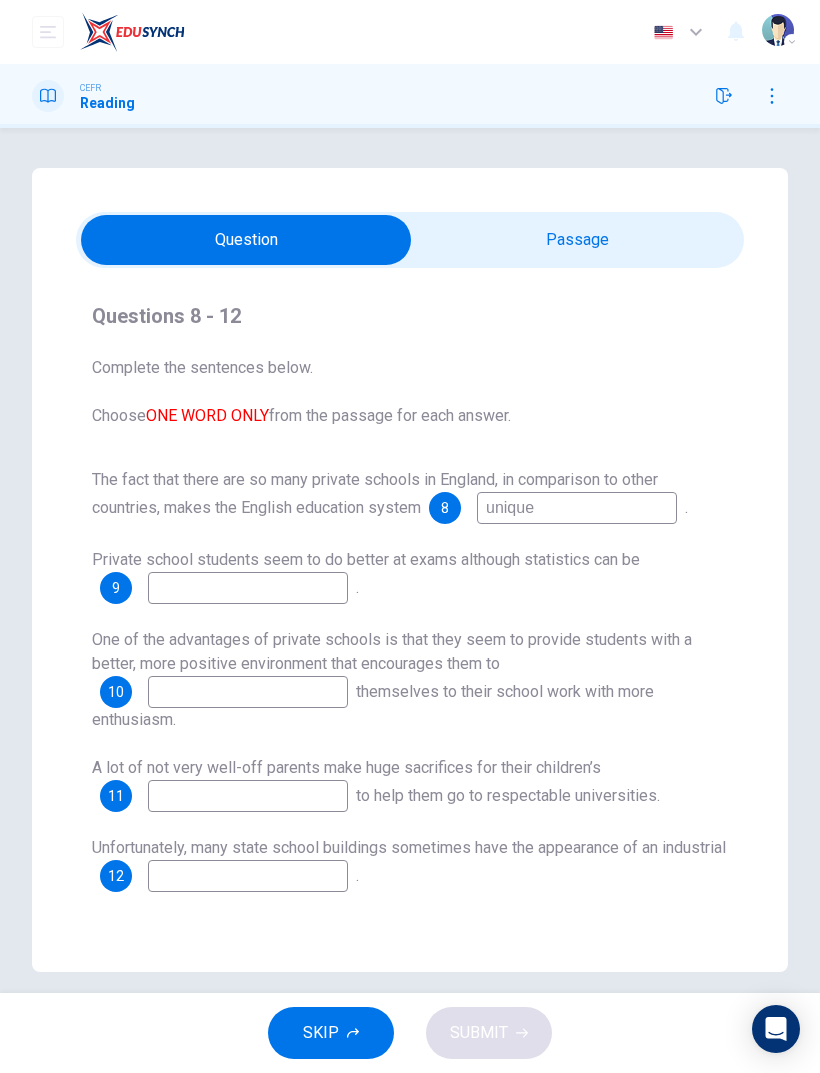 click at bounding box center (246, 240) 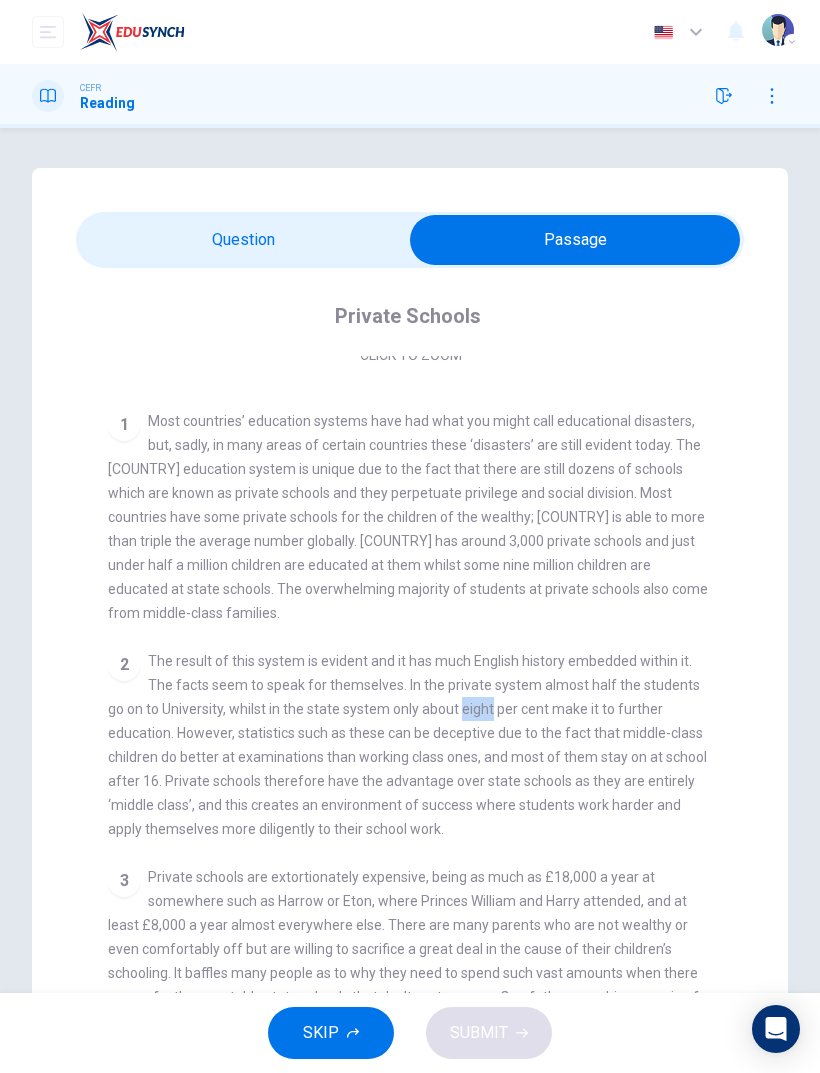 click on "CLICK TO ZOOM Click to Zoom 1 Most countries’ education systems have had what you might call educational disasters, but, sadly, in many areas of certain countries these ‘disasters’ are still evident today. The English education system is unique due to the fact that there are still dozens of schools which are known as private schools and they perpetuate privilege and social division. Most countries have some private schools for the children of the wealthy; England is able to more than triple the average number globally. England has around 3,000 private schools and just under half a million children are educated at them whilst some nine million children are educated at state schools. The overwhelming majority of students at private schools also come from middle-class families. 2 3 4 5 6" at bounding box center (423, 714) 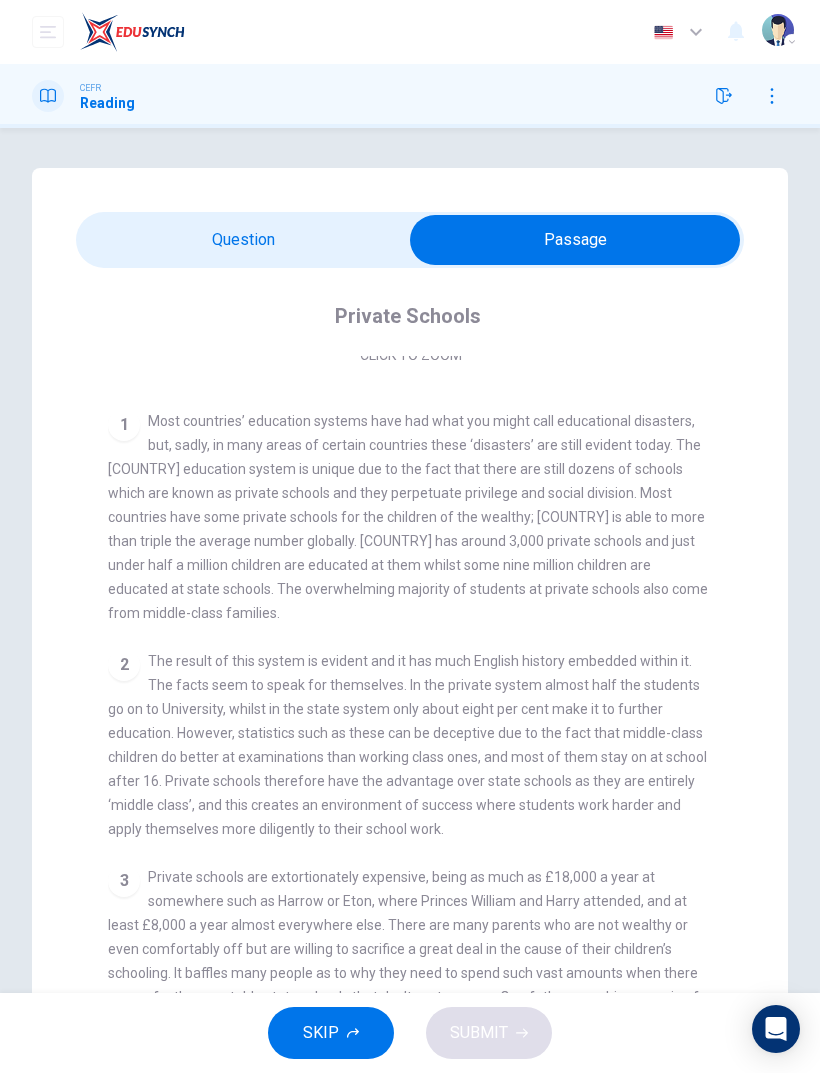 click at bounding box center (575, 240) 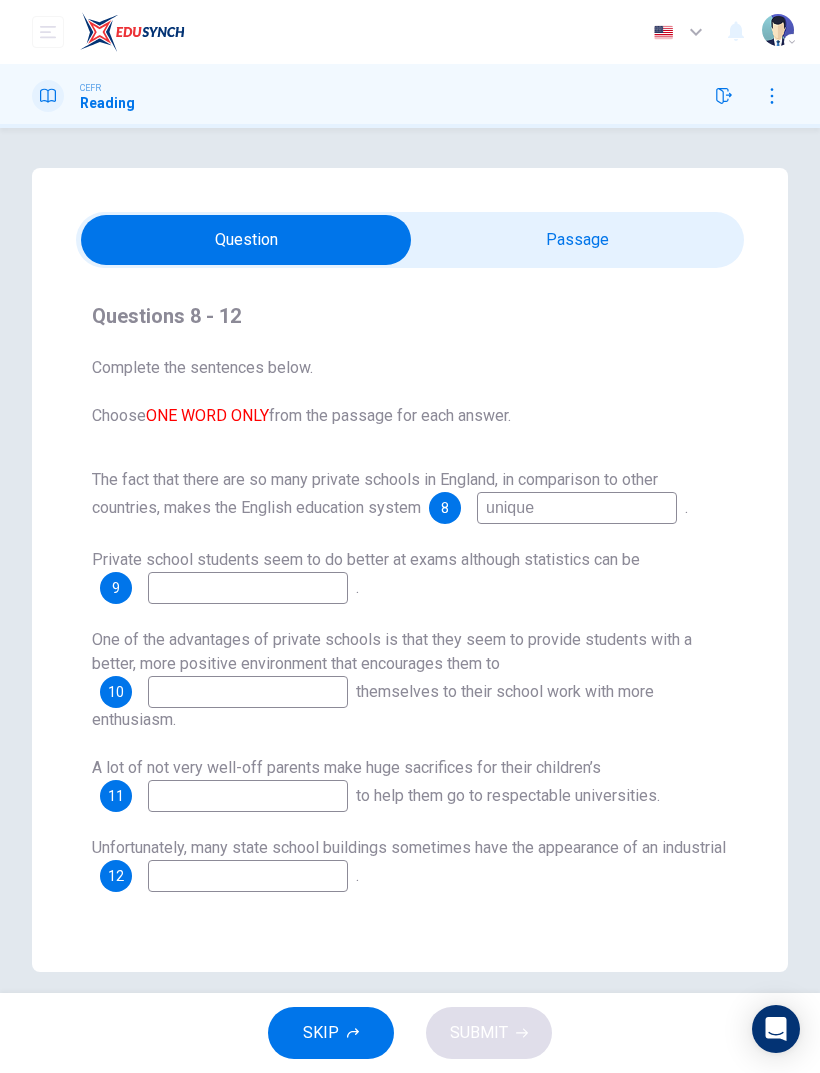 click at bounding box center [246, 240] 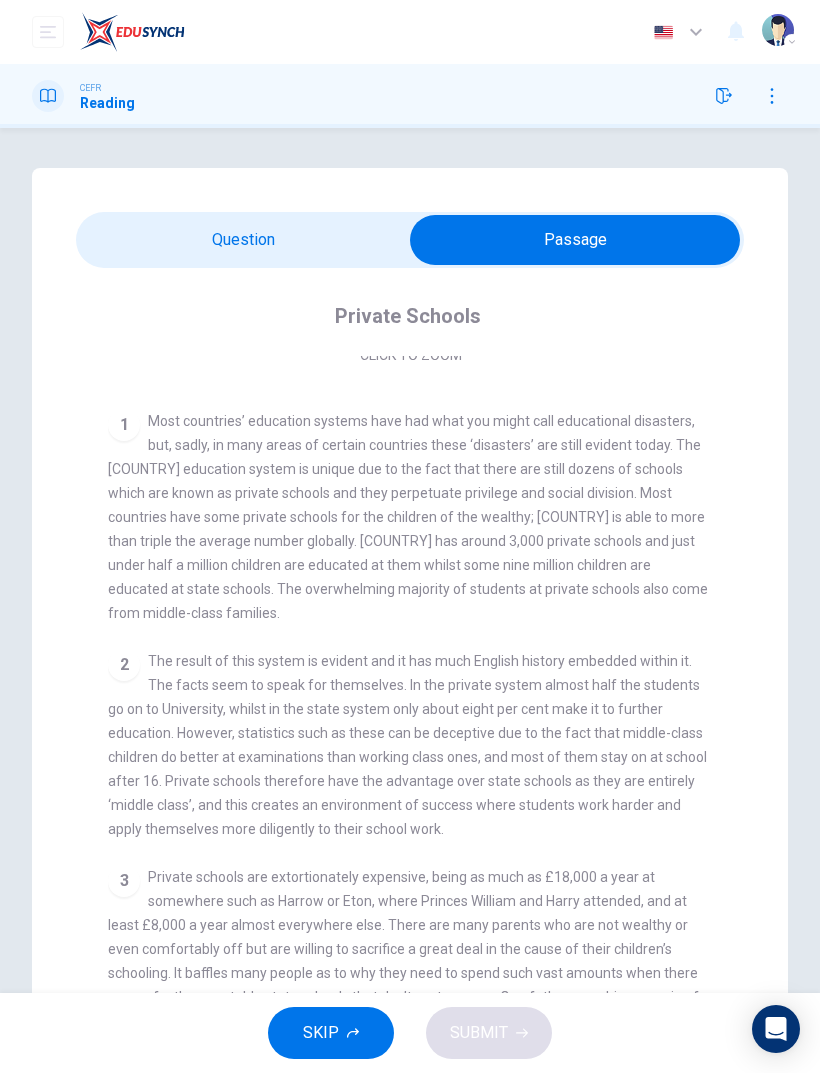 click at bounding box center (575, 240) 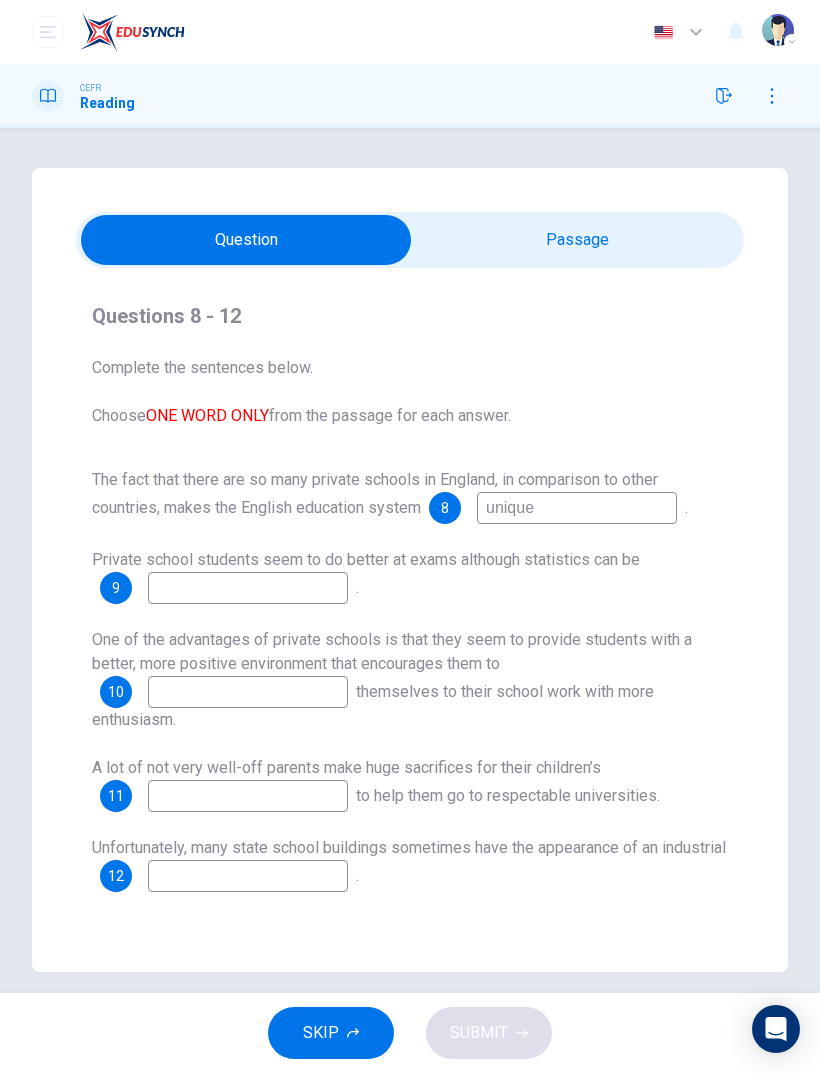 click at bounding box center (577, 508) 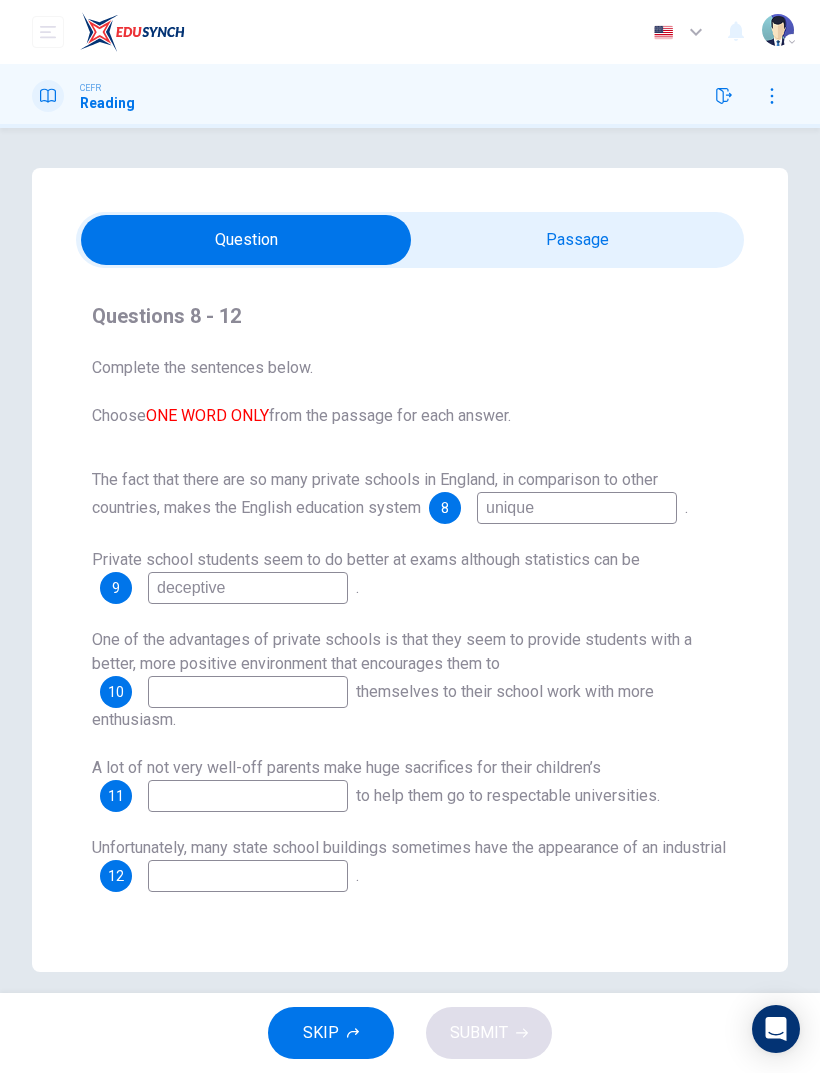type on "deceptive" 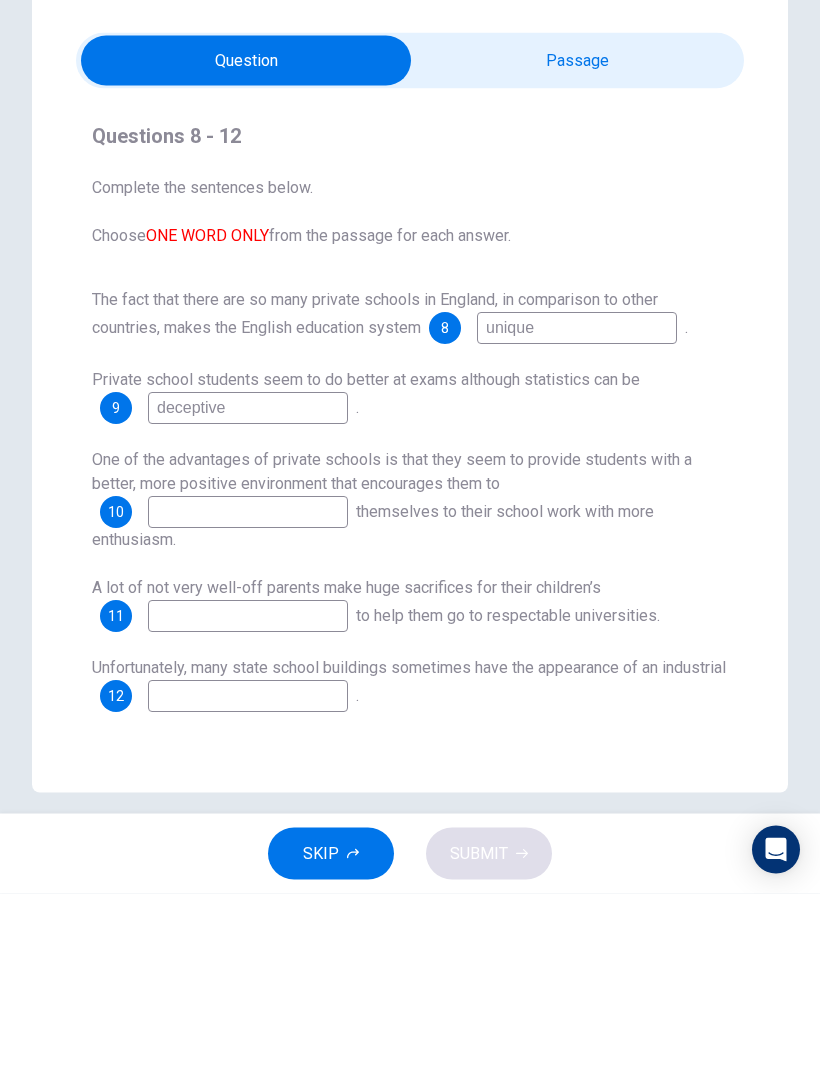click at bounding box center [246, 240] 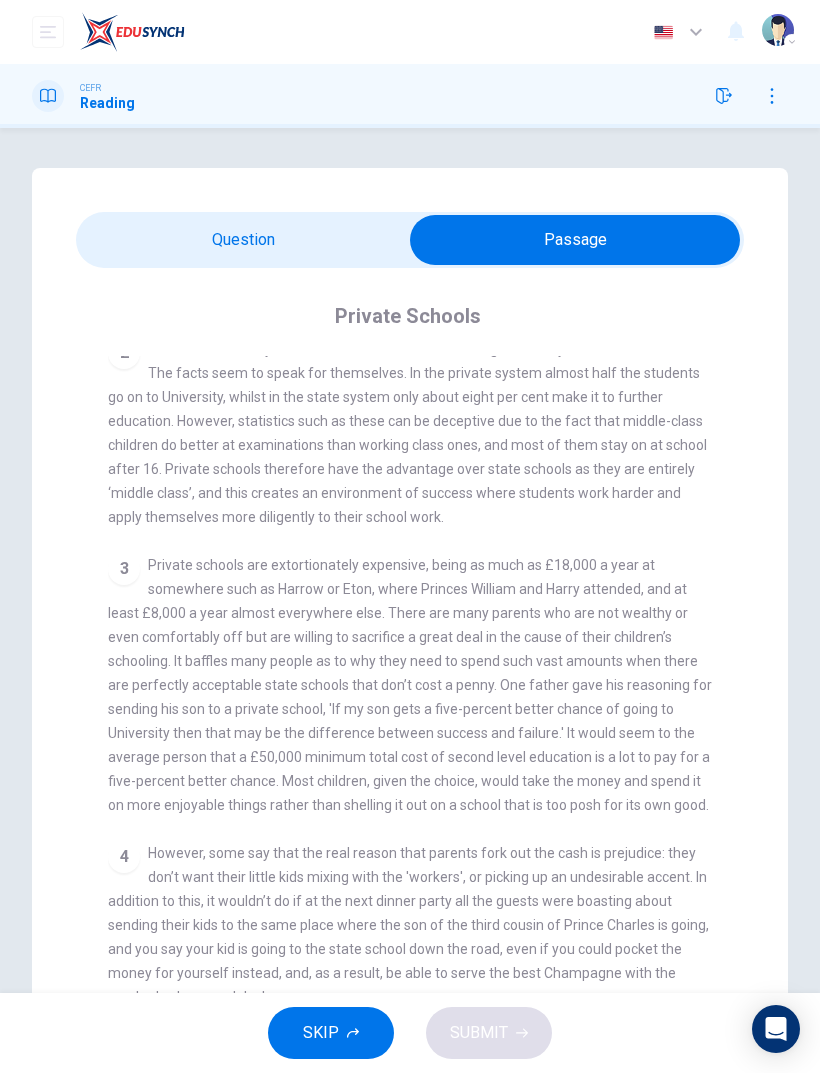 scroll, scrollTop: 648, scrollLeft: 0, axis: vertical 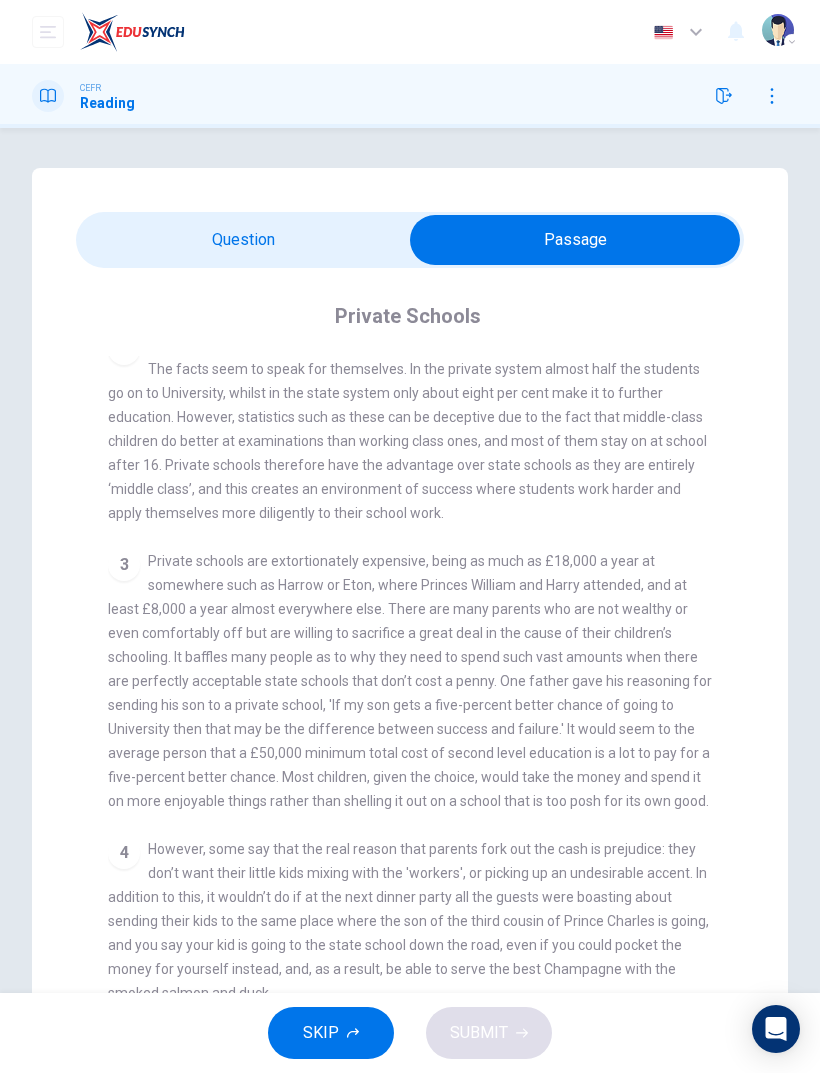 click at bounding box center (575, 240) 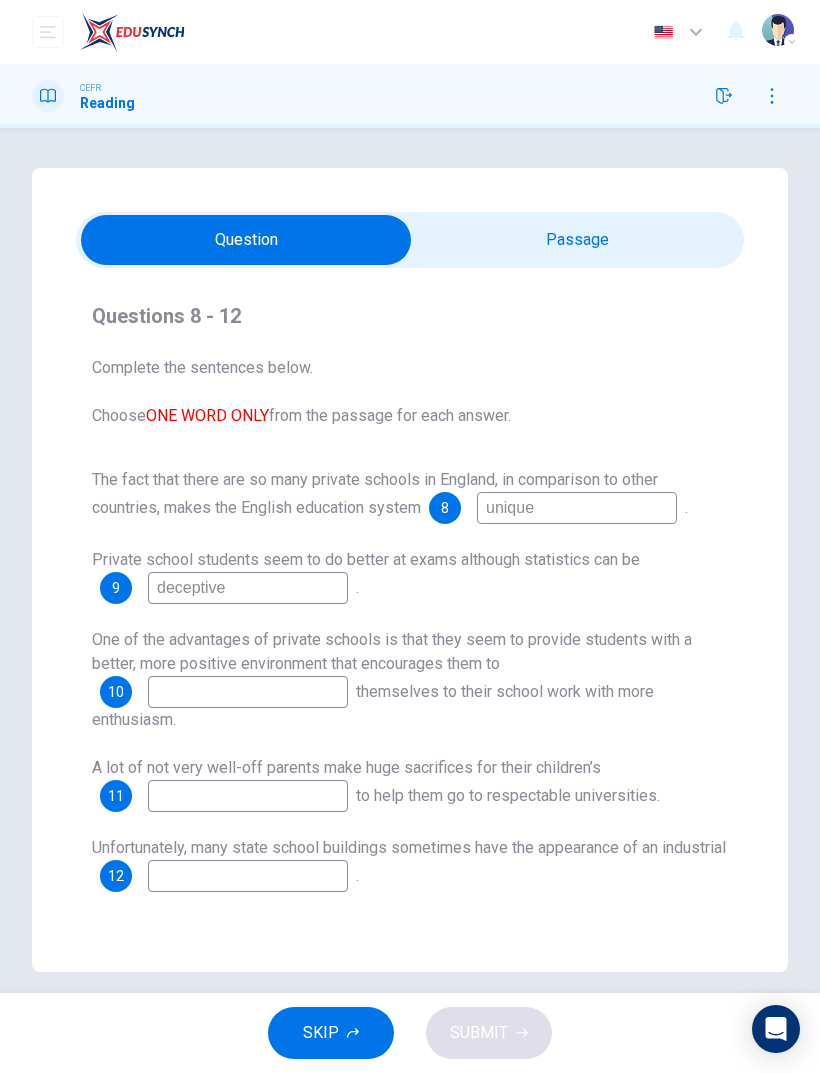 click at bounding box center (246, 240) 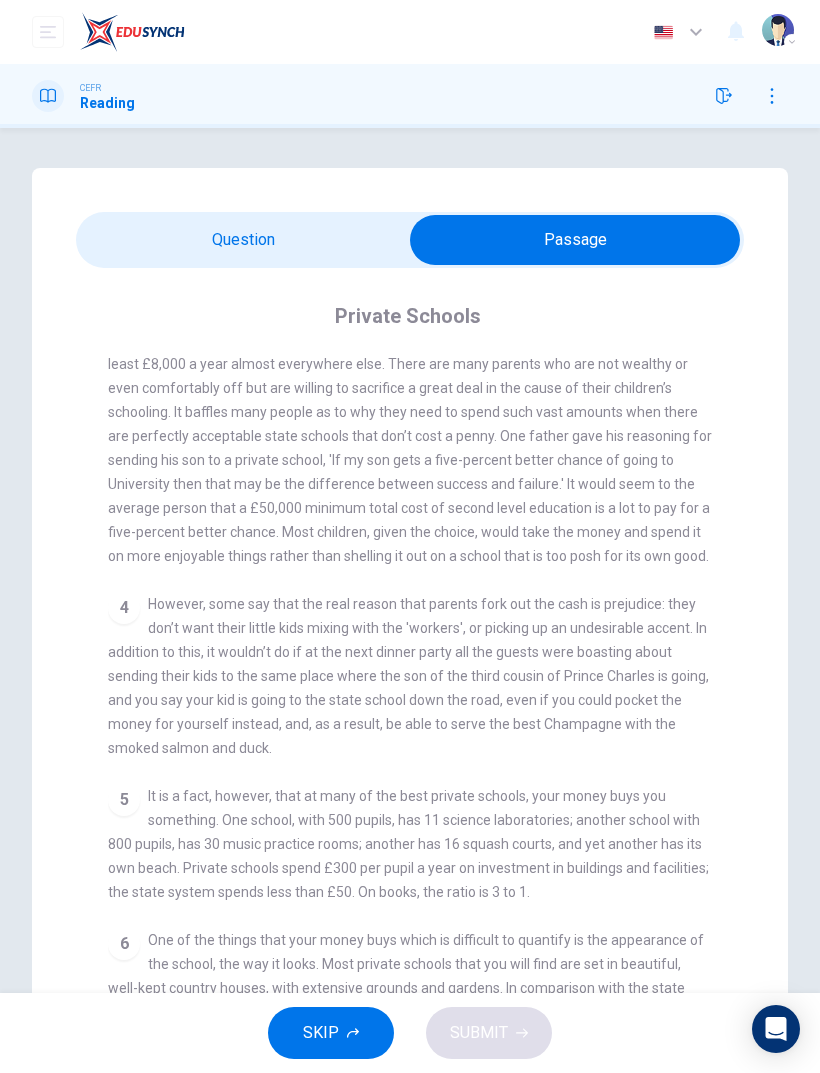scroll, scrollTop: 893, scrollLeft: 0, axis: vertical 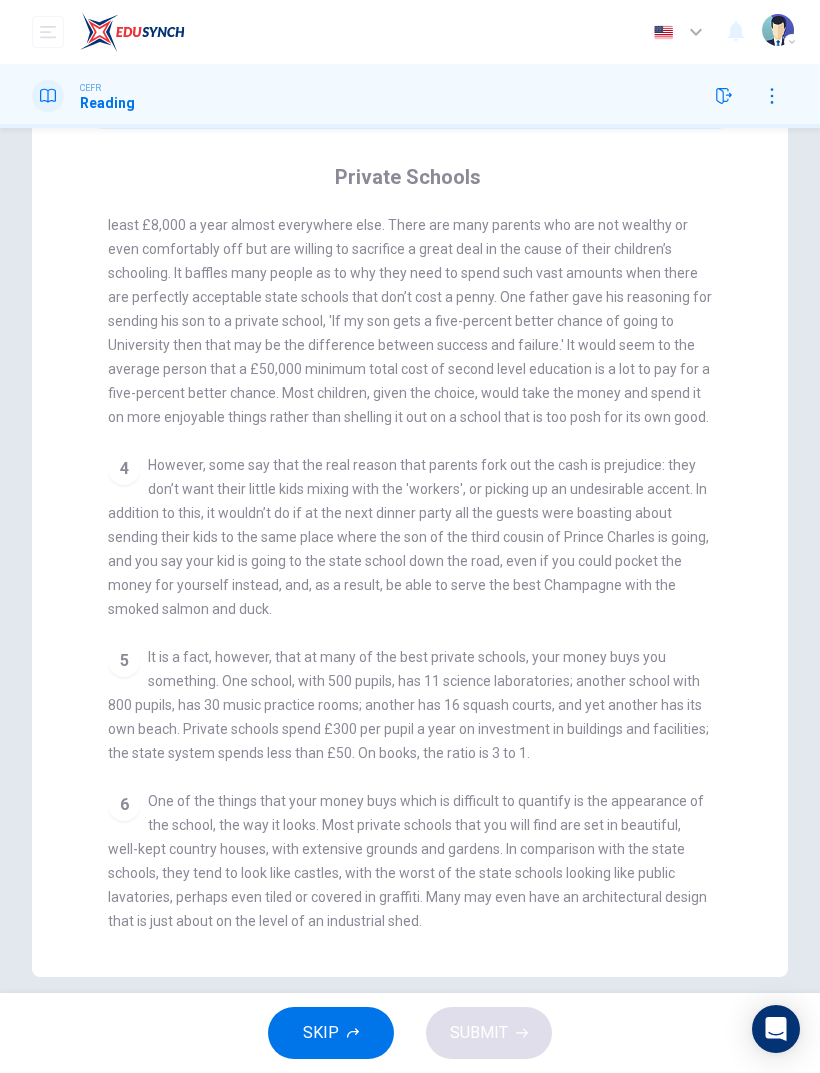 click on "6 One of the things that your money buys which is difficult to quantify is the appearance of the school, the way it looks. Most private schools that you will find are set in beautiful, well-kept country houses, with extensive grounds and gardens. In comparison with the state schools, they tend to look like castles, with the worst of the state schools looking like public lavatories, perhaps even tiled or covered in graffiti. Many may even have an architectural design that is just about on the level of an industrial shed." at bounding box center (410, 861) 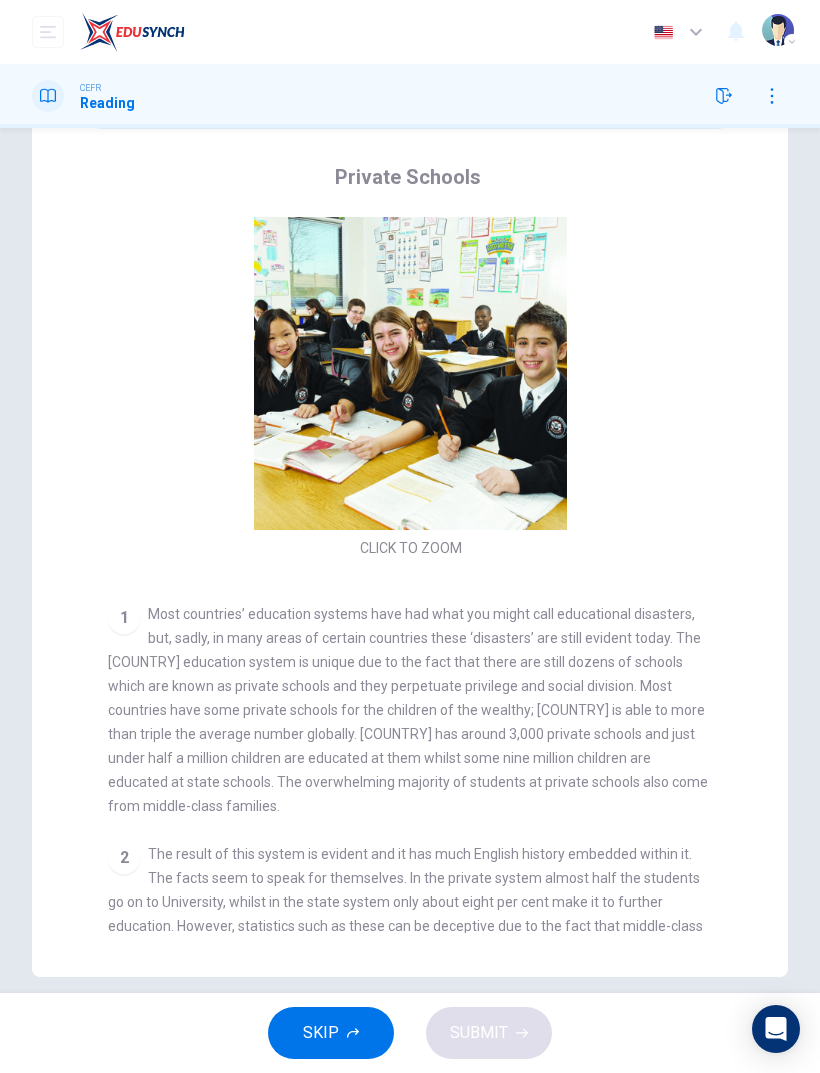 scroll, scrollTop: 0, scrollLeft: 0, axis: both 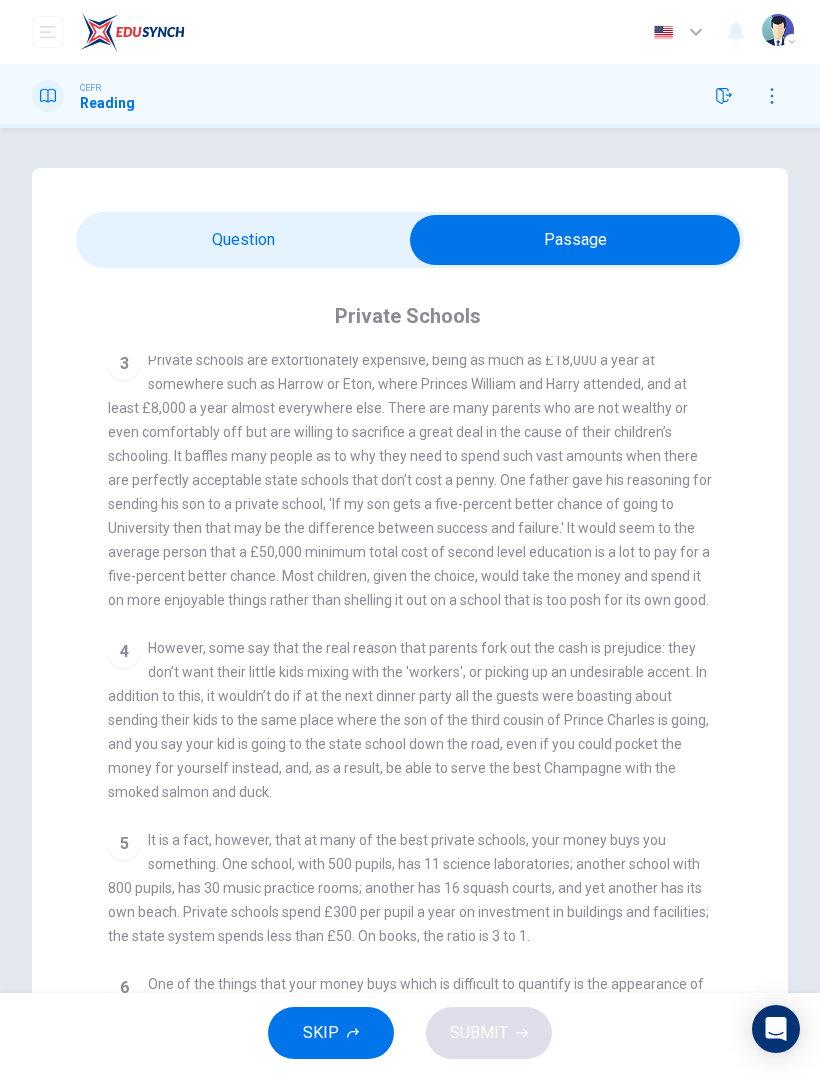 click at bounding box center [575, 240] 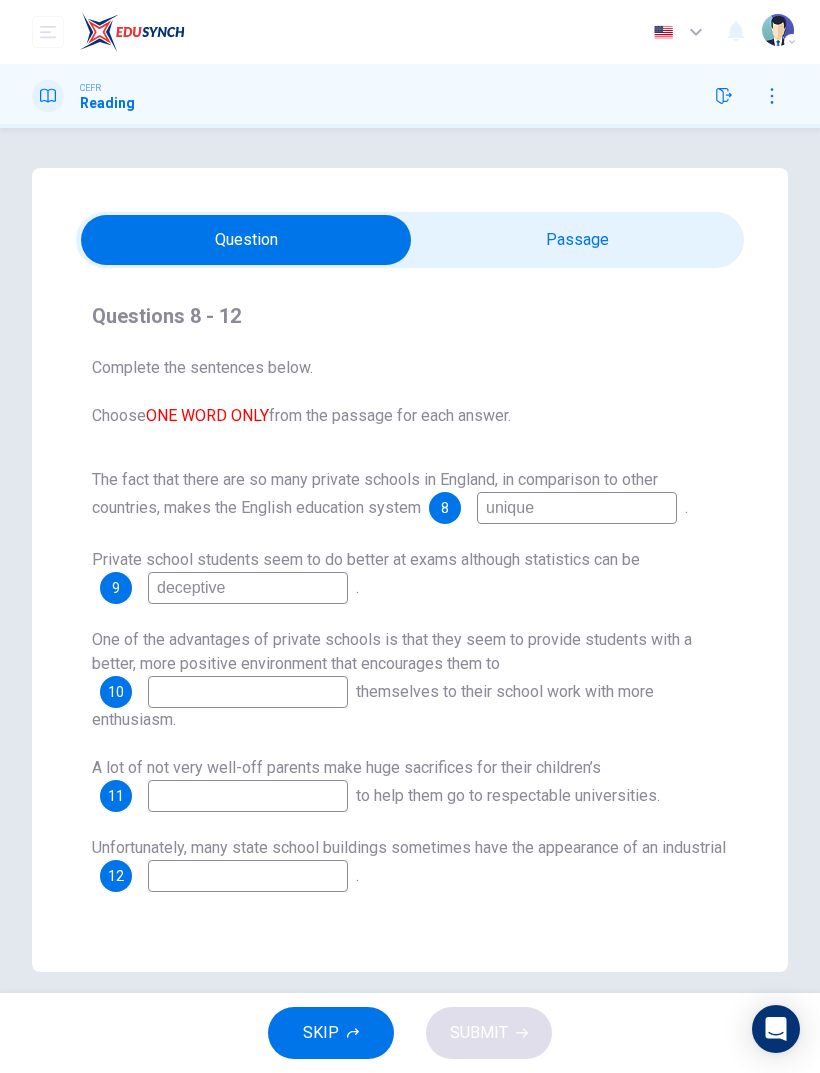click at bounding box center (246, 240) 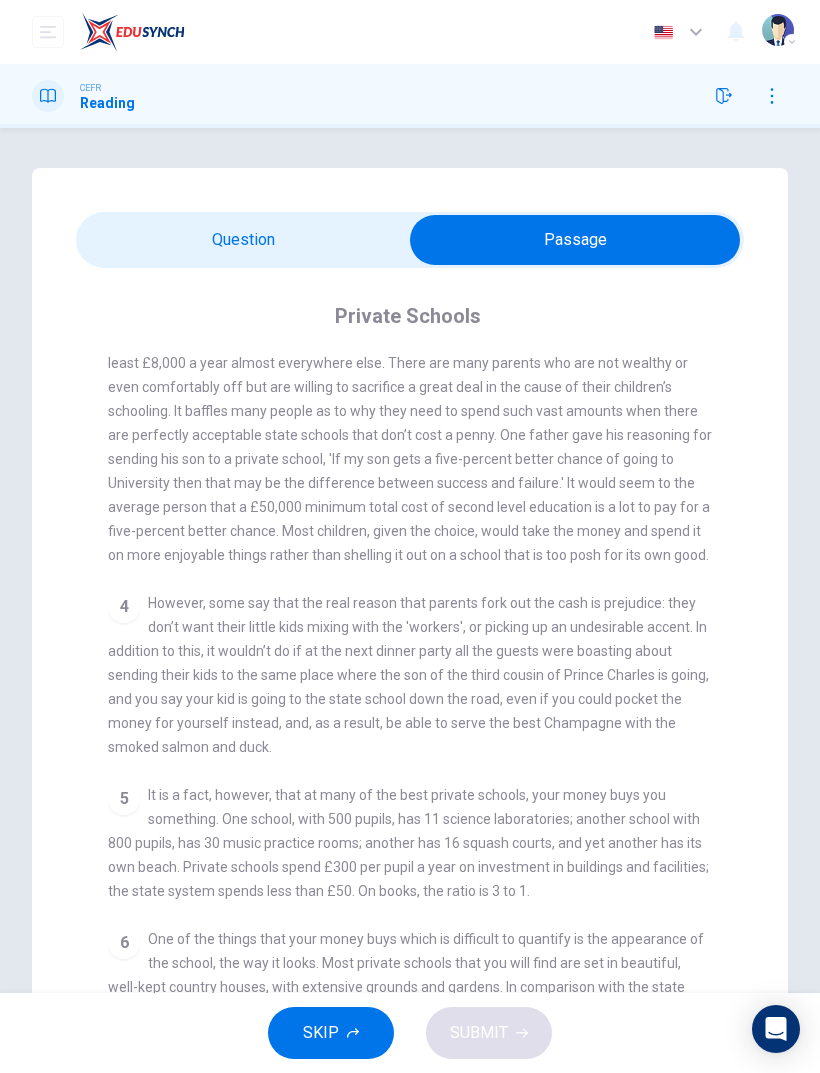 scroll, scrollTop: 893, scrollLeft: 0, axis: vertical 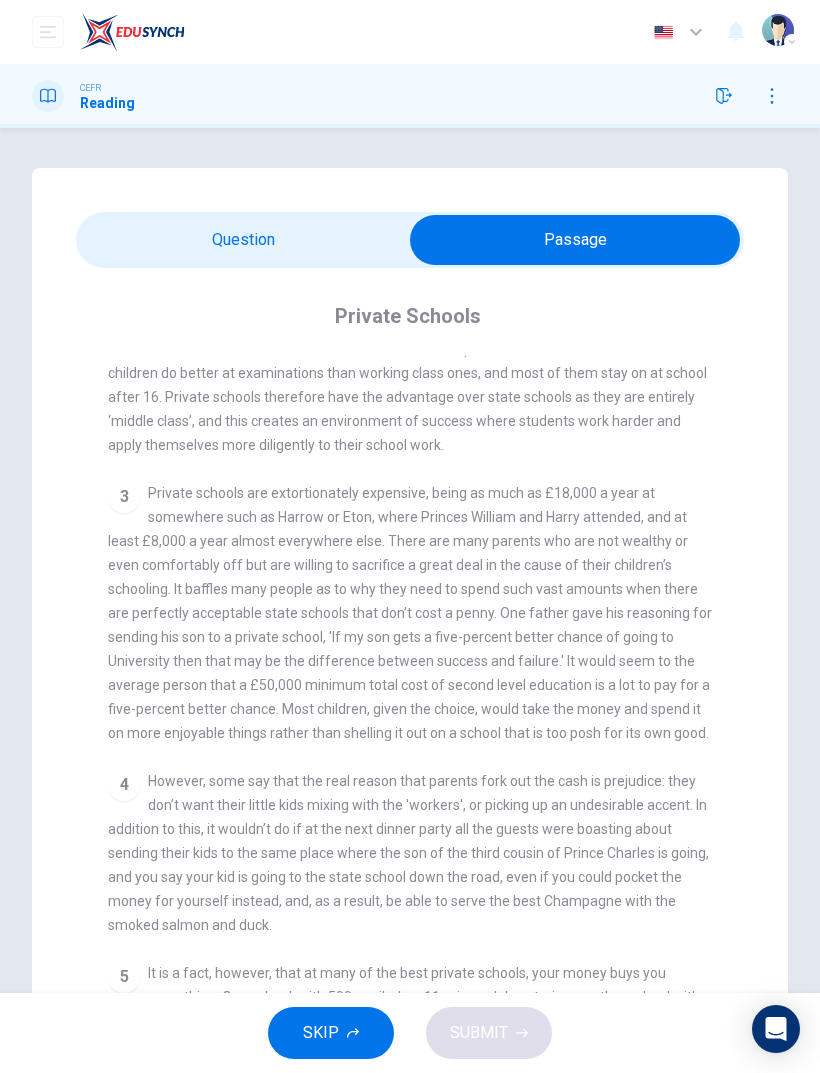 click at bounding box center [575, 240] 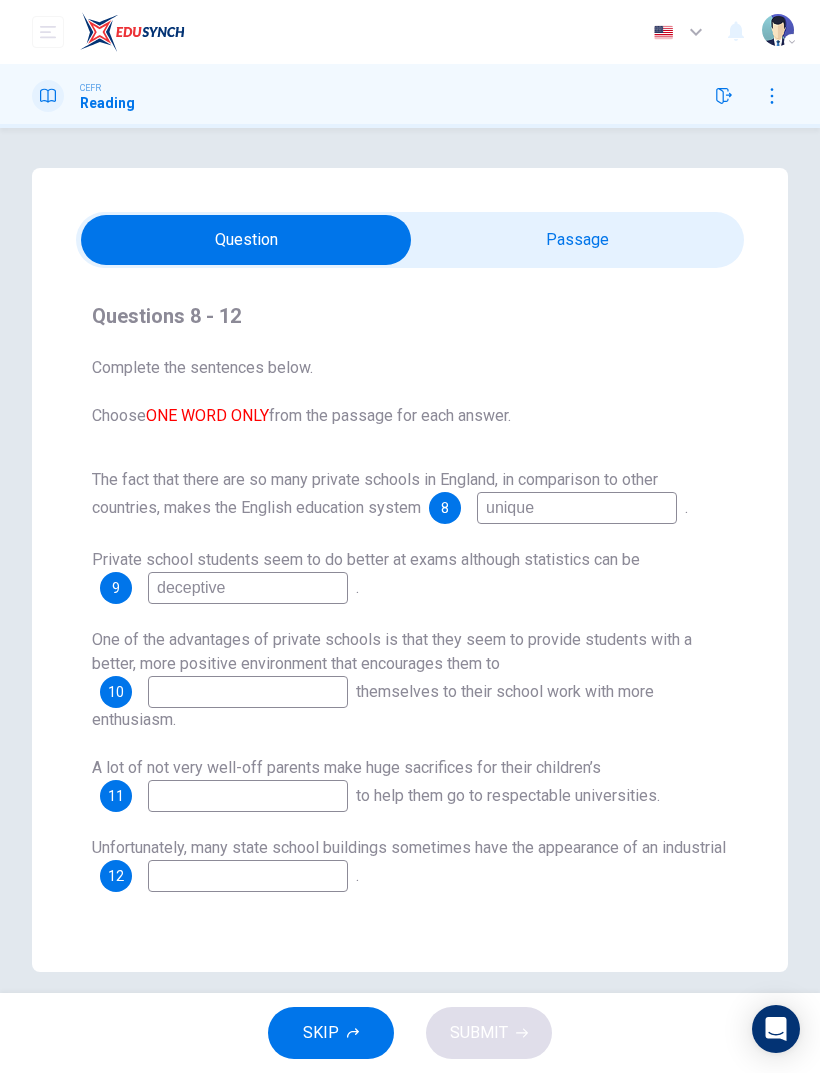 click at bounding box center [246, 240] 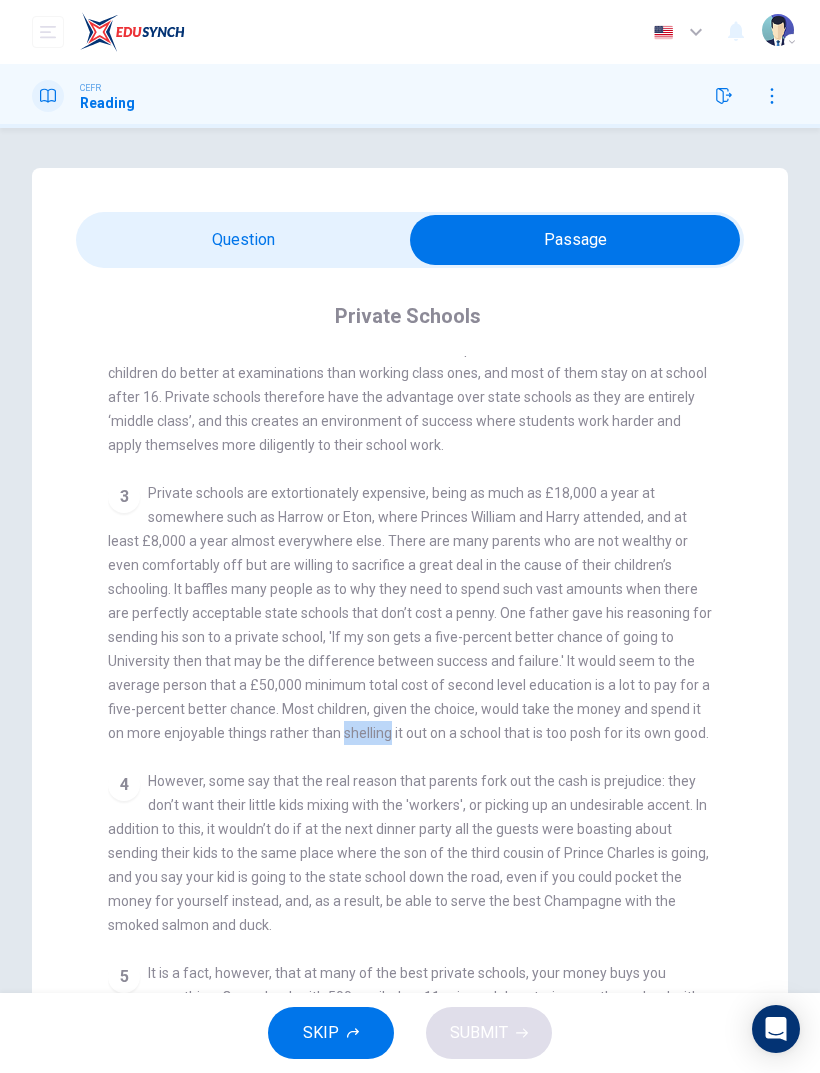 click at bounding box center (575, 240) 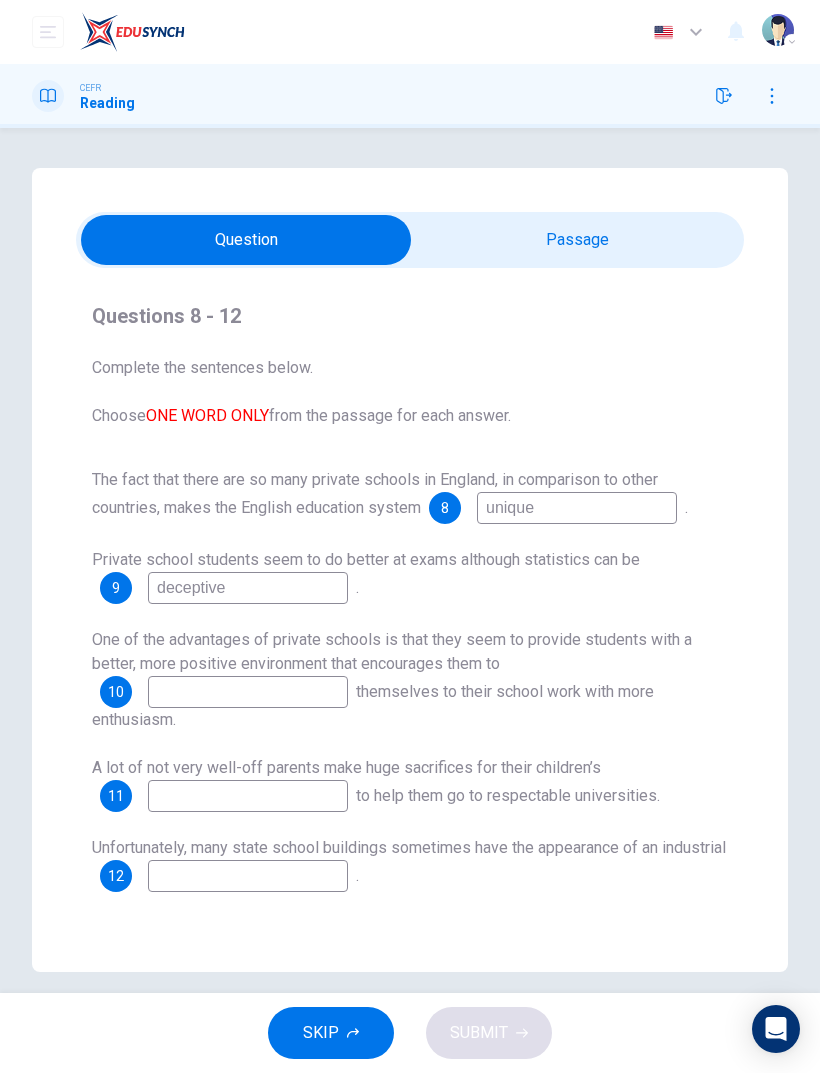 click at bounding box center [577, 508] 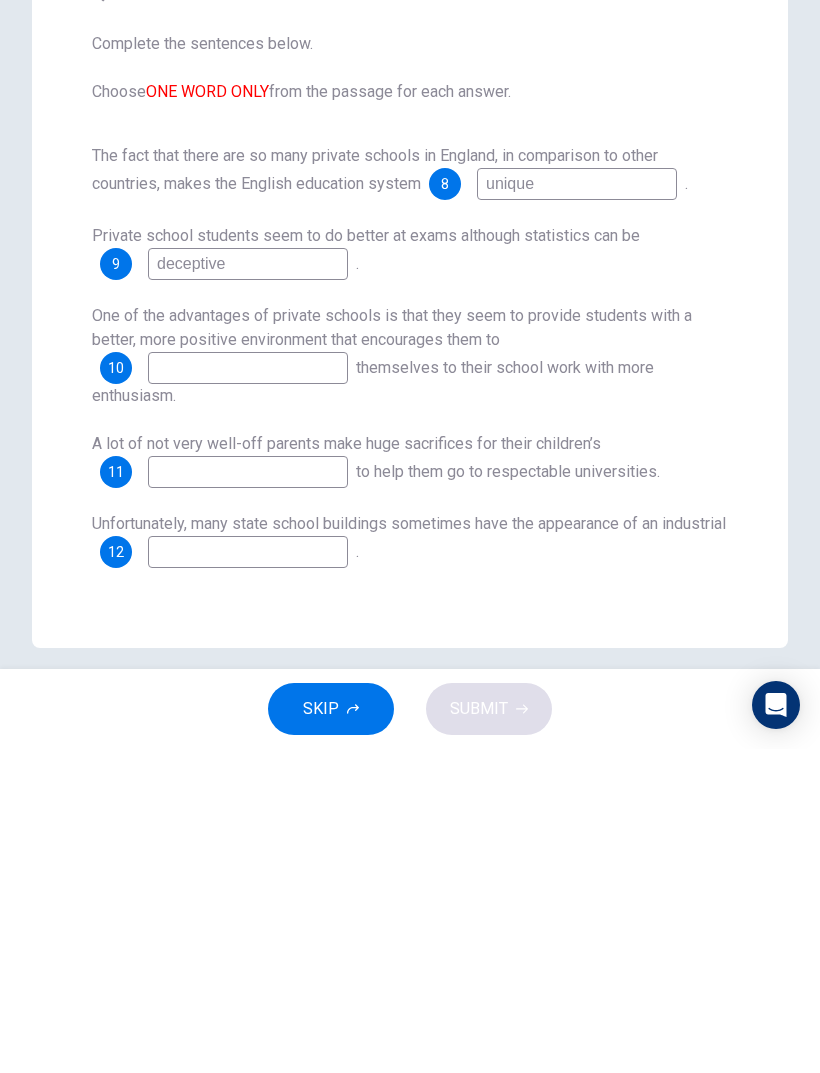 click at bounding box center (577, 508) 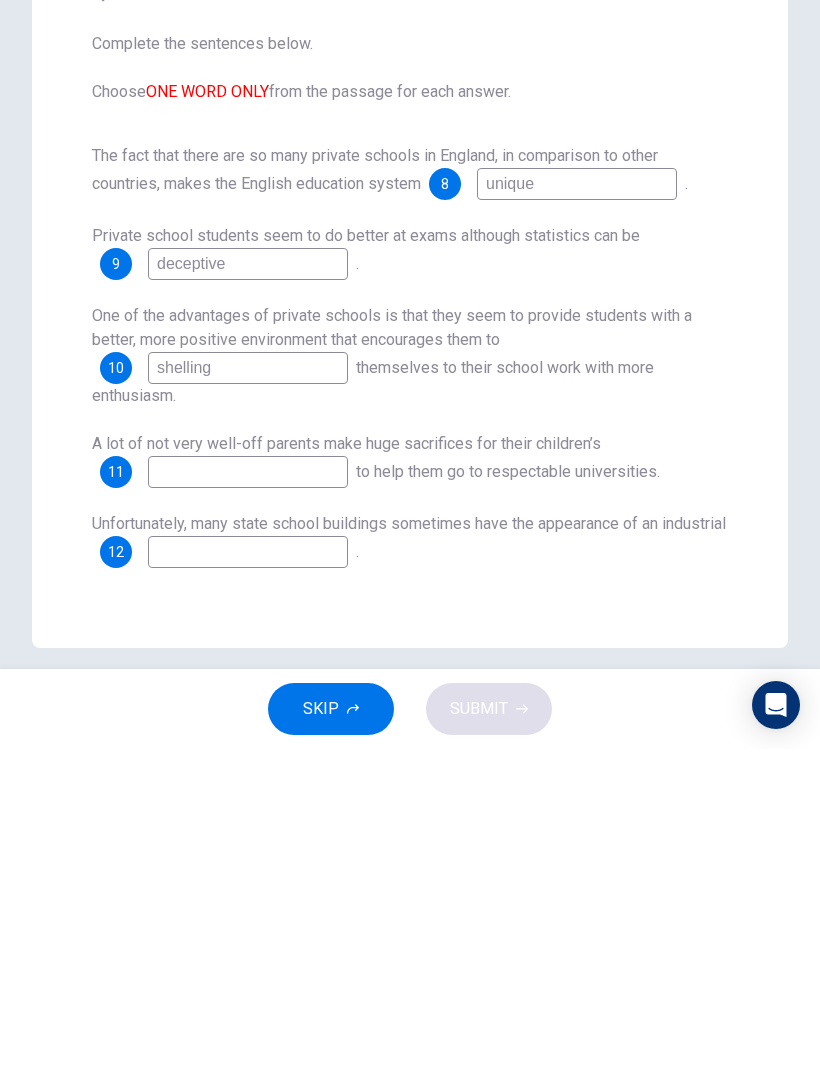 type on "shelling" 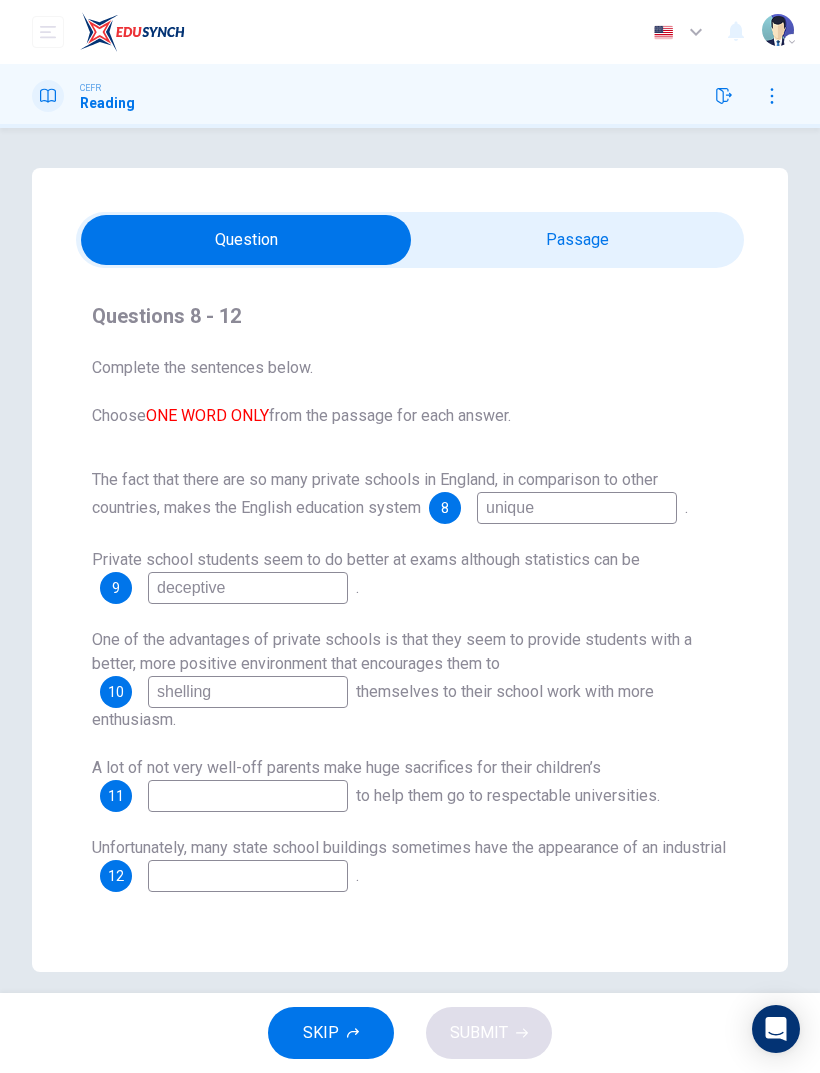 click at bounding box center [246, 240] 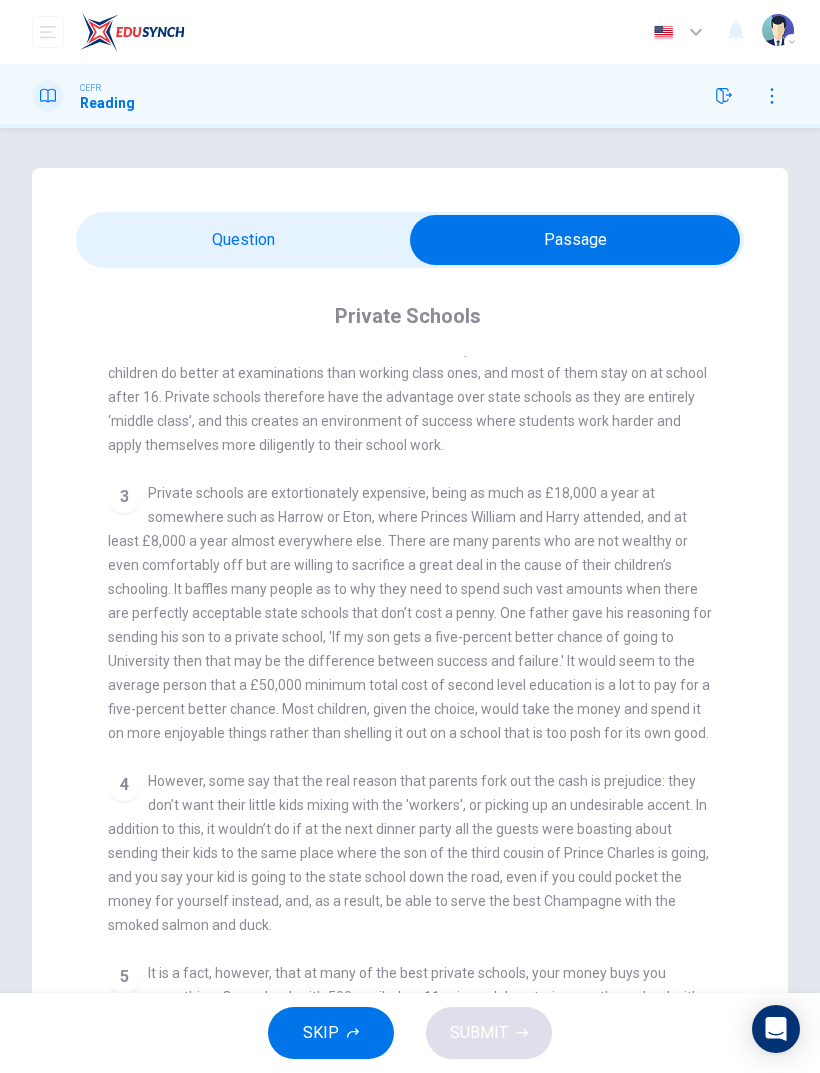 click at bounding box center [575, 240] 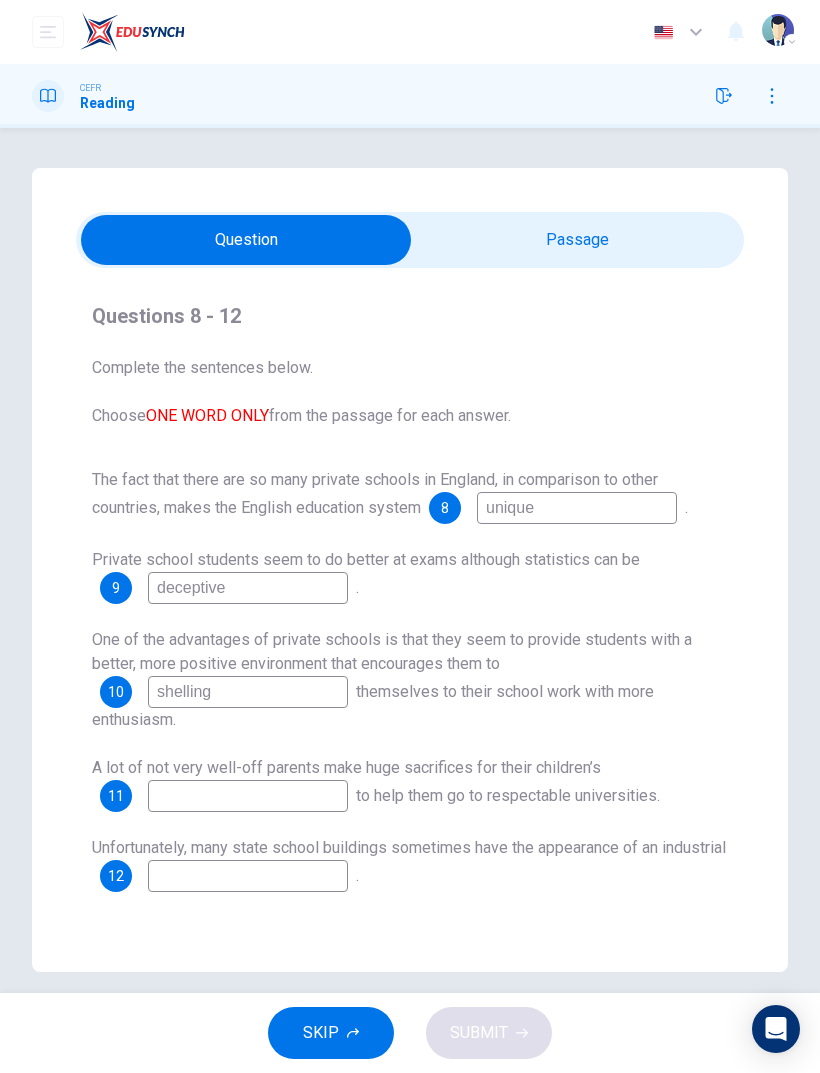 click at bounding box center (246, 240) 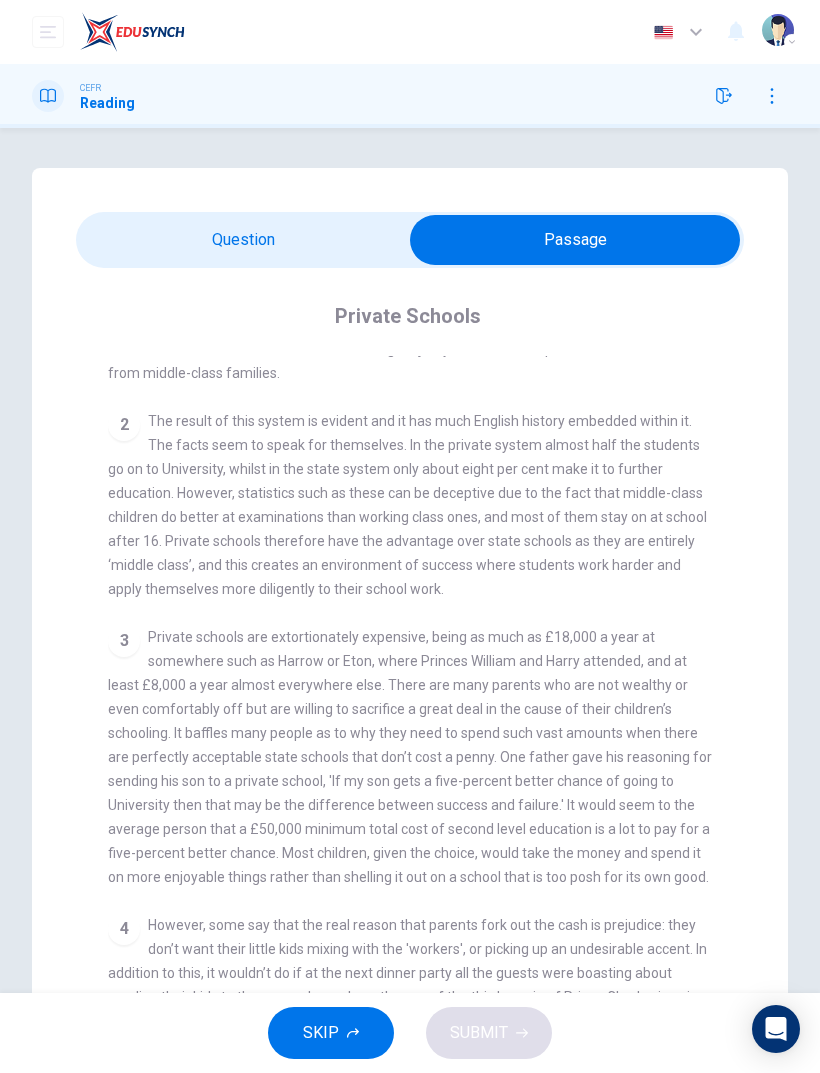 scroll, scrollTop: 571, scrollLeft: 0, axis: vertical 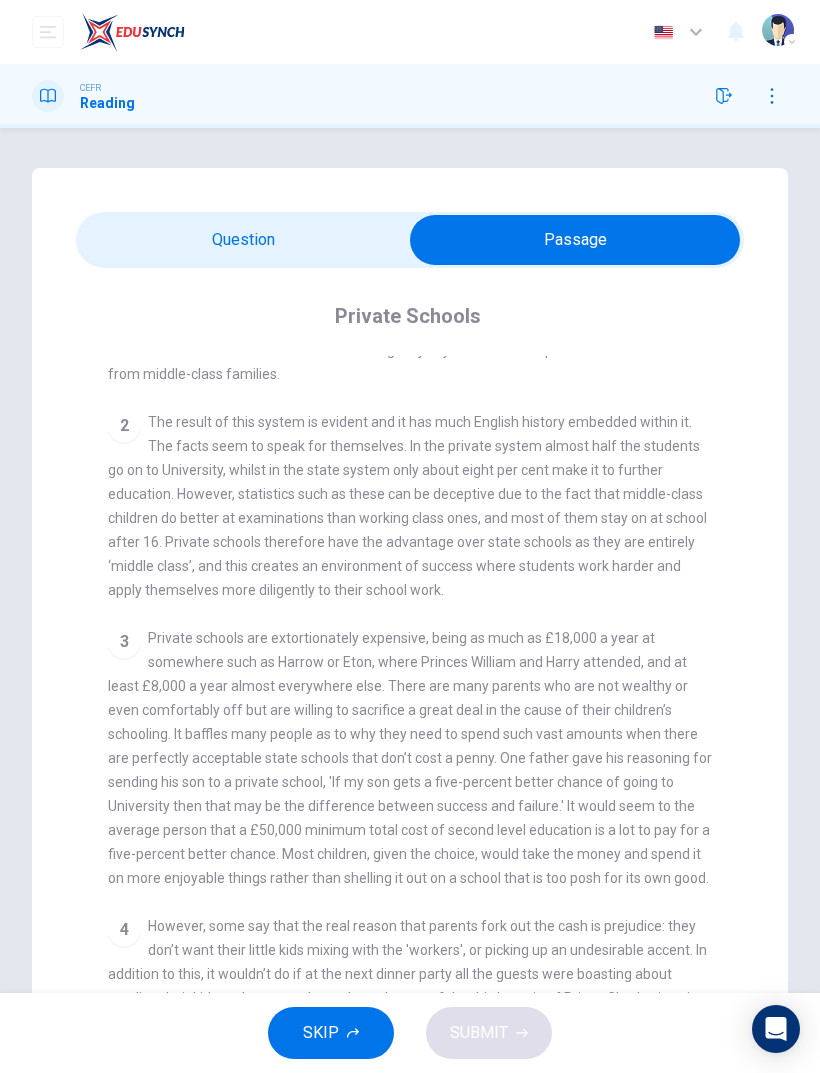 click at bounding box center (575, 240) 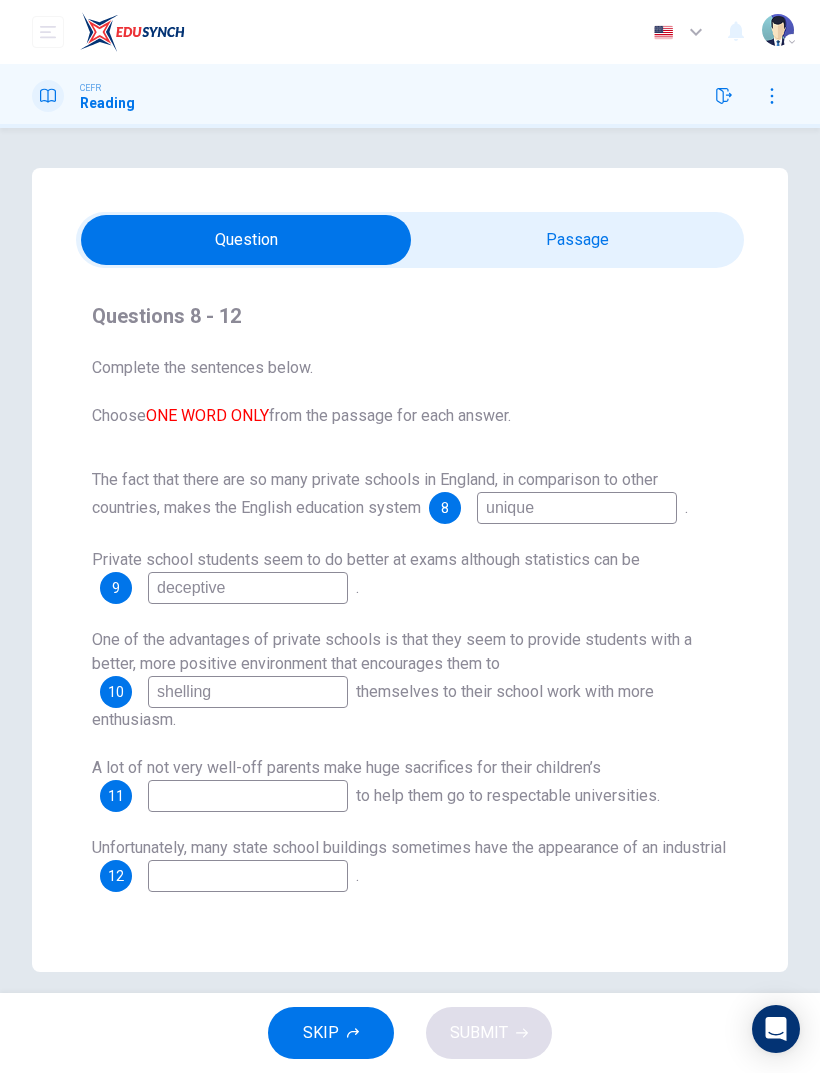click on "shelling" at bounding box center (577, 508) 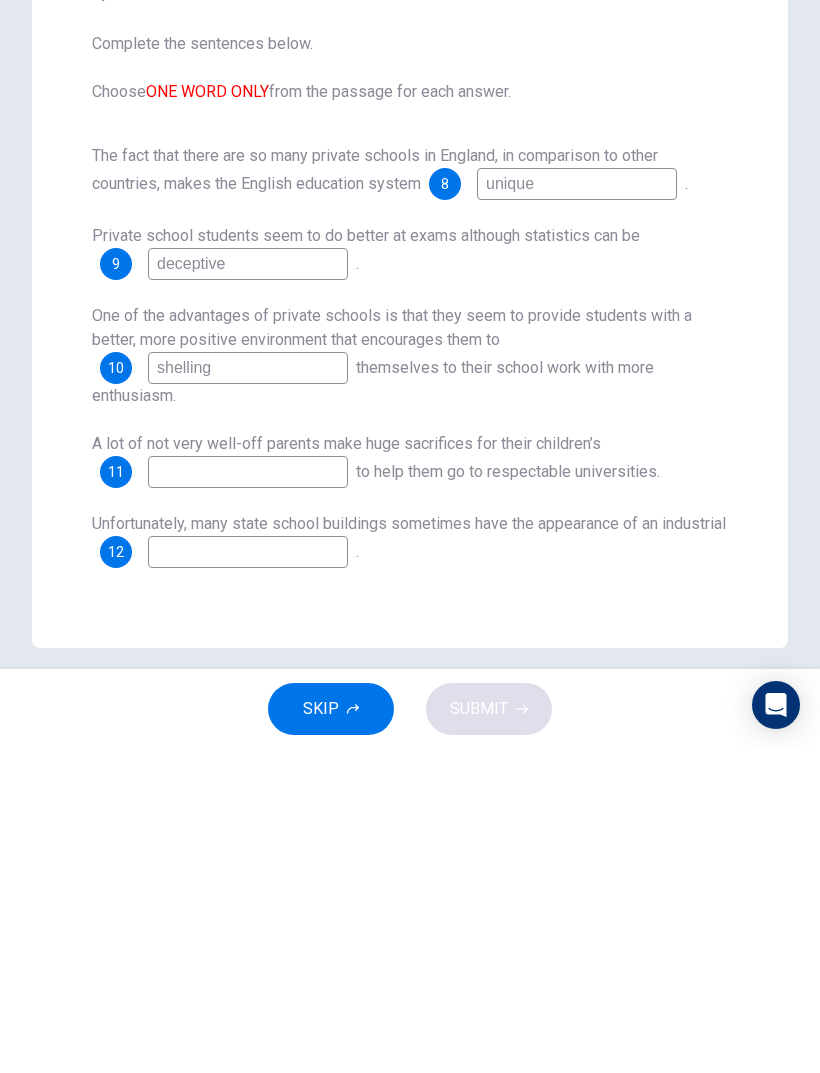 click on "shelling" at bounding box center [577, 508] 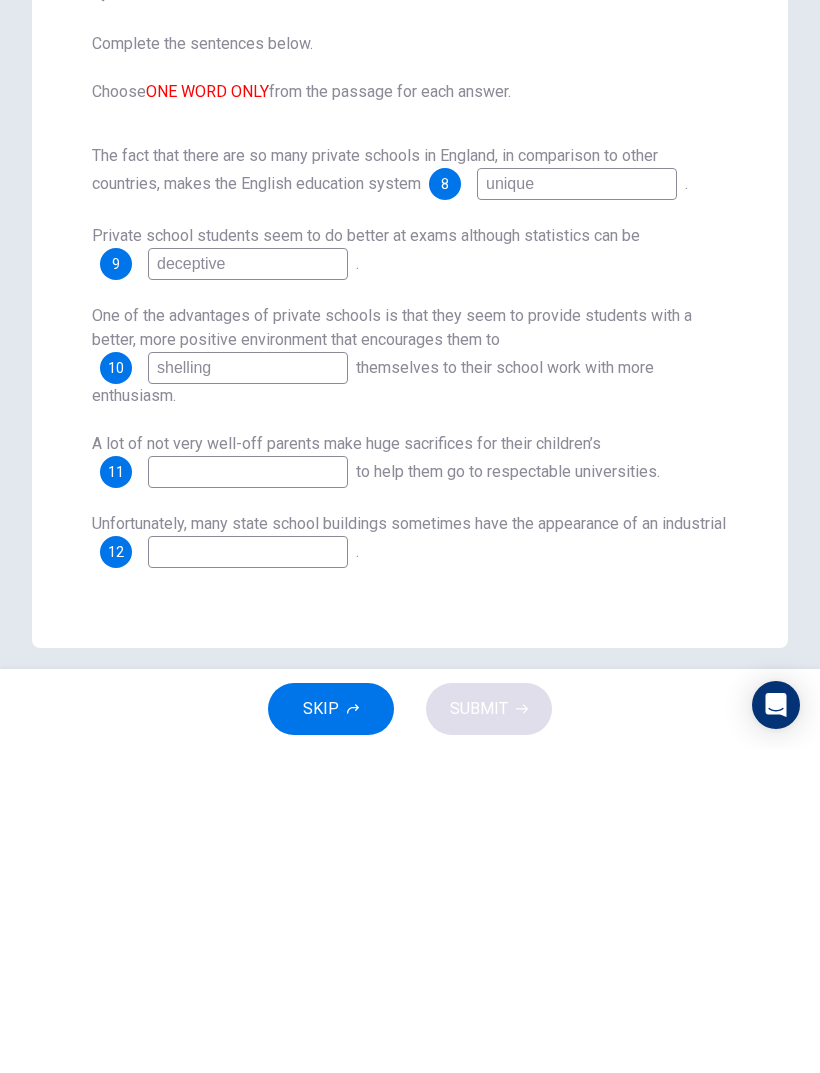 click on "shelling" at bounding box center (577, 508) 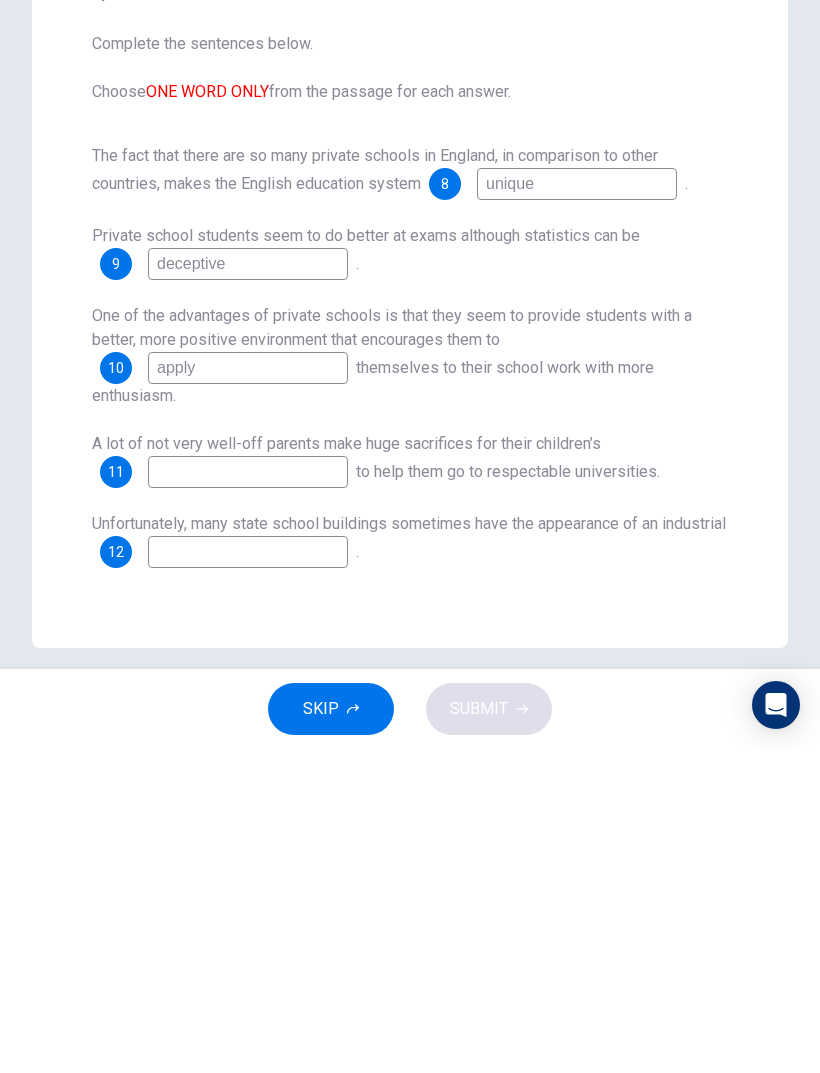 type on "apply" 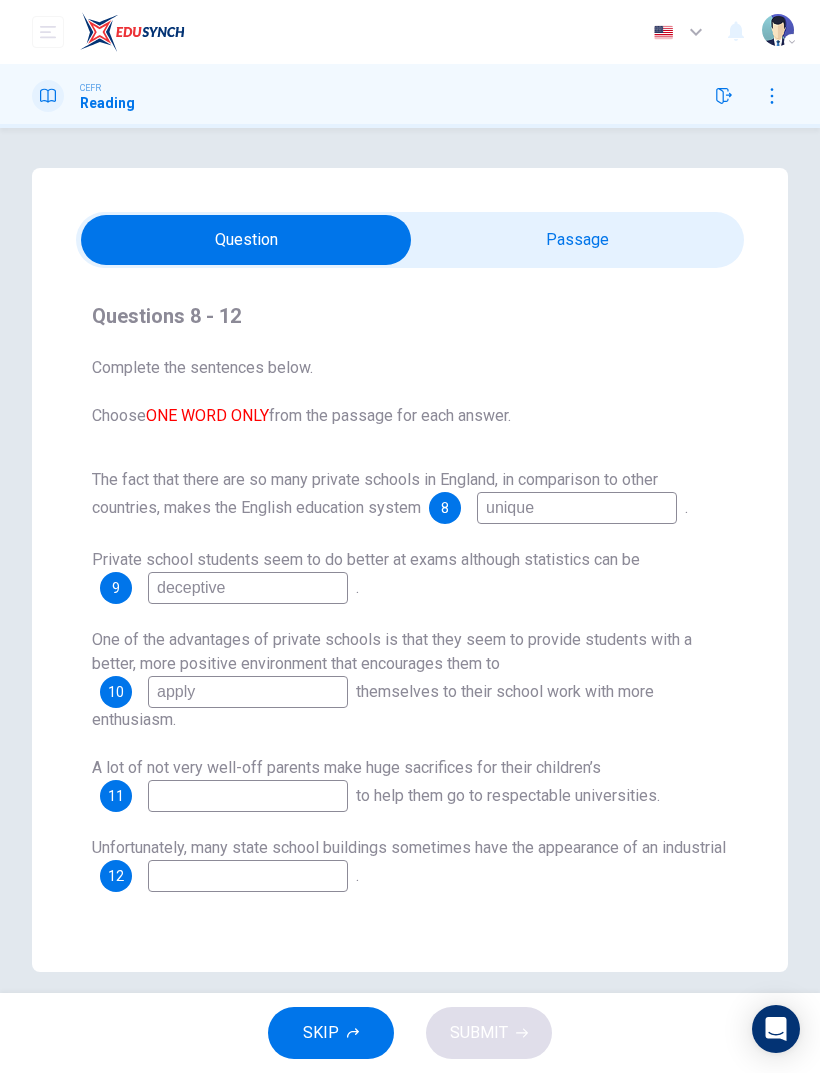 click at bounding box center [246, 240] 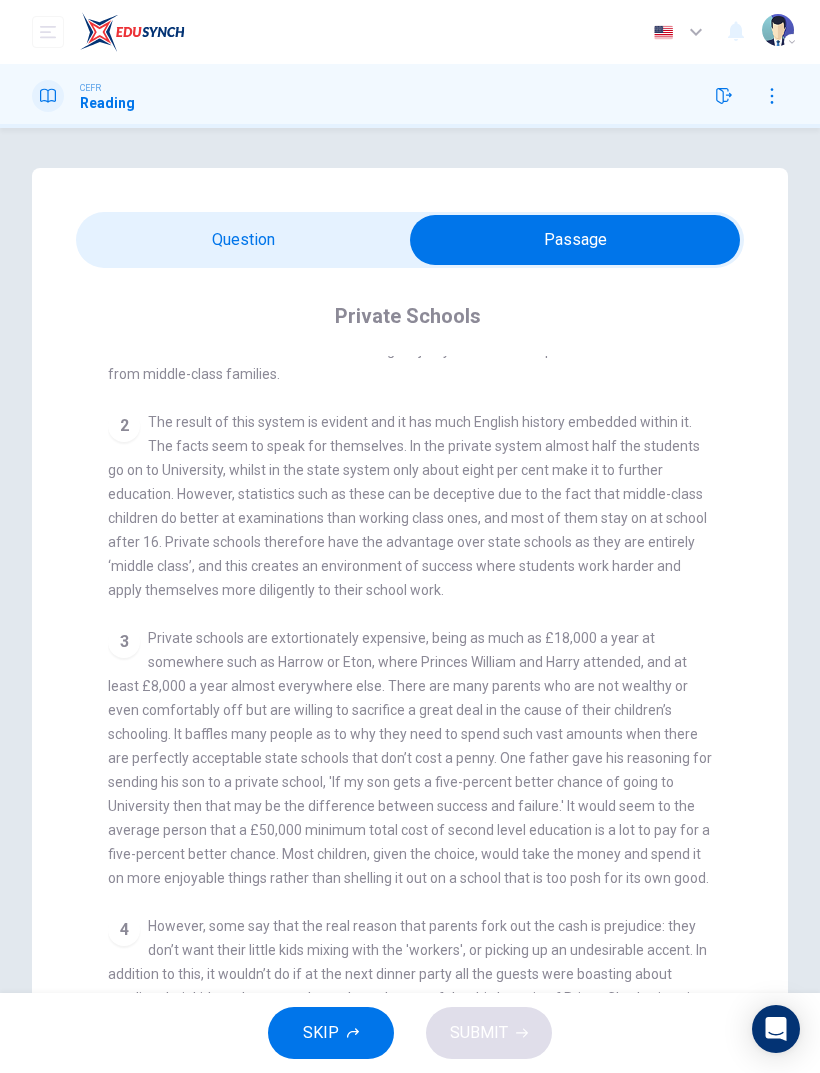 click on "Private Schools CLICK TO ZOOM Click to Zoom 1 Most countries’ education systems have had what you might call educational disasters, but, sadly, in many areas of certain countries these ‘disasters’ are still evident today. The English education system is unique due to the fact that there are still dozens of schools which are known as private schools and they perpetuate privilege and social division. Most countries have some private schools for the children of the wealthy; England is able to more than triple the average number globally. England has around [NUMBER] private schools and just under half a million children are educated at them whilst some [NUMBER] million children are educated at state schools. The overwhelming majority of students at private schools also come from middle-class families. 2 3 4 5 6" at bounding box center (410, 686) 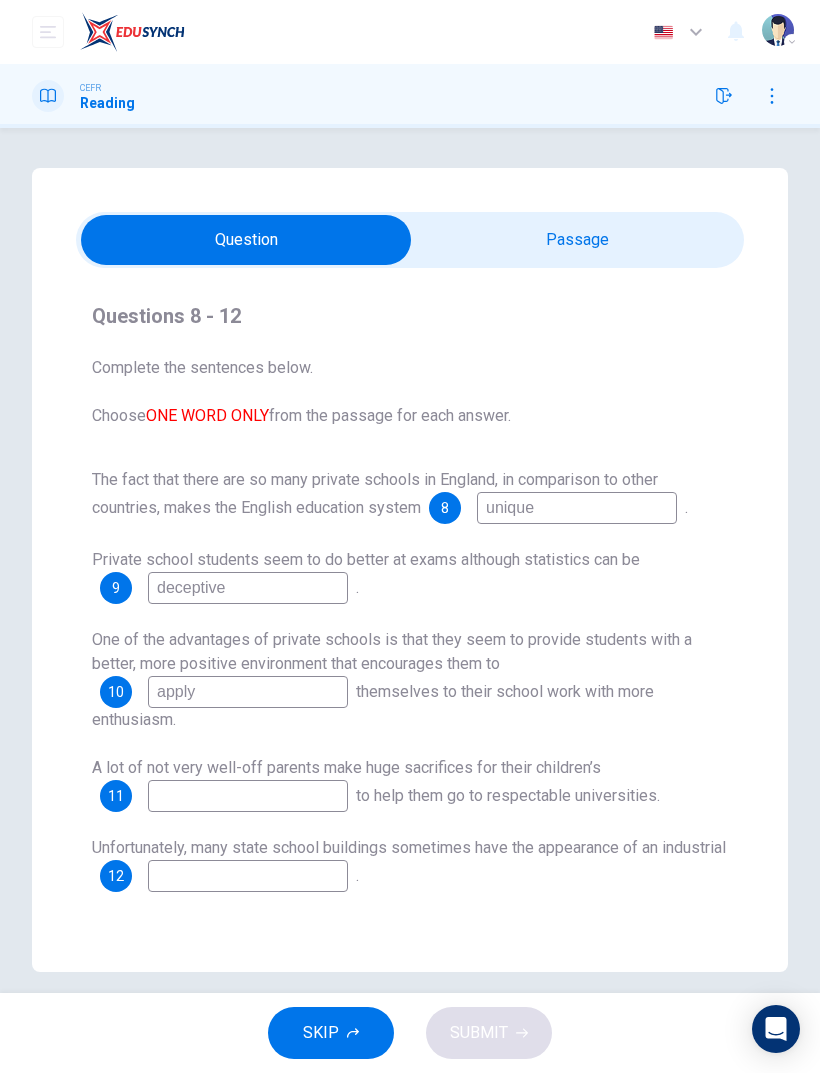 click at bounding box center (577, 508) 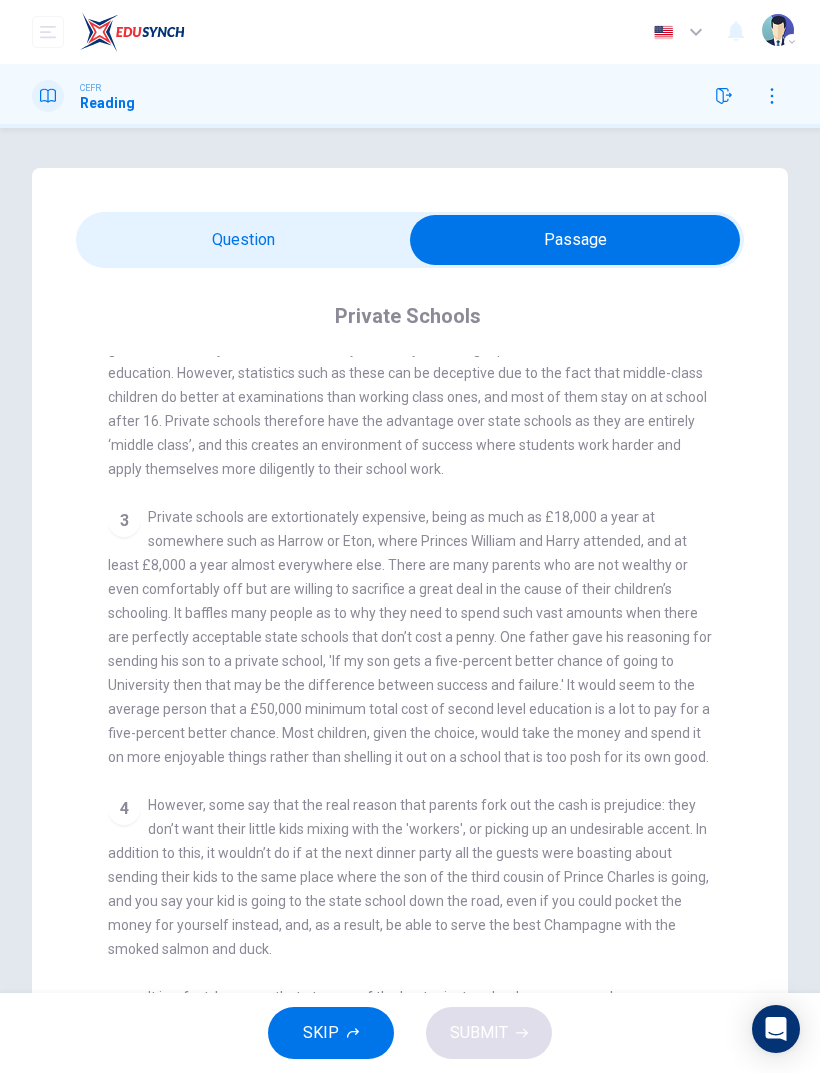 scroll, scrollTop: 684, scrollLeft: 0, axis: vertical 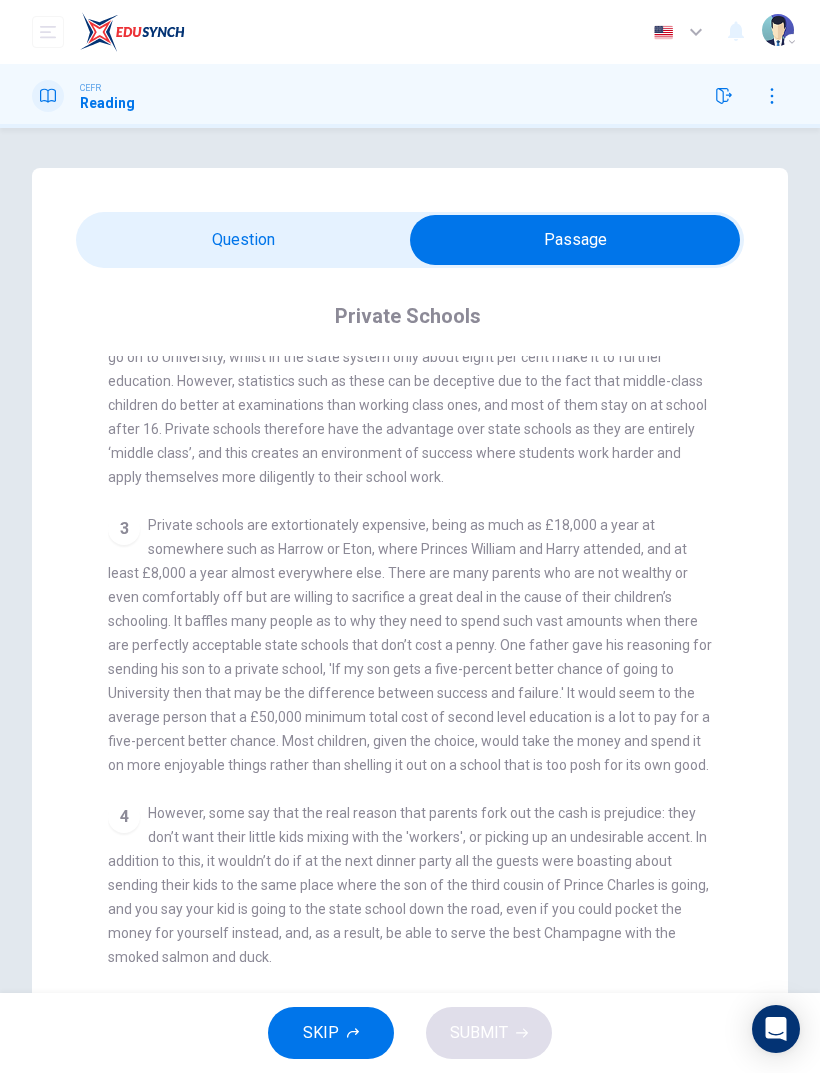 click at bounding box center [575, 240] 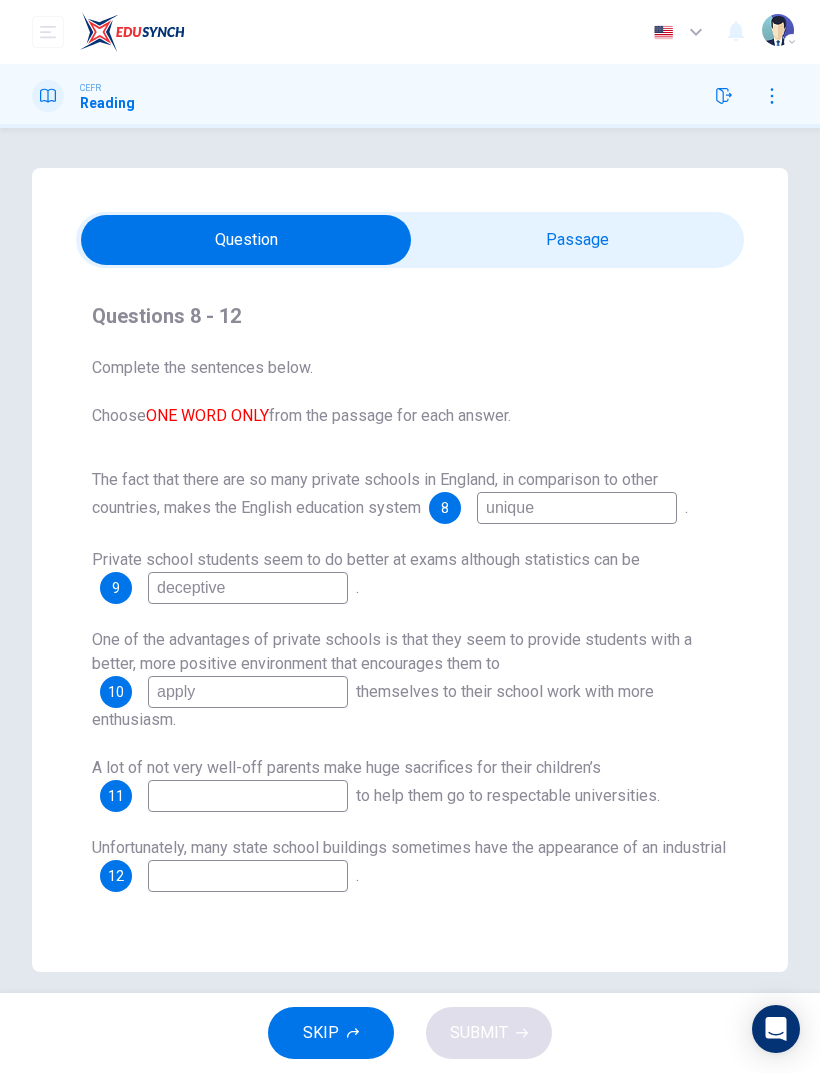 click at bounding box center [577, 508] 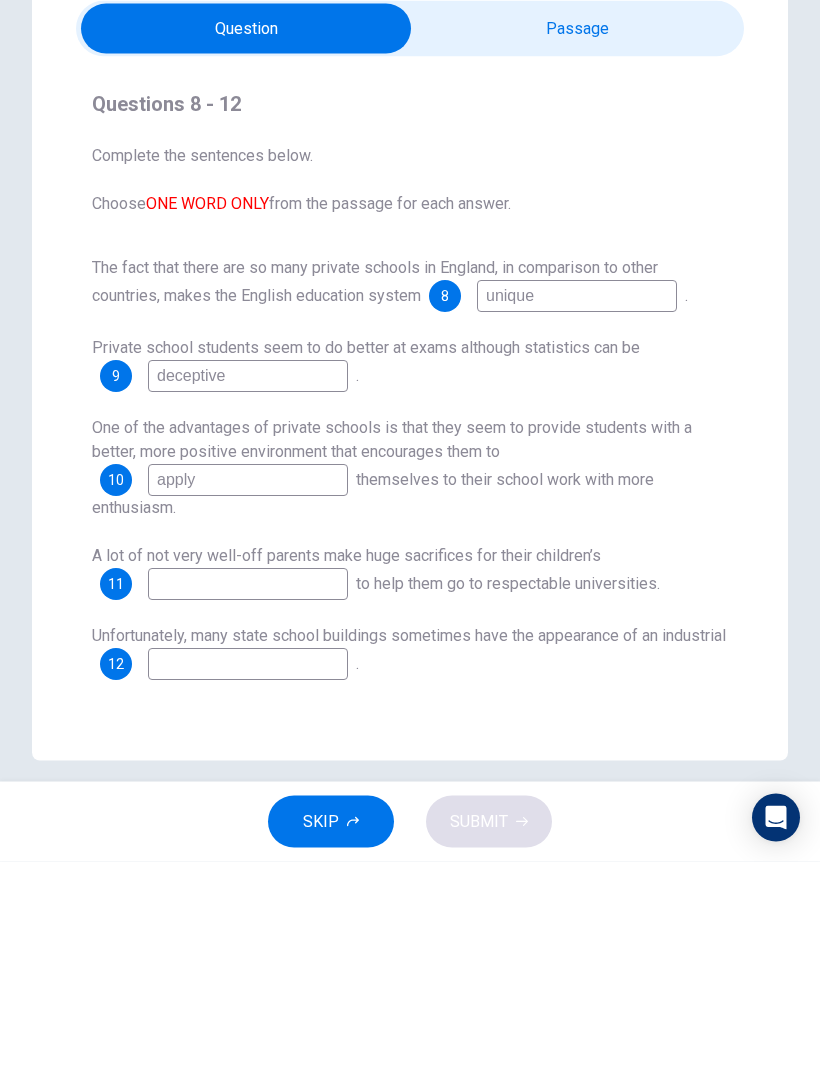 click at bounding box center [246, 240] 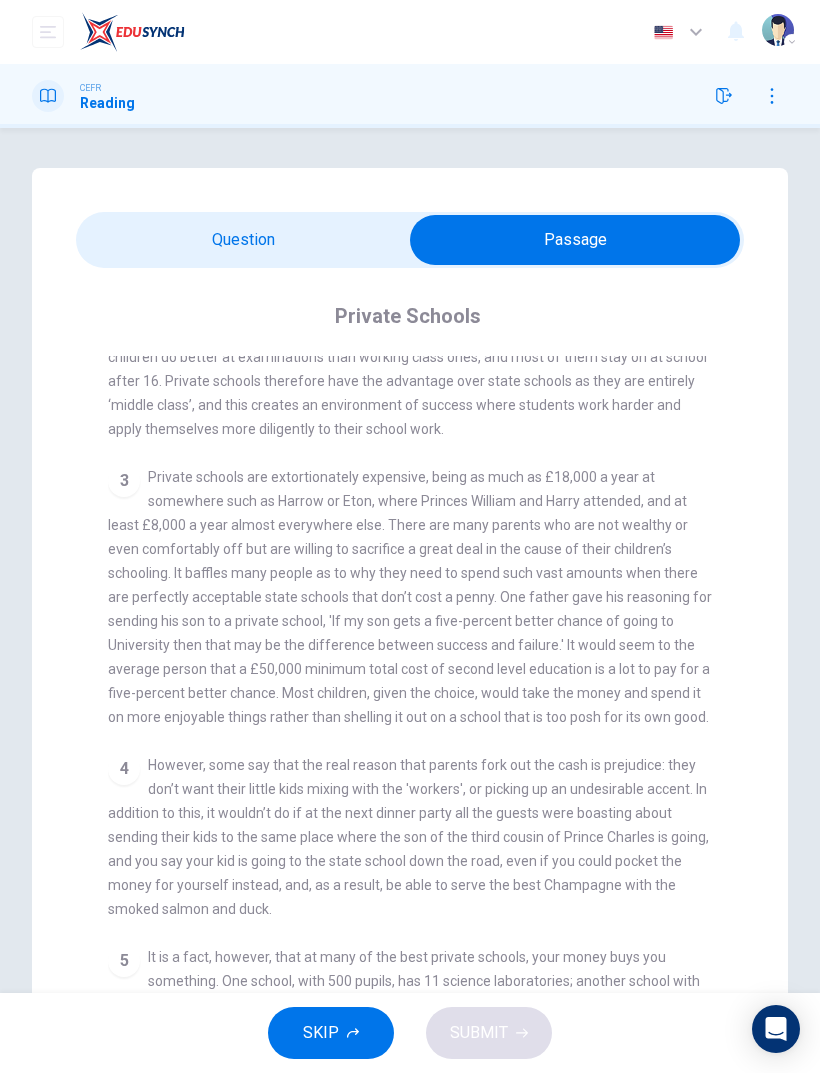 scroll, scrollTop: 733, scrollLeft: 0, axis: vertical 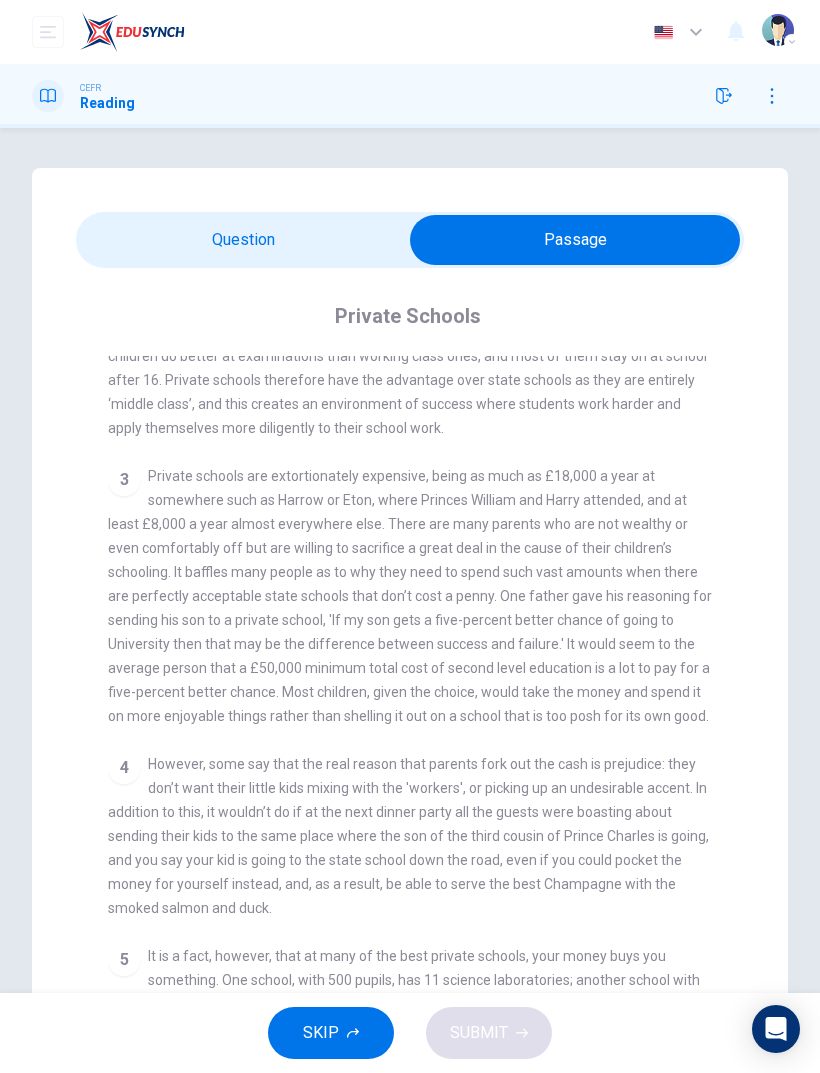 click at bounding box center [575, 240] 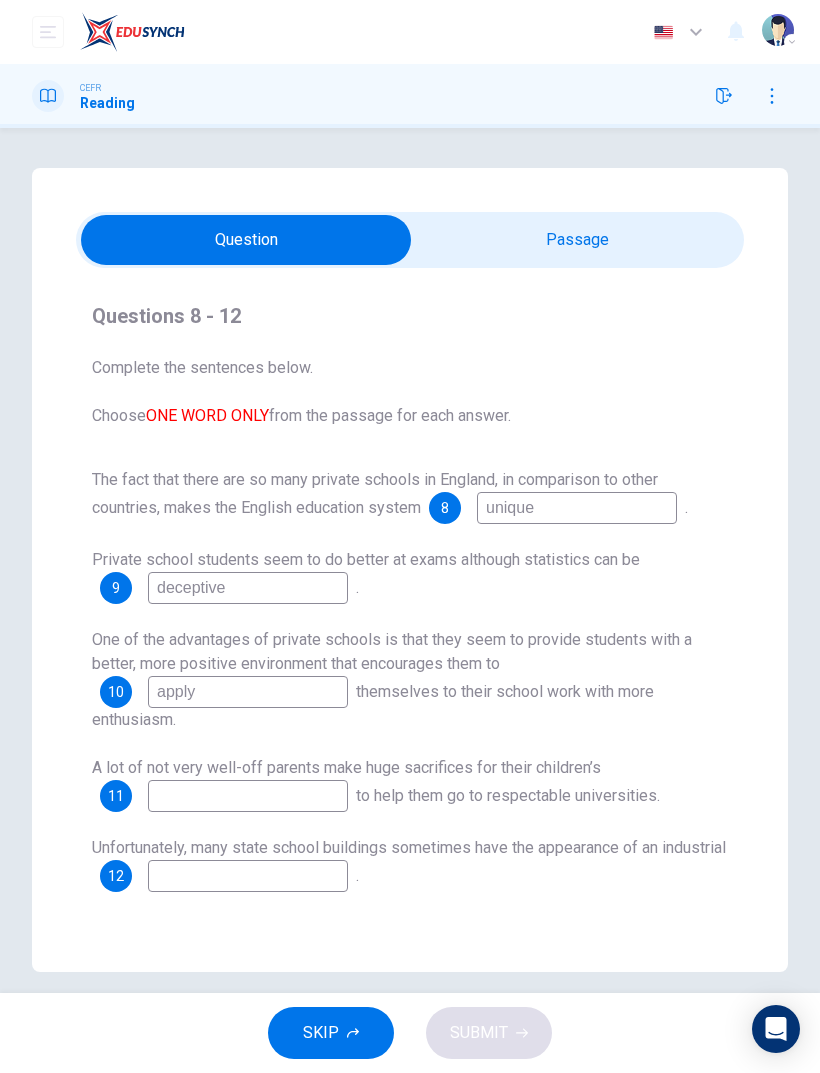 click at bounding box center (577, 508) 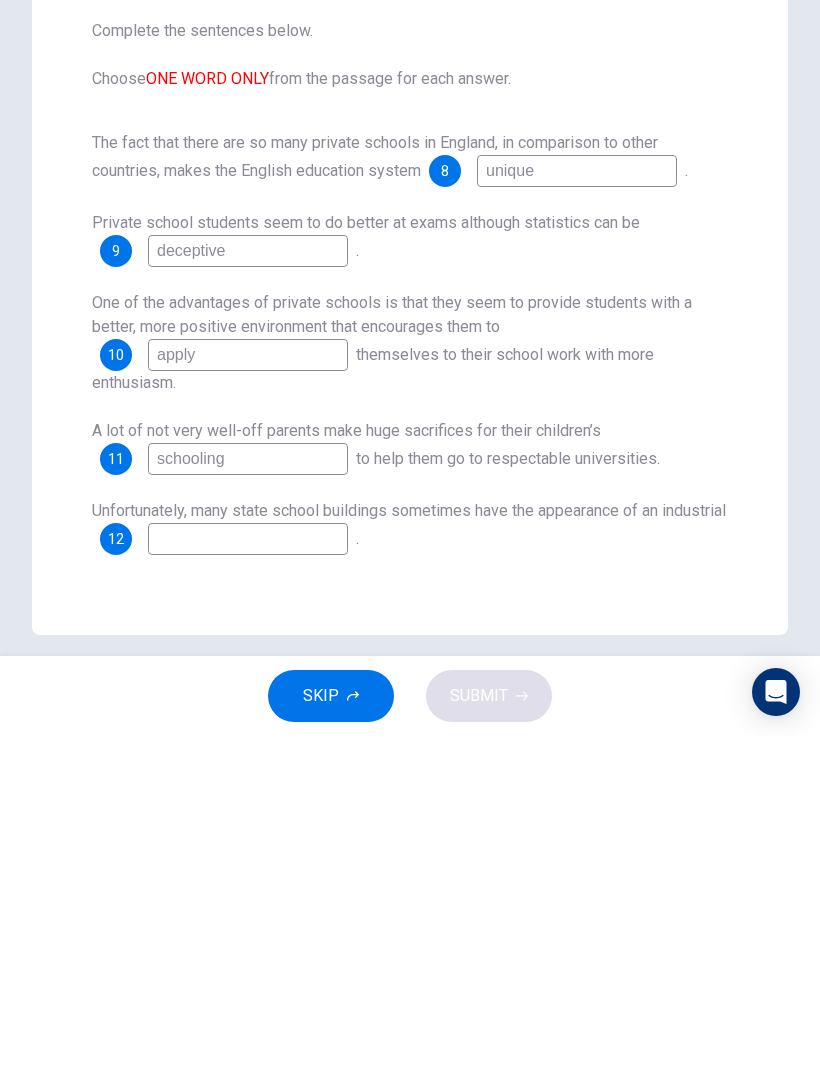type on "schooling" 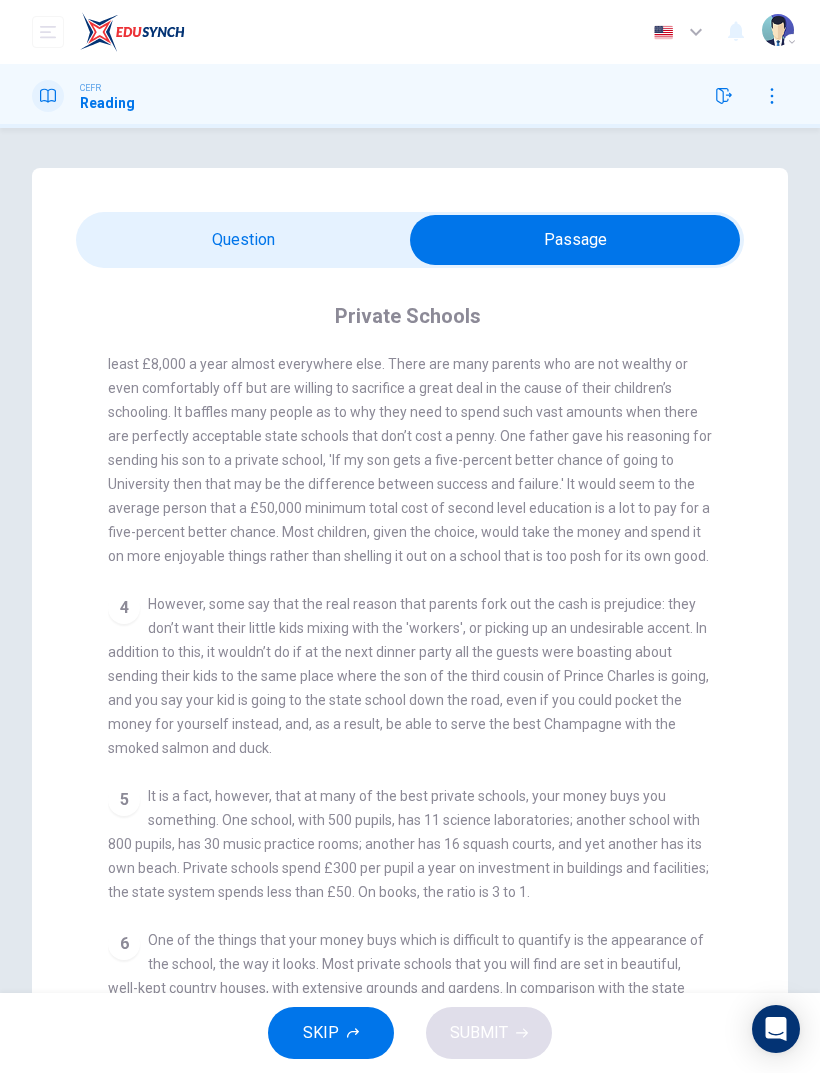 scroll, scrollTop: 893, scrollLeft: 0, axis: vertical 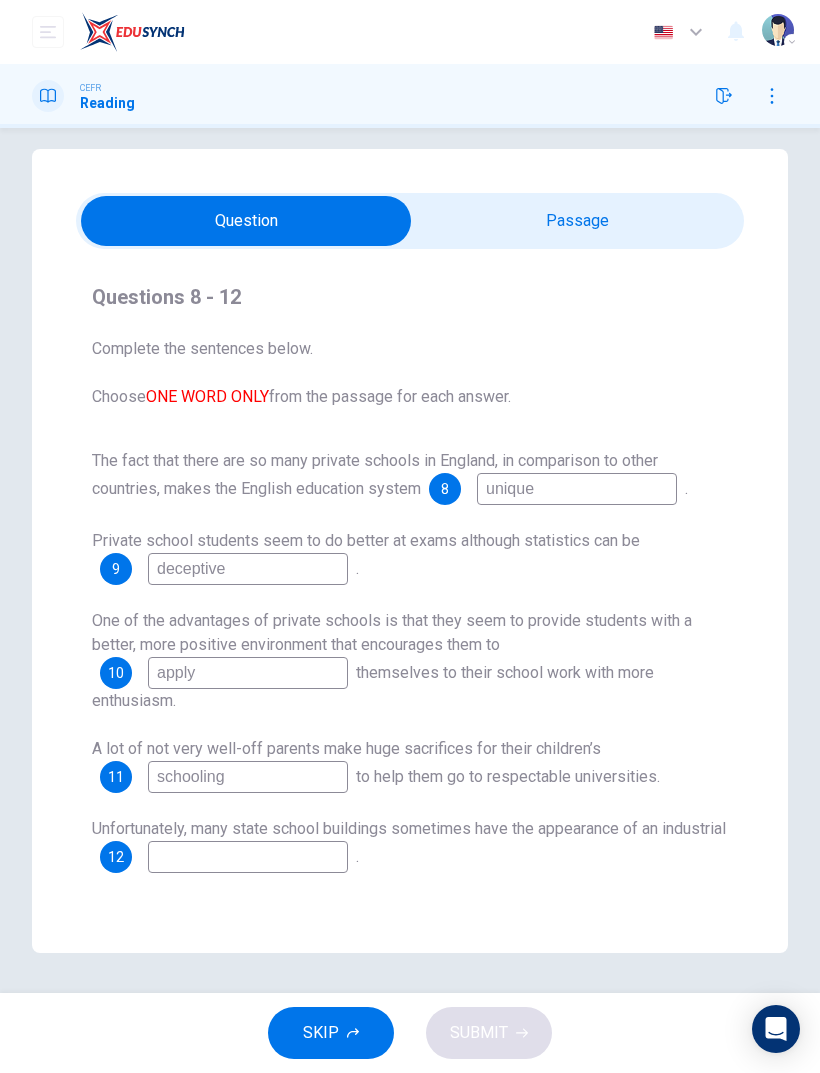 click at bounding box center (577, 489) 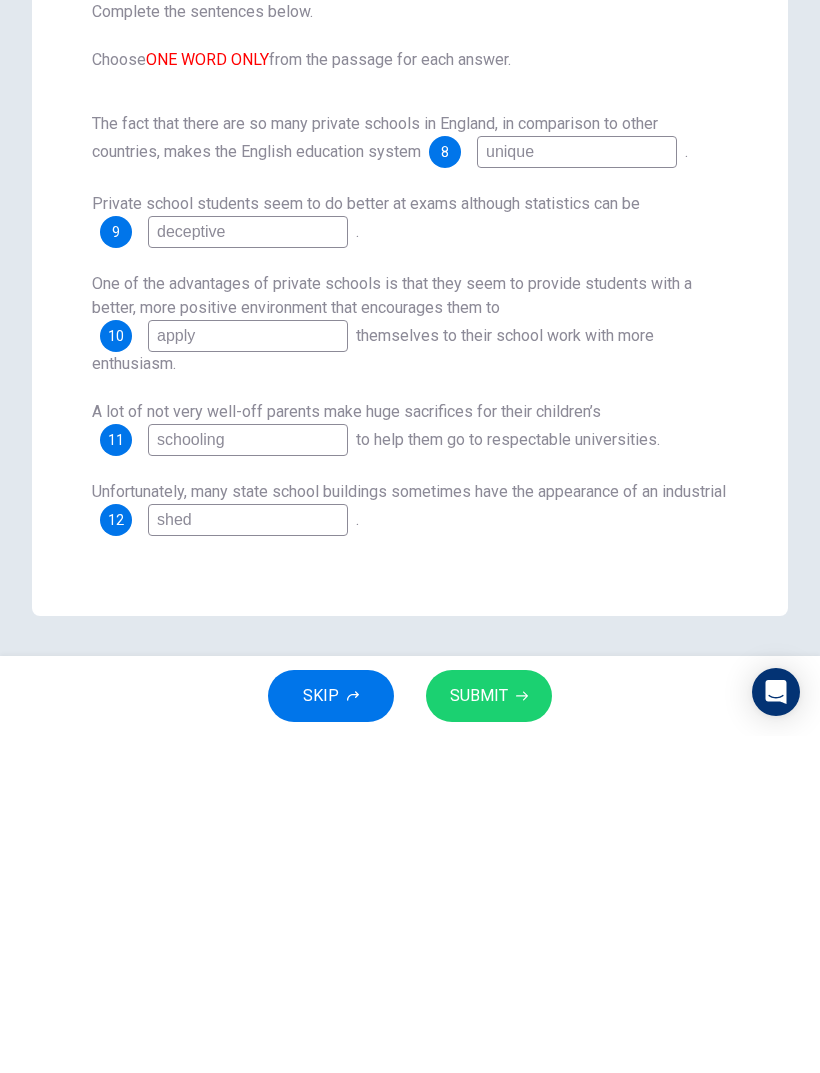 type on "shed" 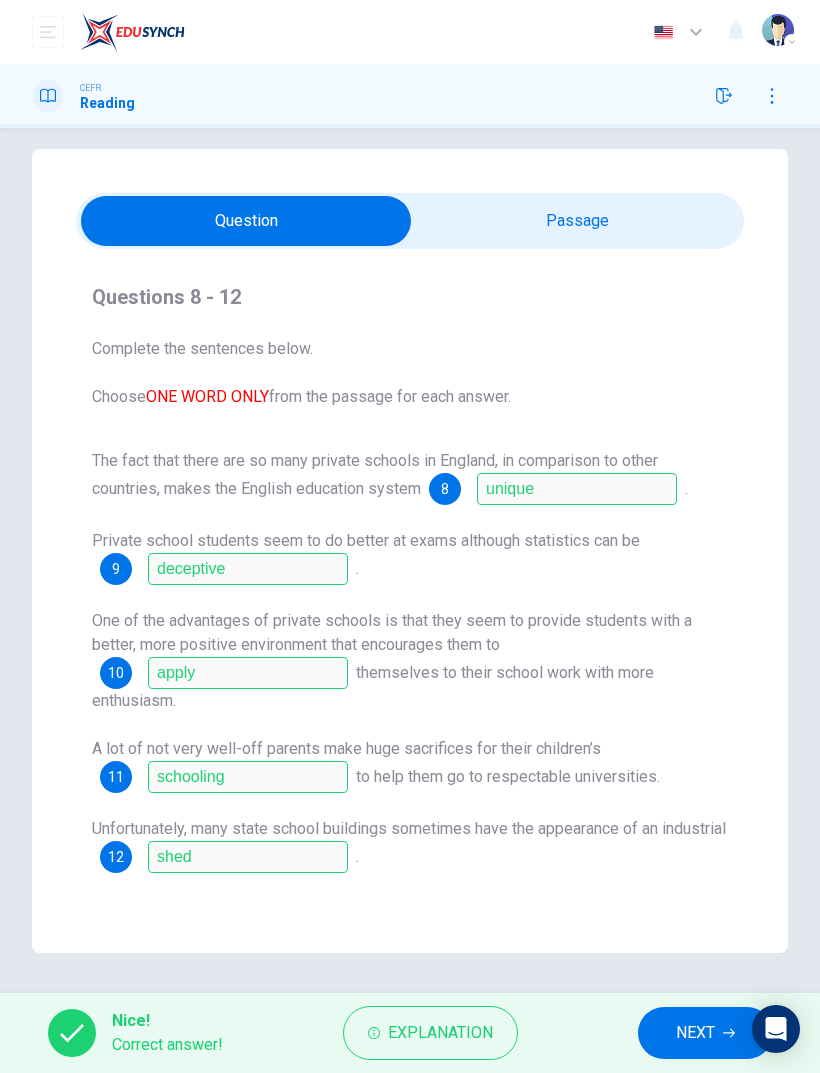click on "NEXT" at bounding box center (695, 1033) 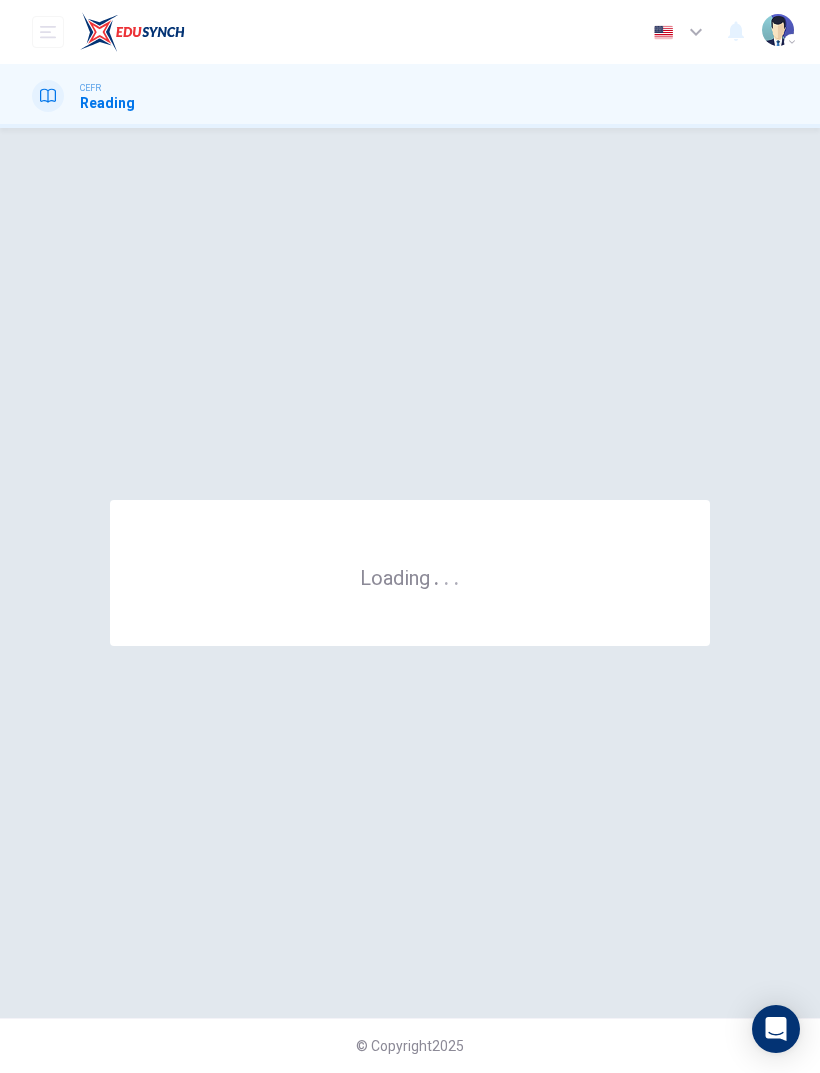 scroll, scrollTop: 0, scrollLeft: 0, axis: both 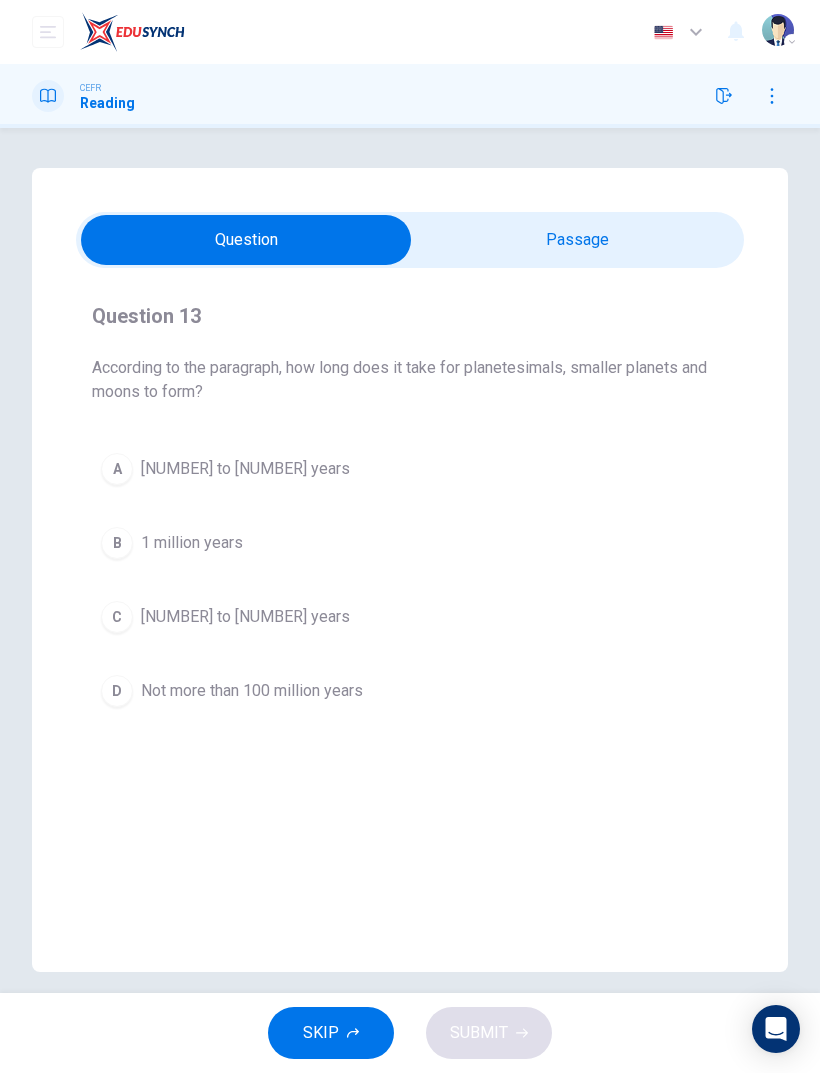 click at bounding box center [724, 96] 